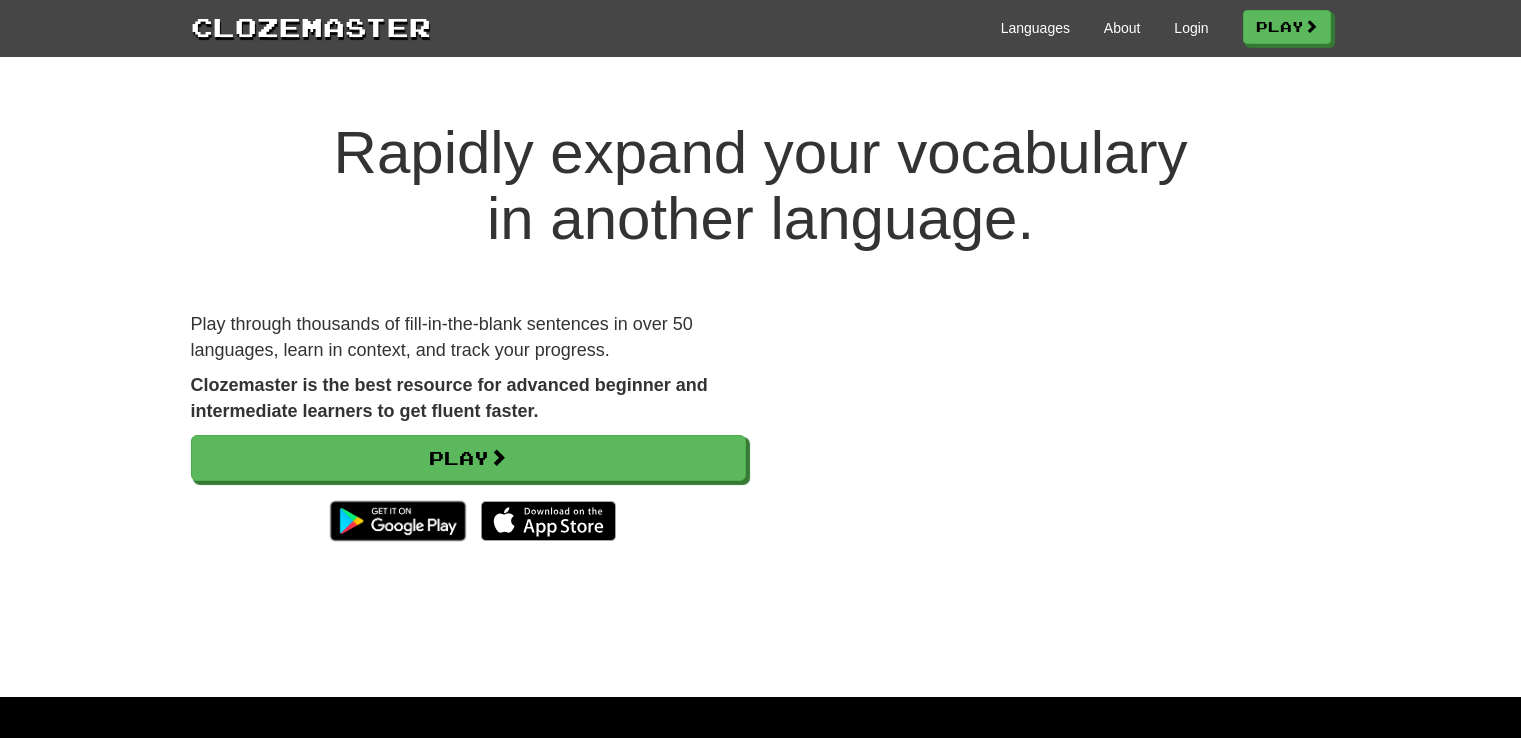 scroll, scrollTop: 0, scrollLeft: 0, axis: both 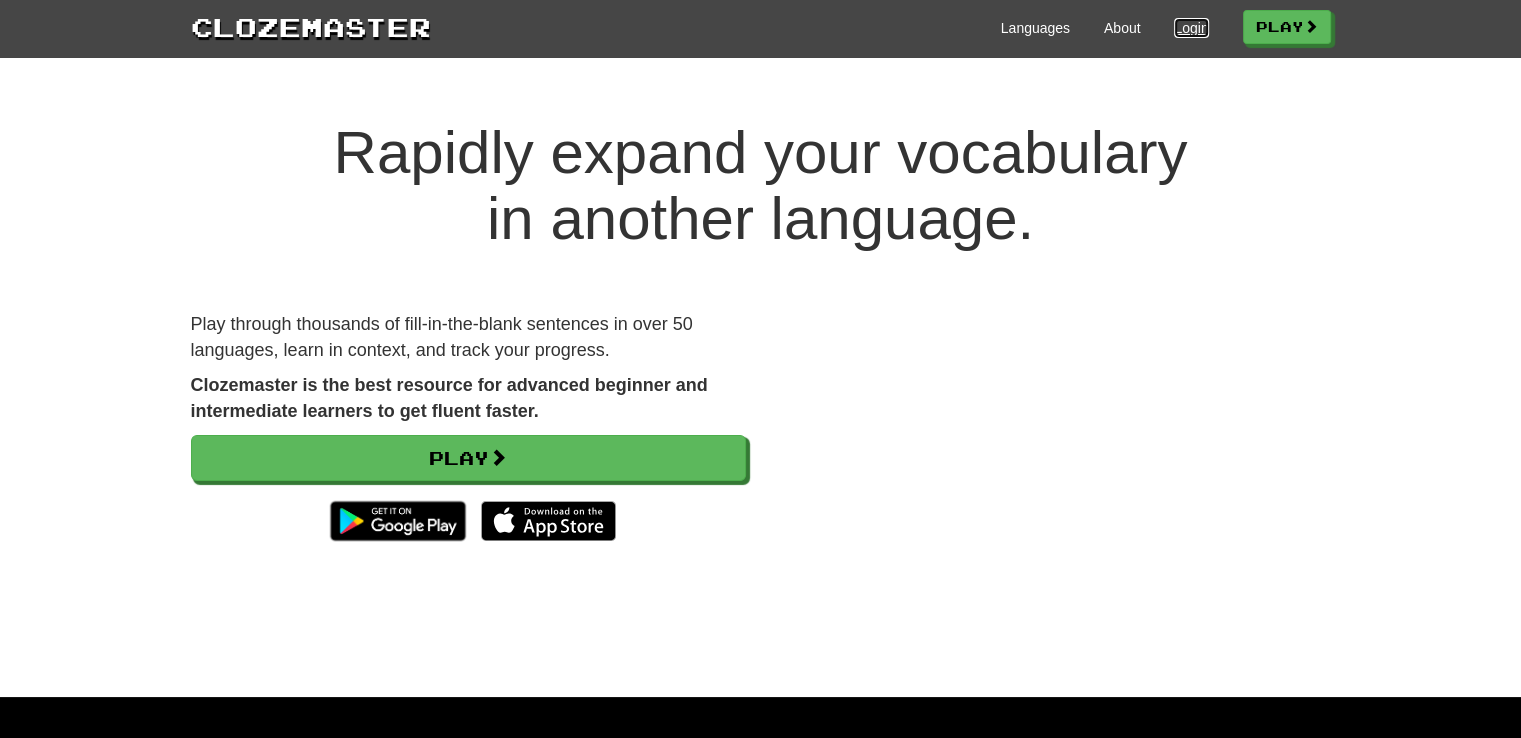 click on "Login" at bounding box center [1191, 28] 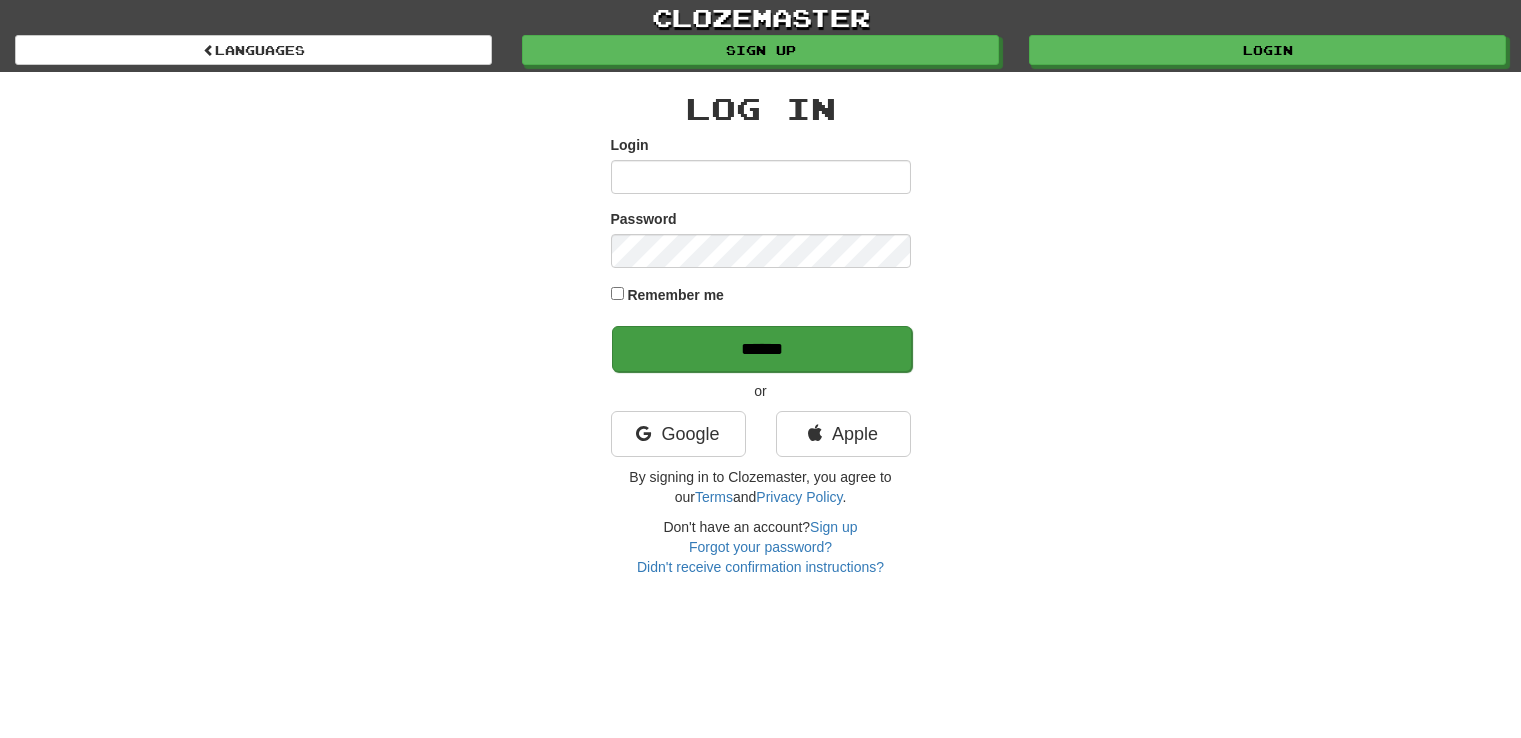 scroll, scrollTop: 0, scrollLeft: 0, axis: both 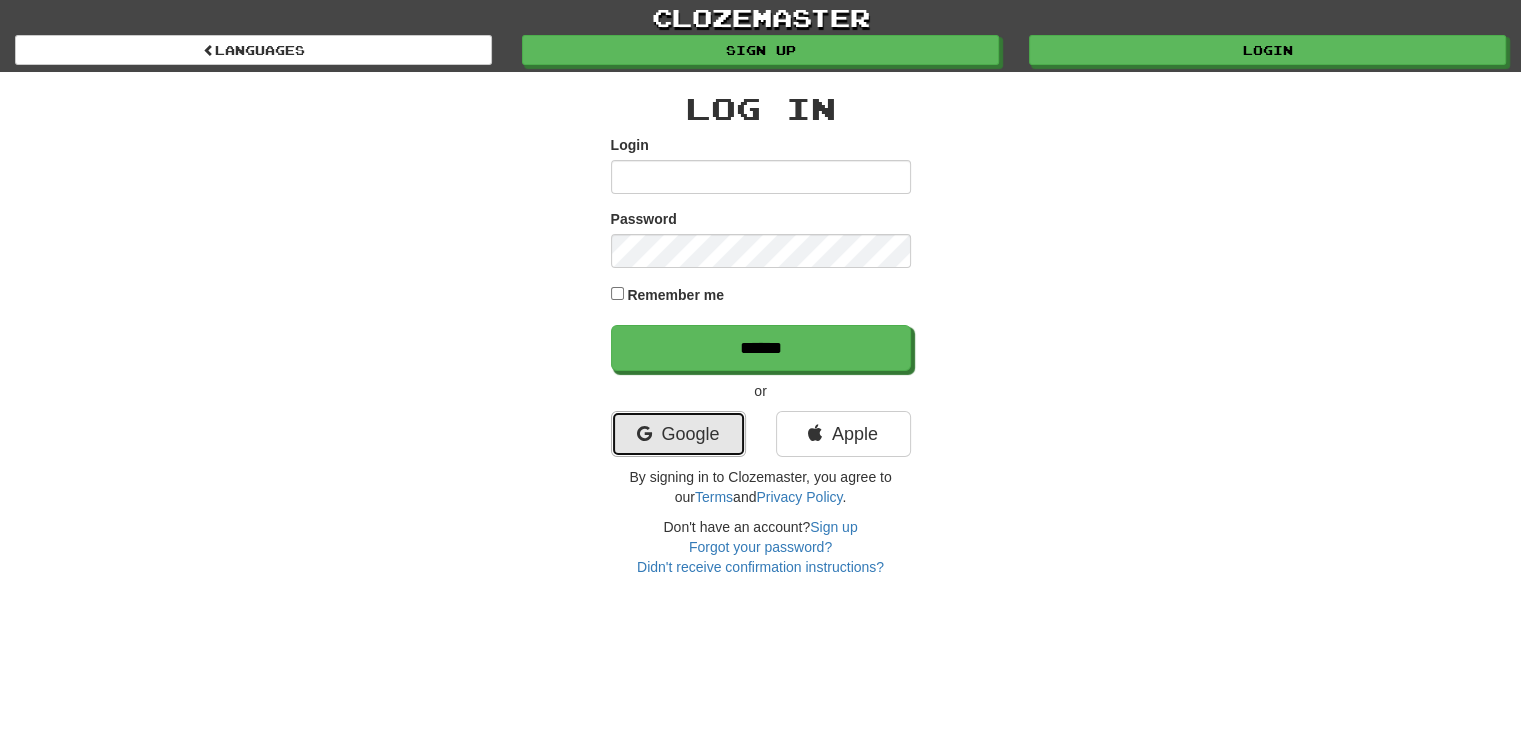 click on "Google" at bounding box center (678, 434) 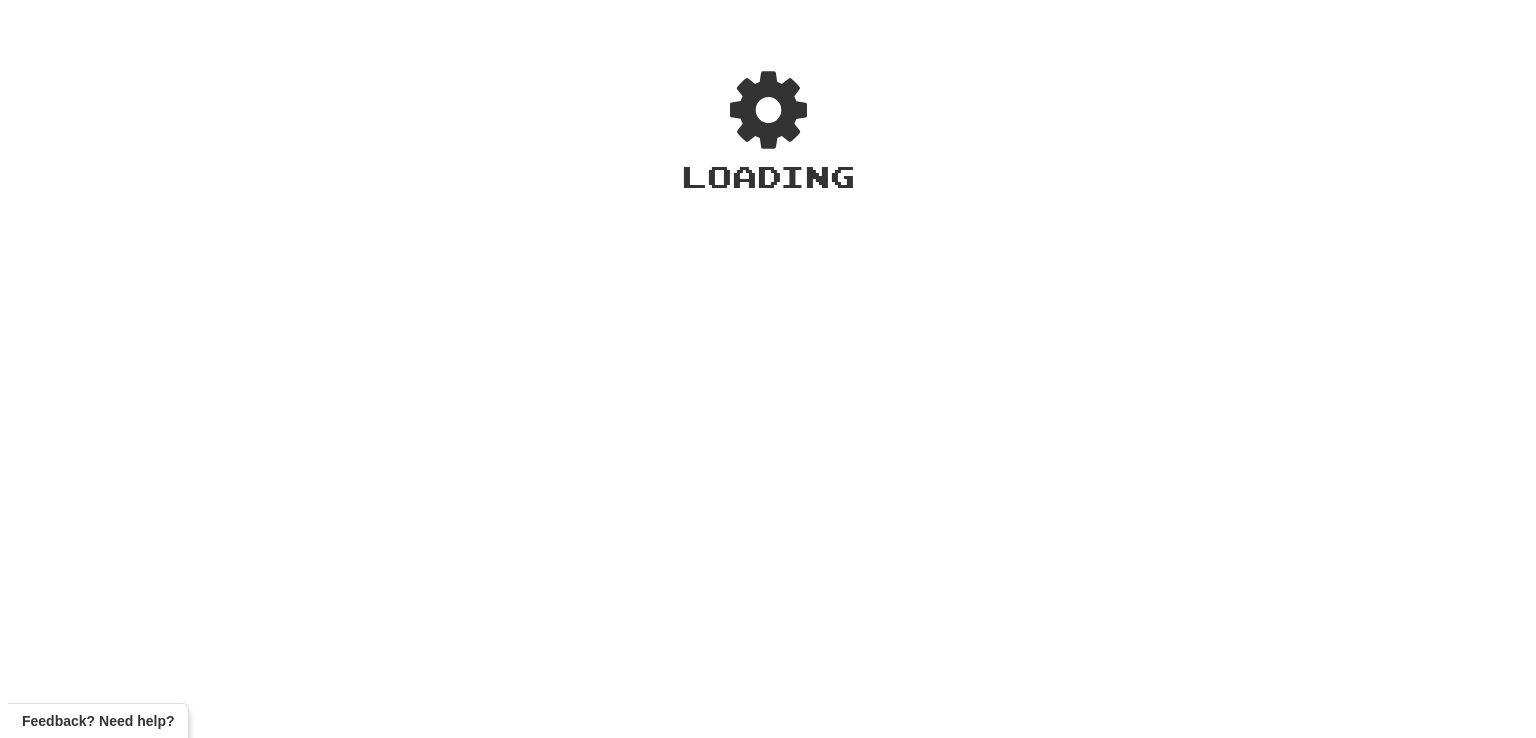 scroll, scrollTop: 0, scrollLeft: 0, axis: both 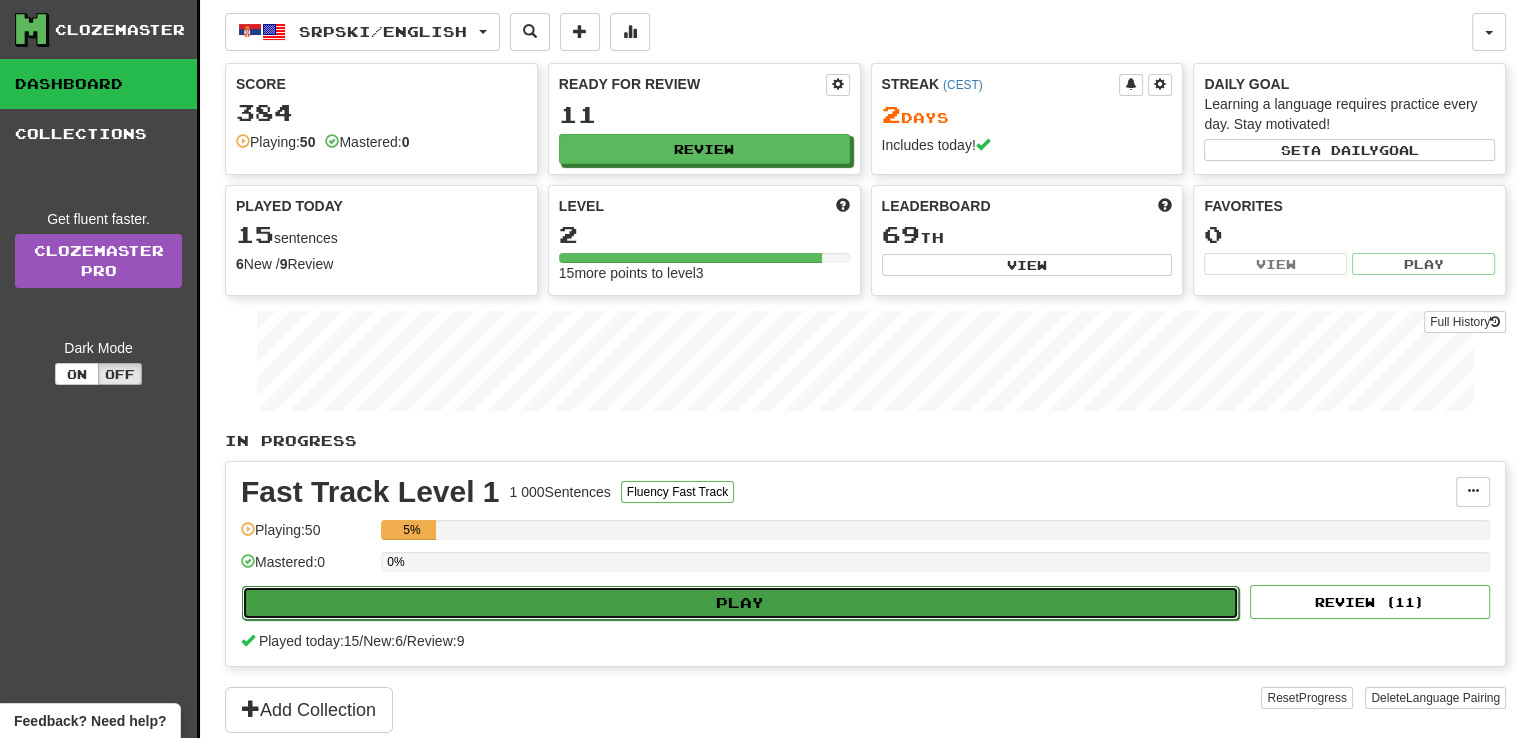 click on "Play" at bounding box center [740, 603] 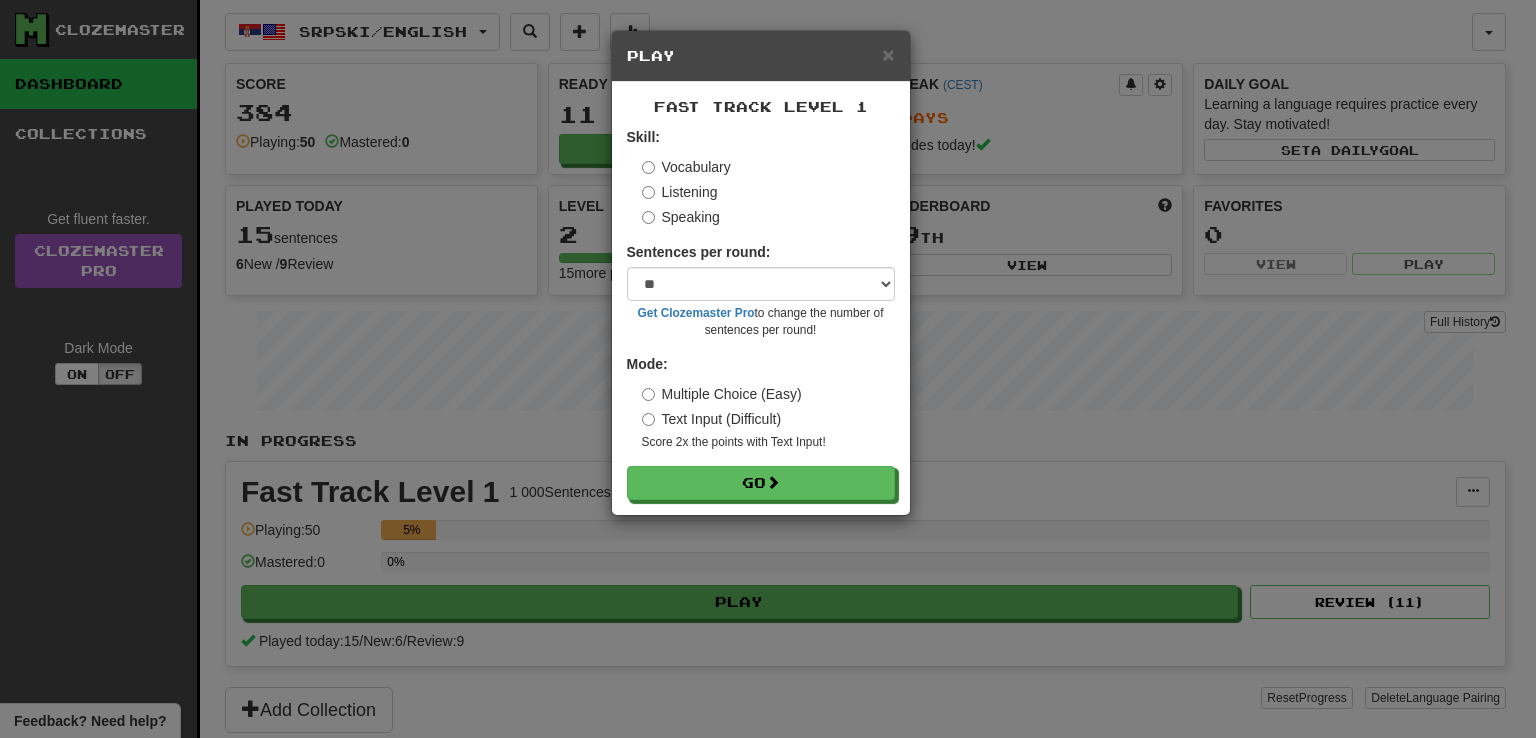 click on "Listening" at bounding box center (680, 192) 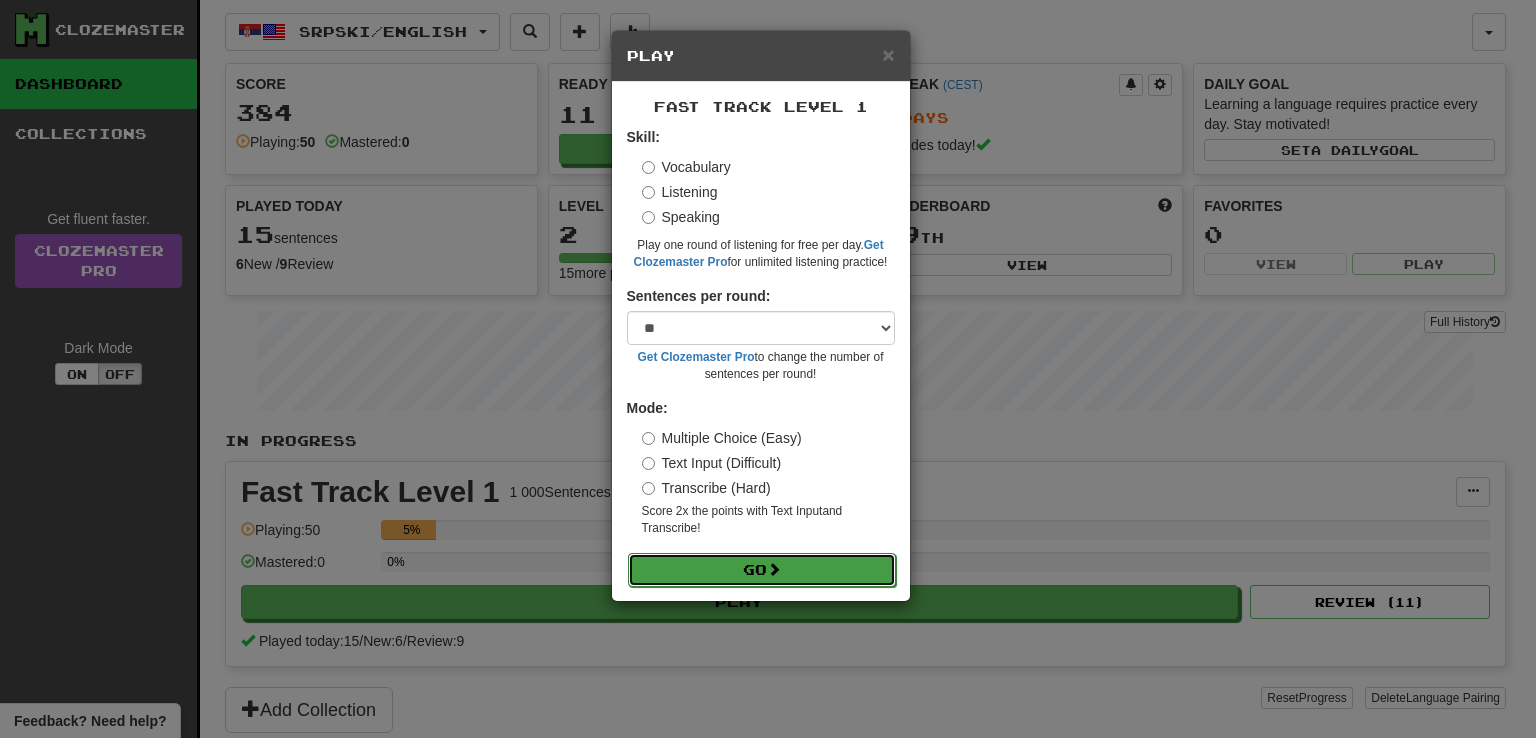 click on "Go" at bounding box center (762, 570) 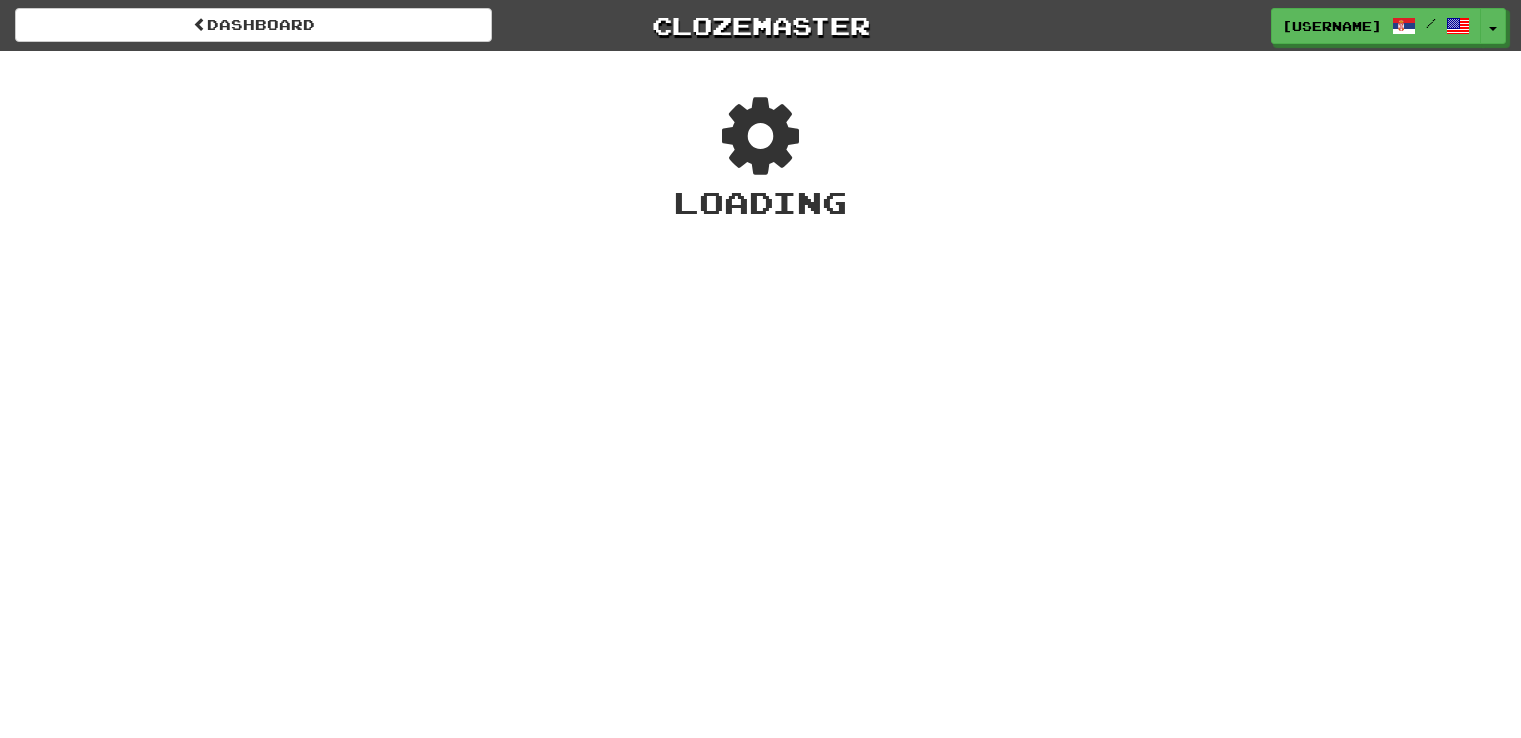 scroll, scrollTop: 0, scrollLeft: 0, axis: both 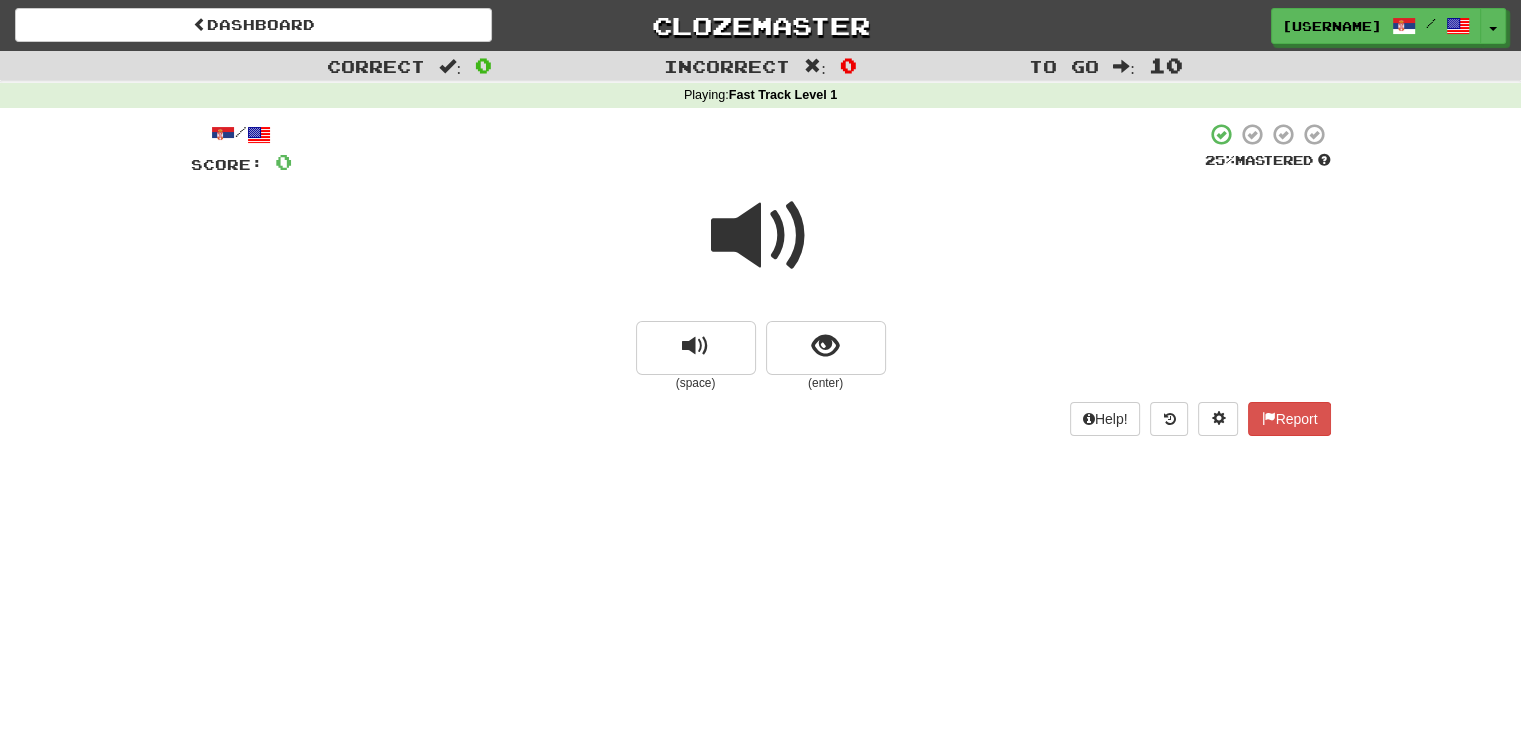 click at bounding box center [761, 236] 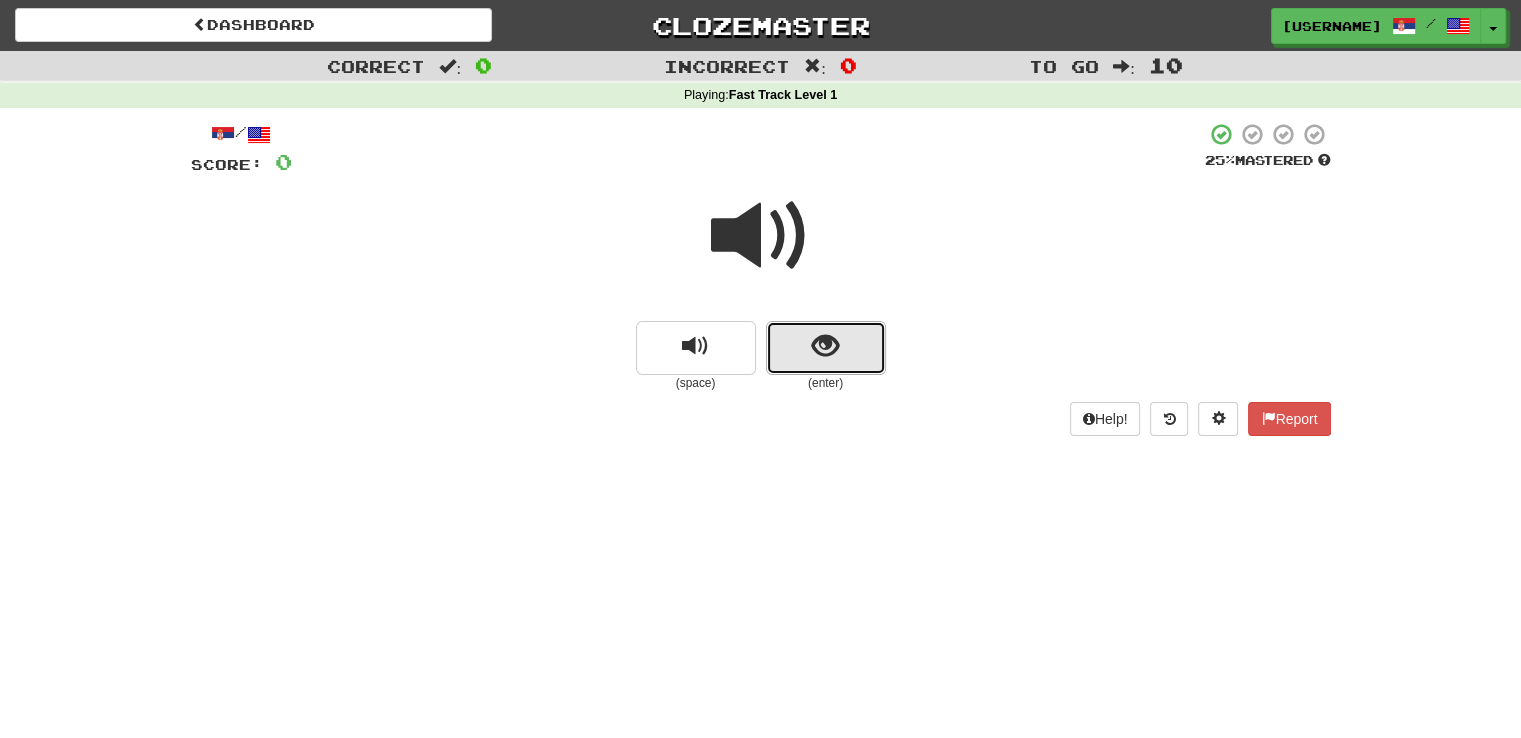 click at bounding box center [826, 348] 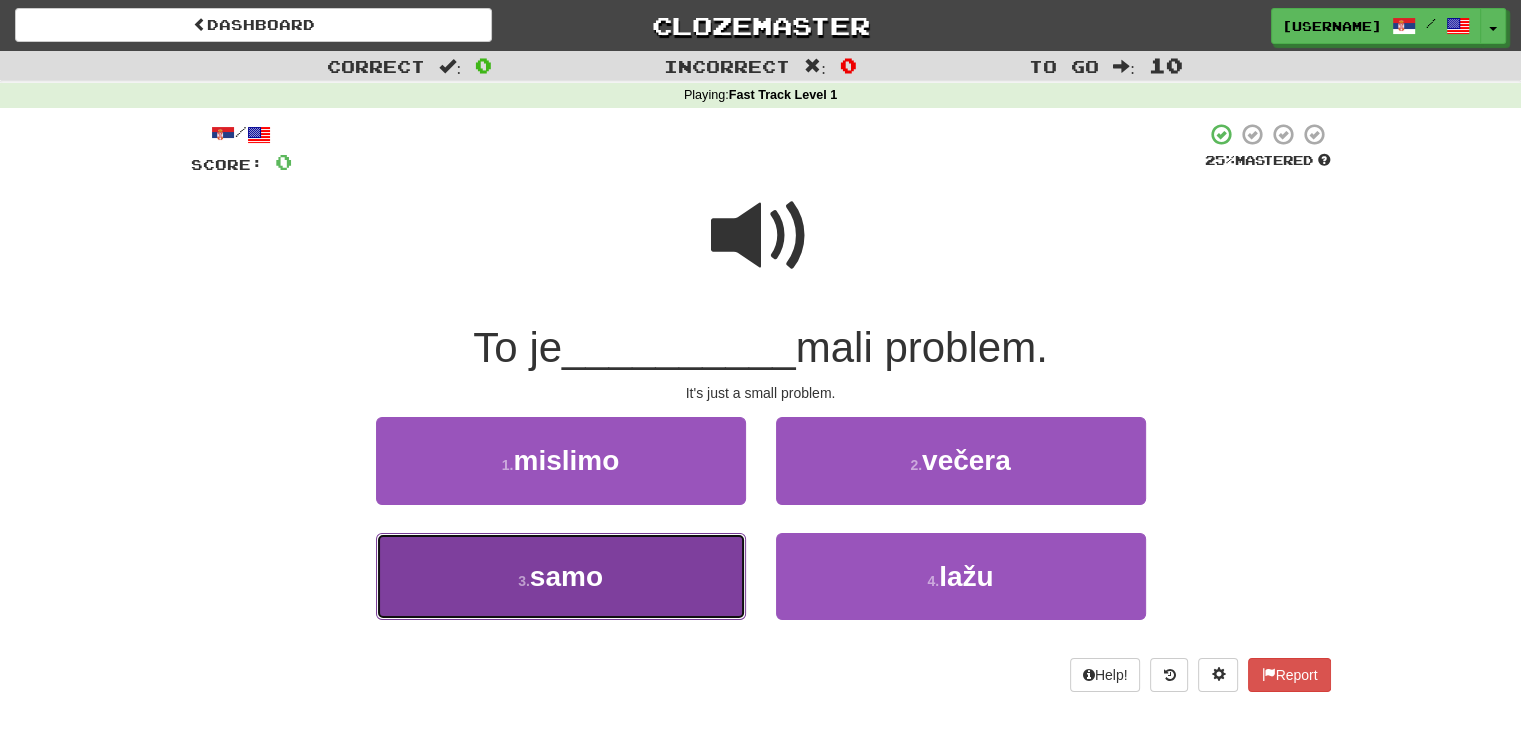 click on "3 .  samo" at bounding box center (561, 576) 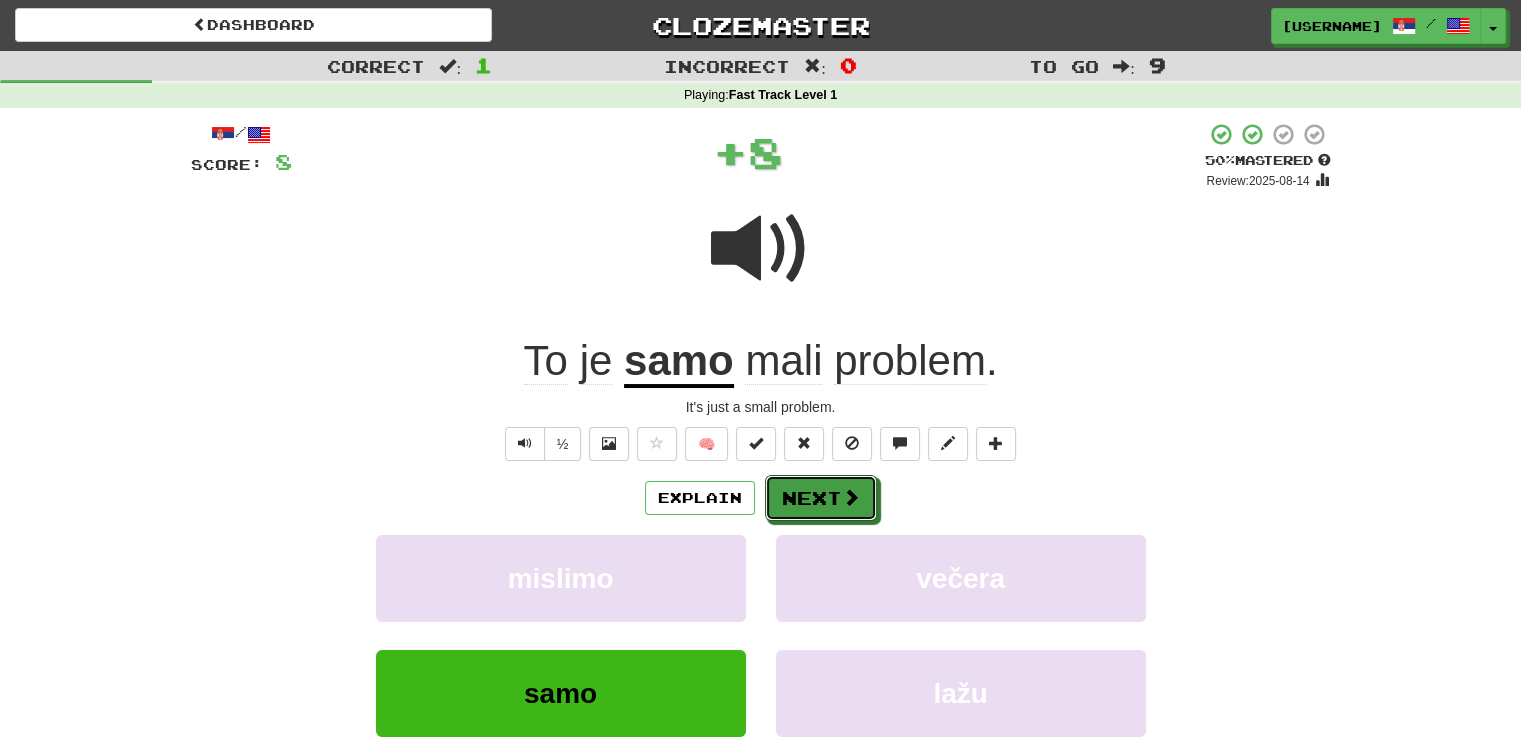 click on "Next" at bounding box center (821, 498) 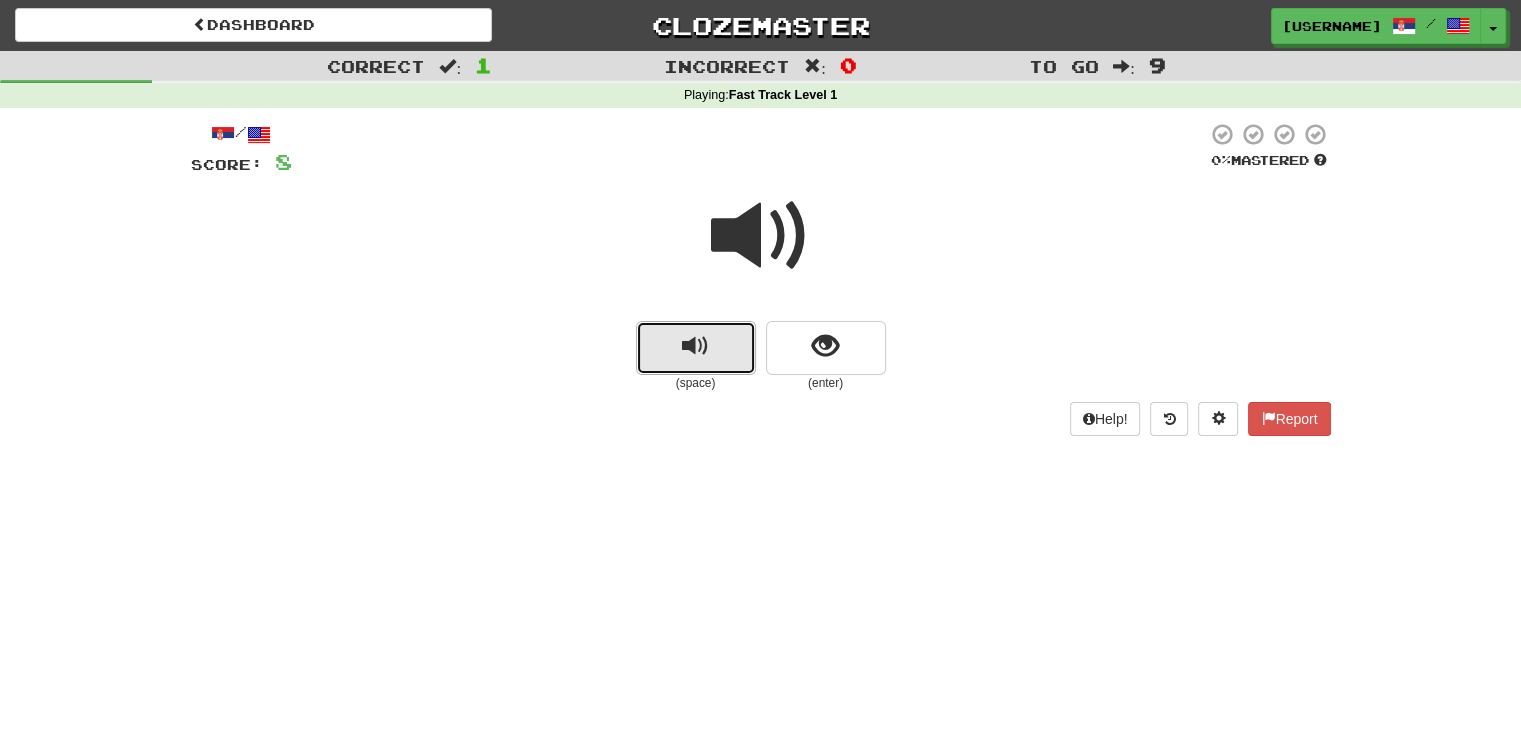click at bounding box center [696, 348] 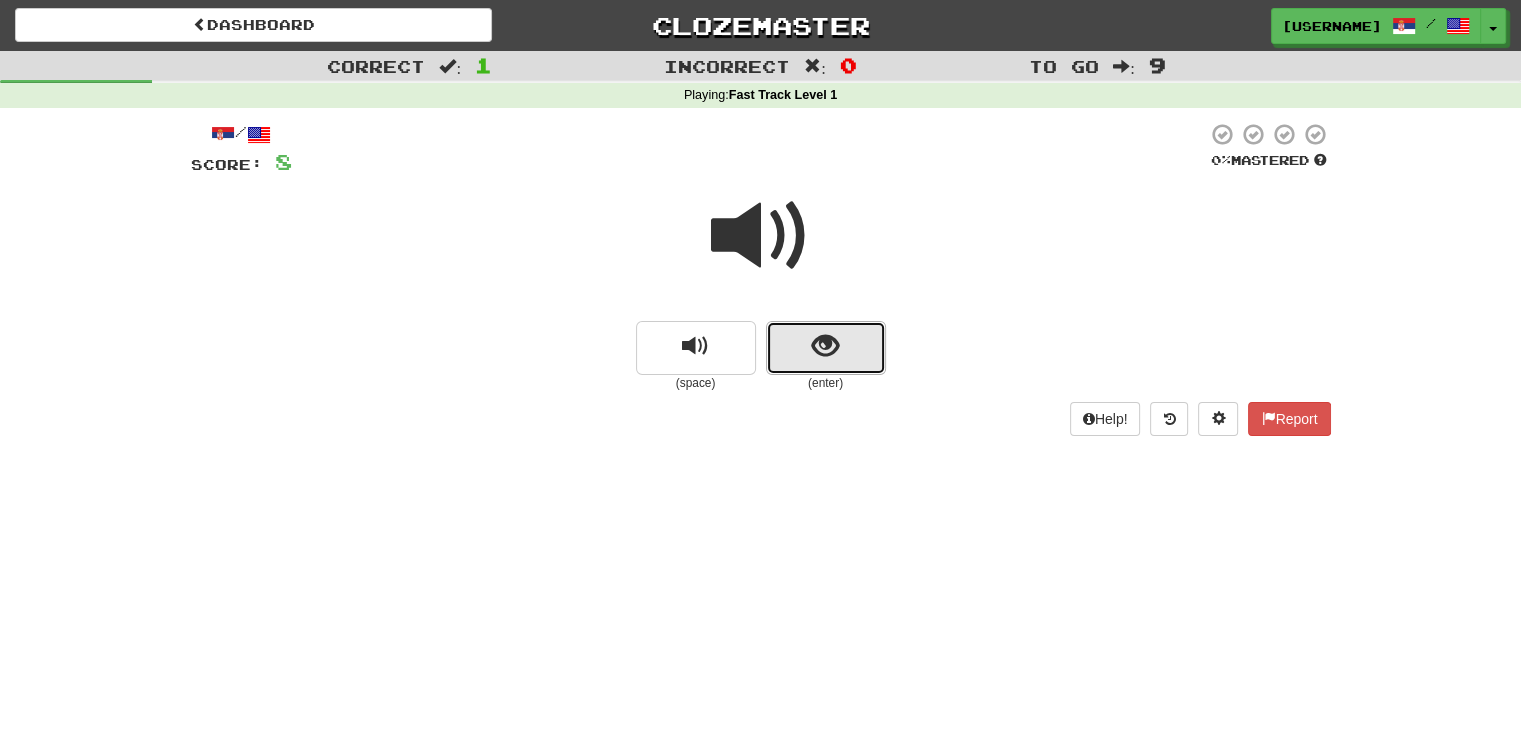 click at bounding box center [825, 346] 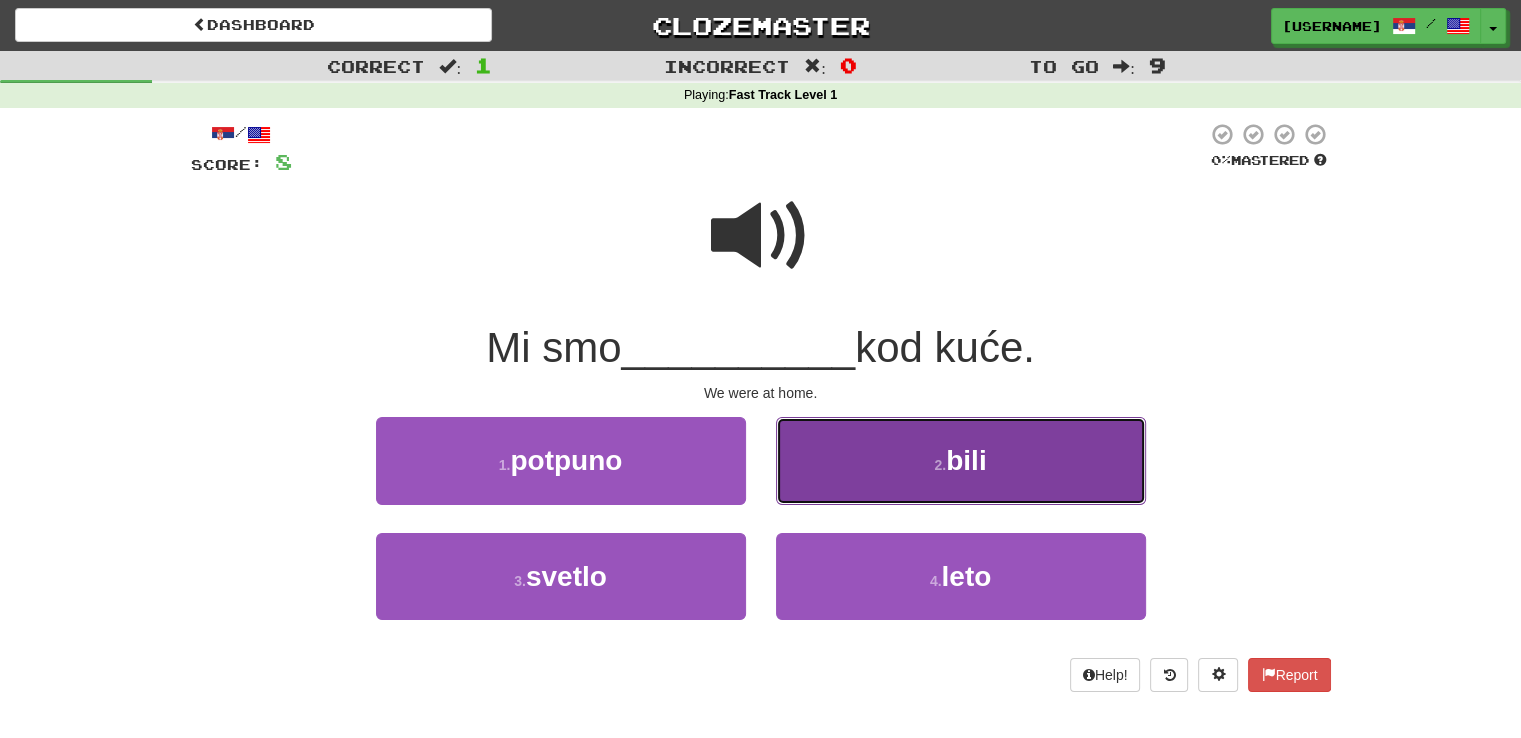 click on "2 .  bili" at bounding box center [961, 460] 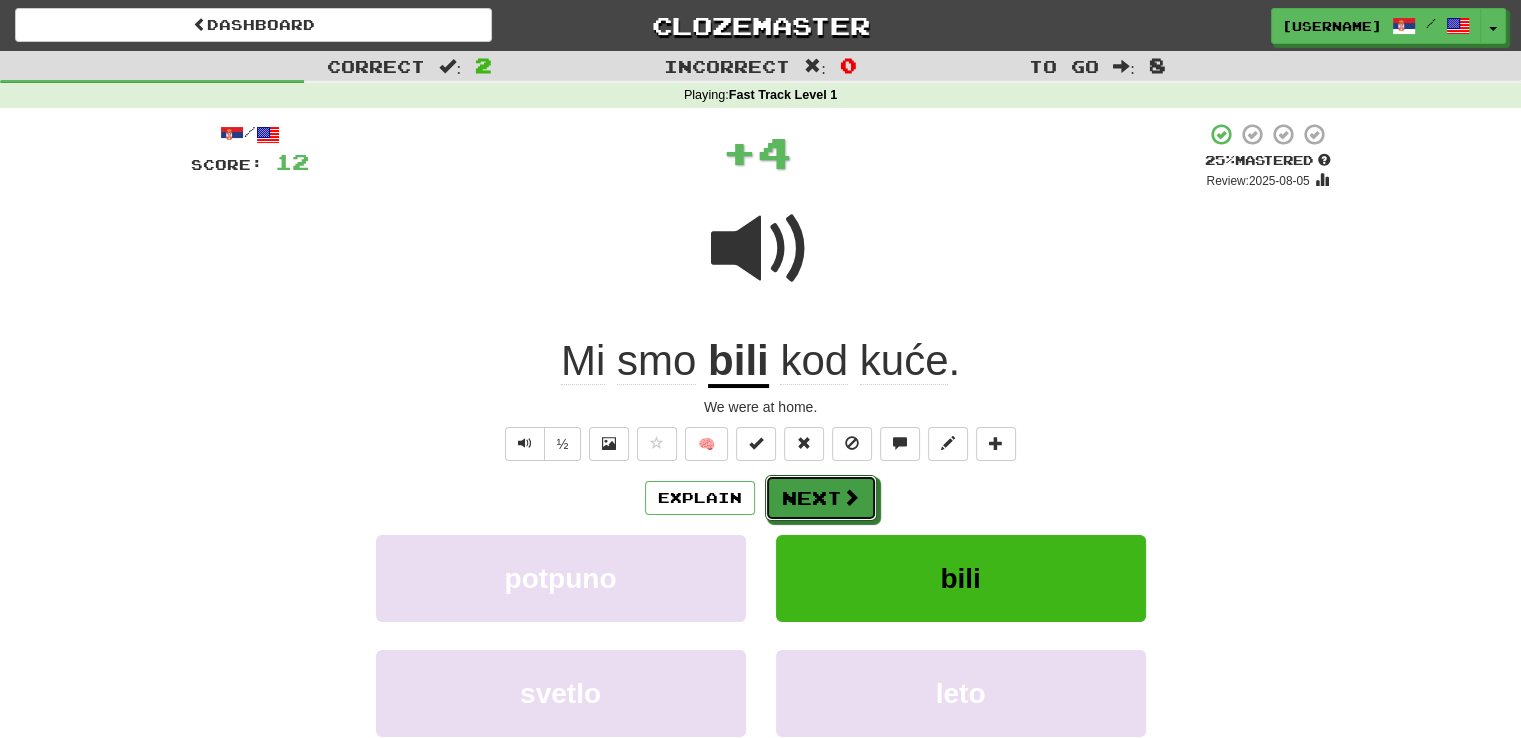 click on "Next" at bounding box center [821, 498] 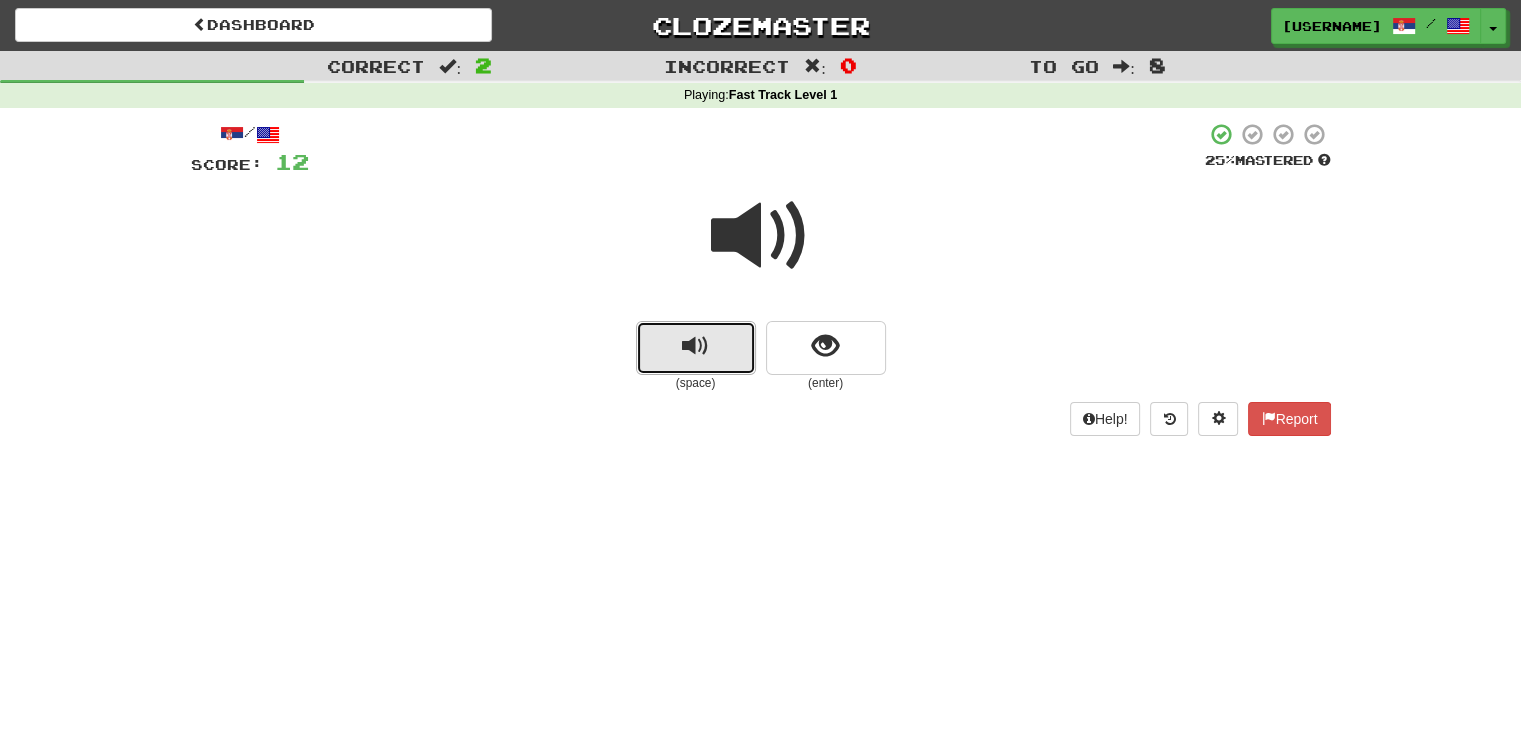click at bounding box center [695, 346] 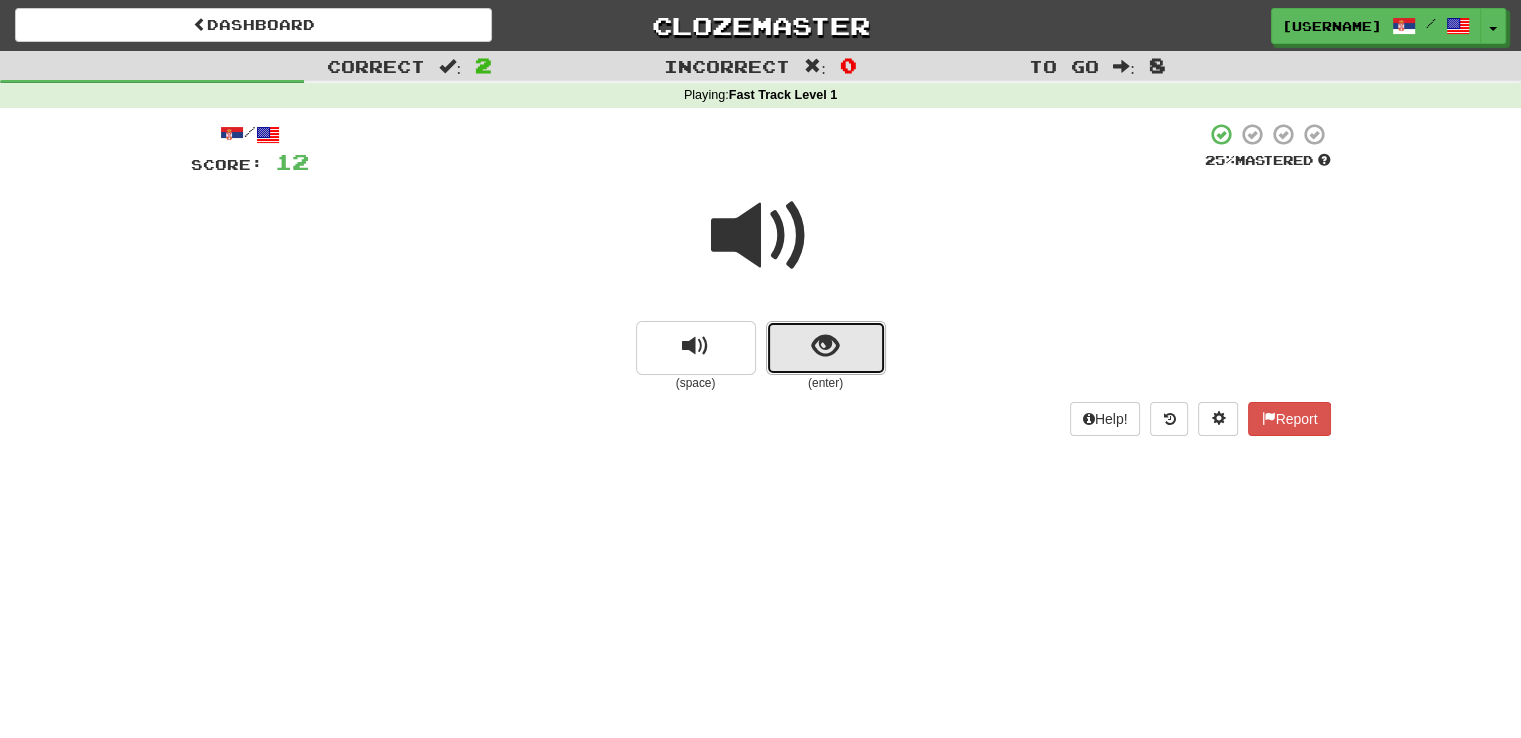 click at bounding box center (826, 348) 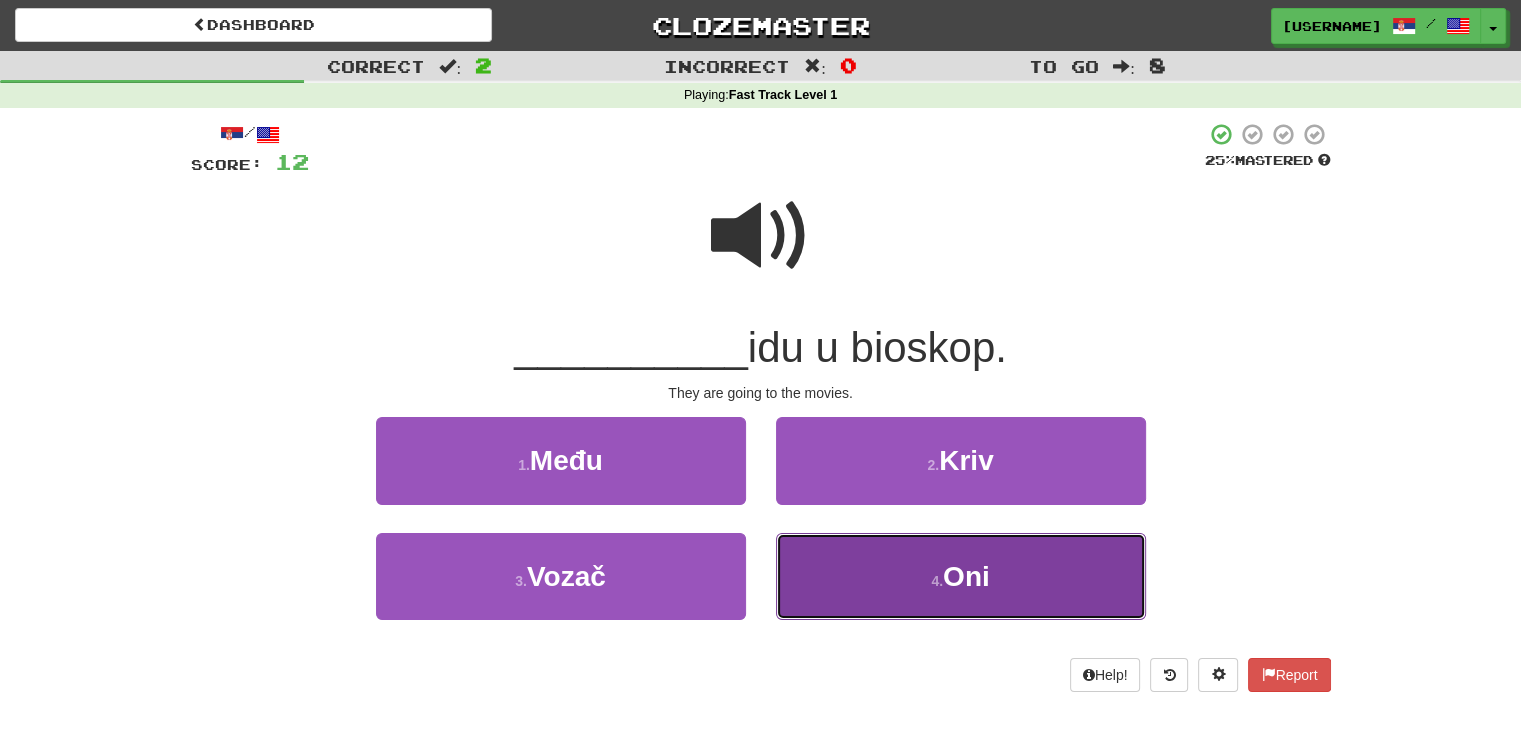 click on "Oni" at bounding box center [966, 576] 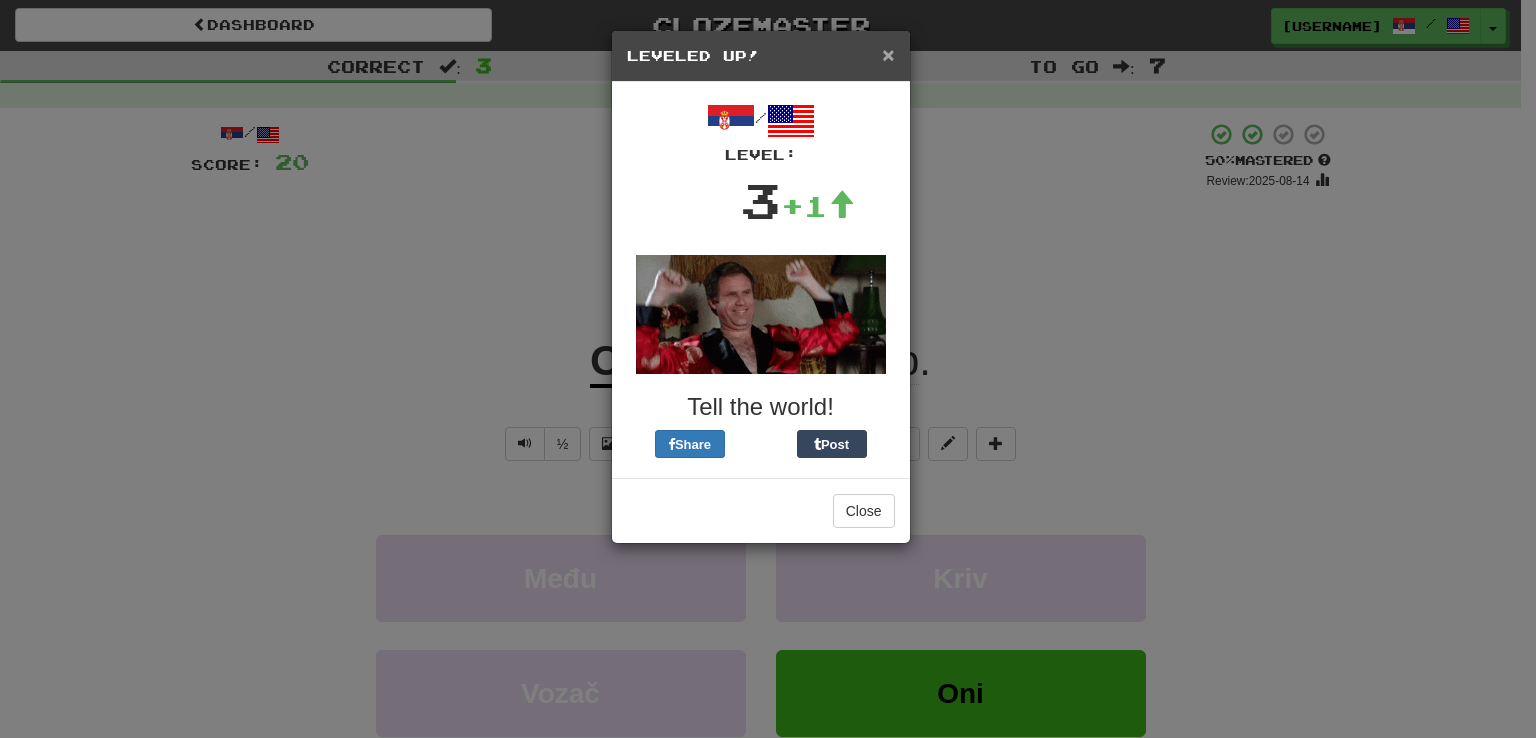click on "×" at bounding box center (888, 54) 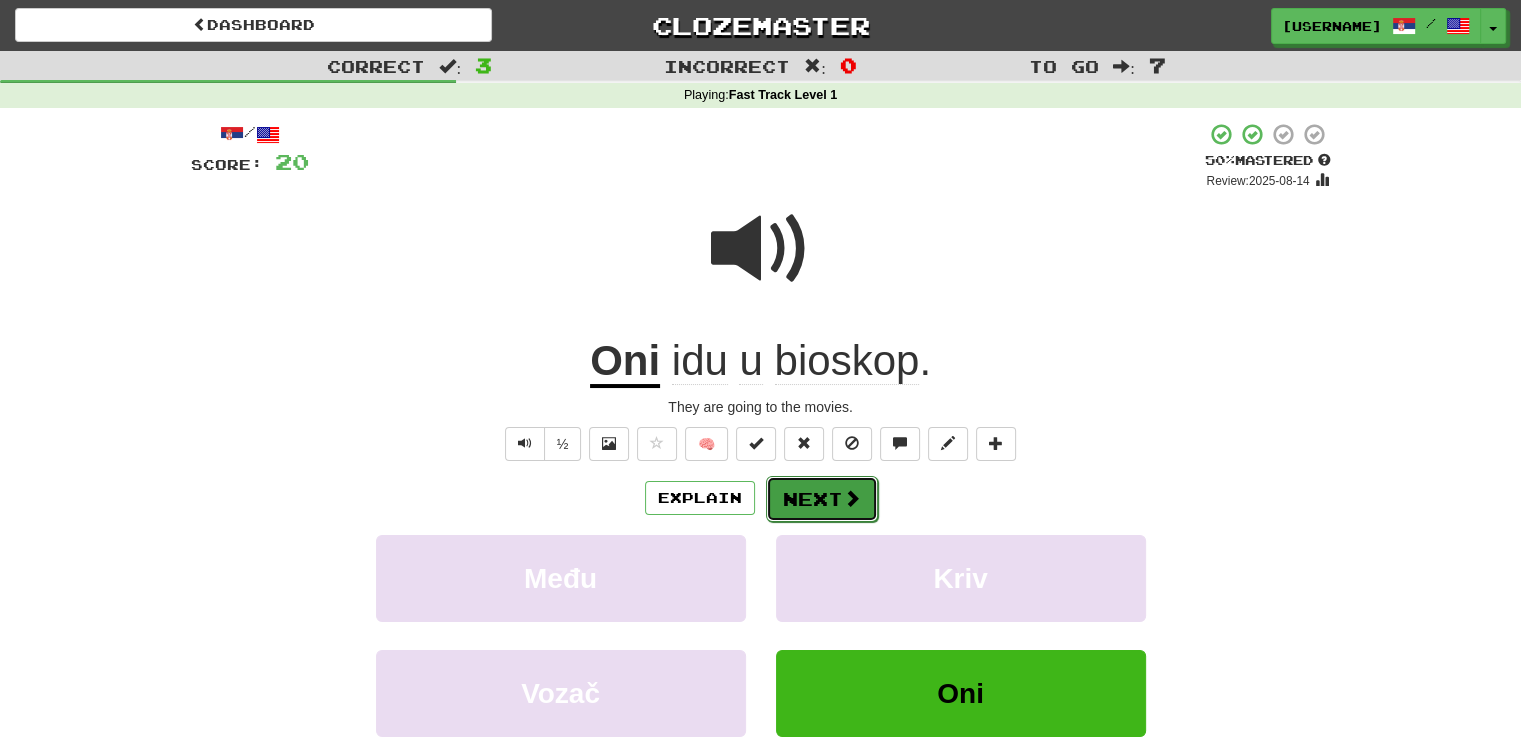 click on "Next" at bounding box center [822, 499] 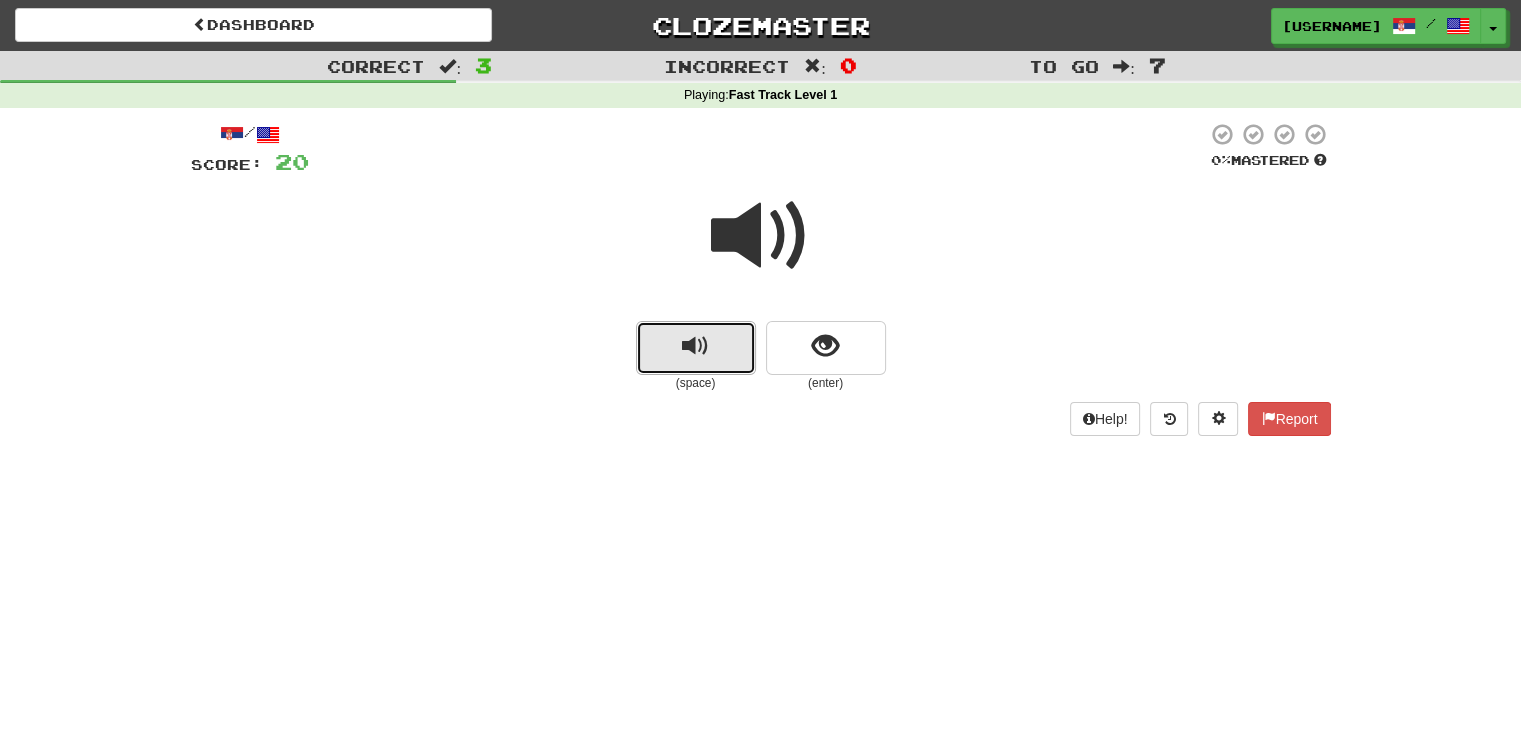click at bounding box center (696, 348) 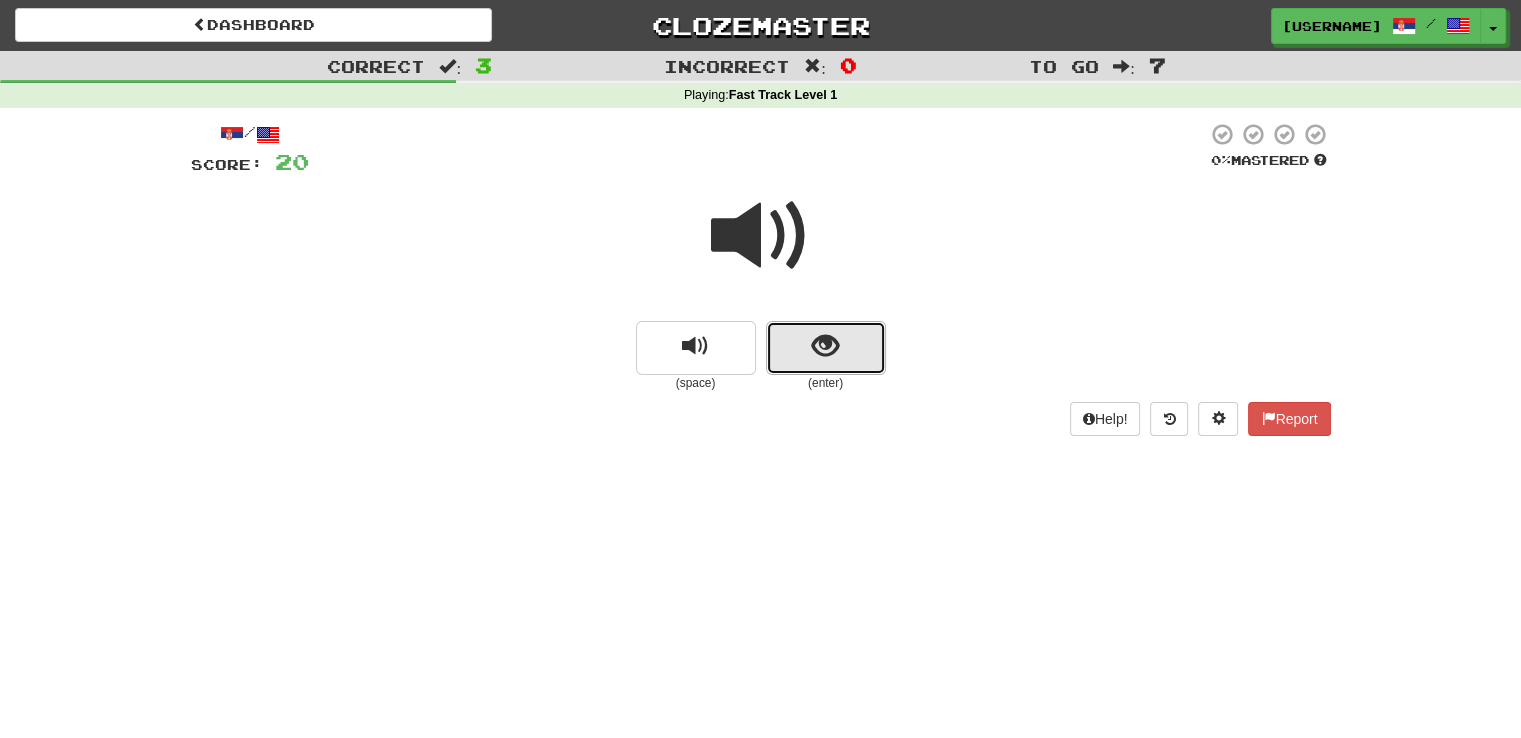 click at bounding box center (826, 348) 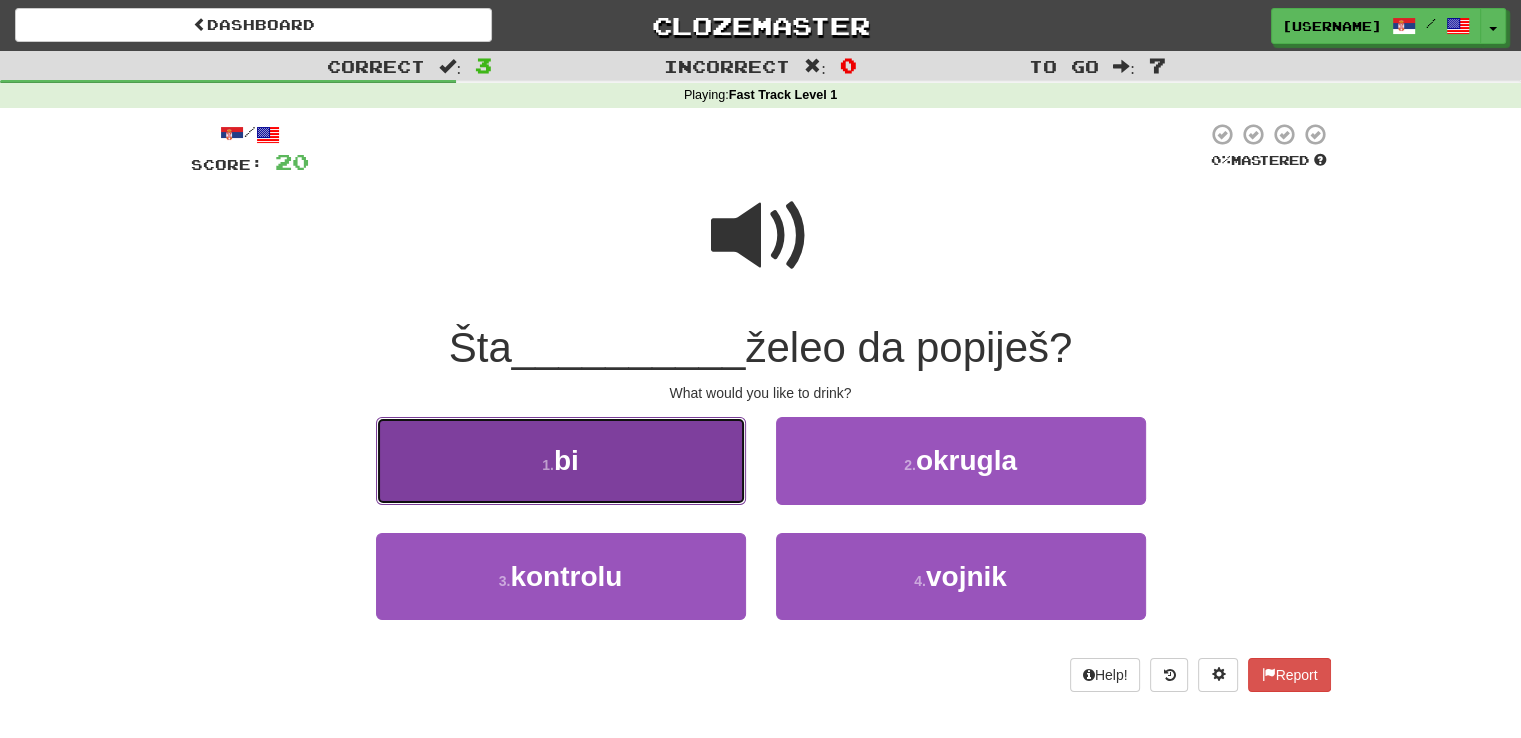 click on "1 .  bi" at bounding box center (561, 460) 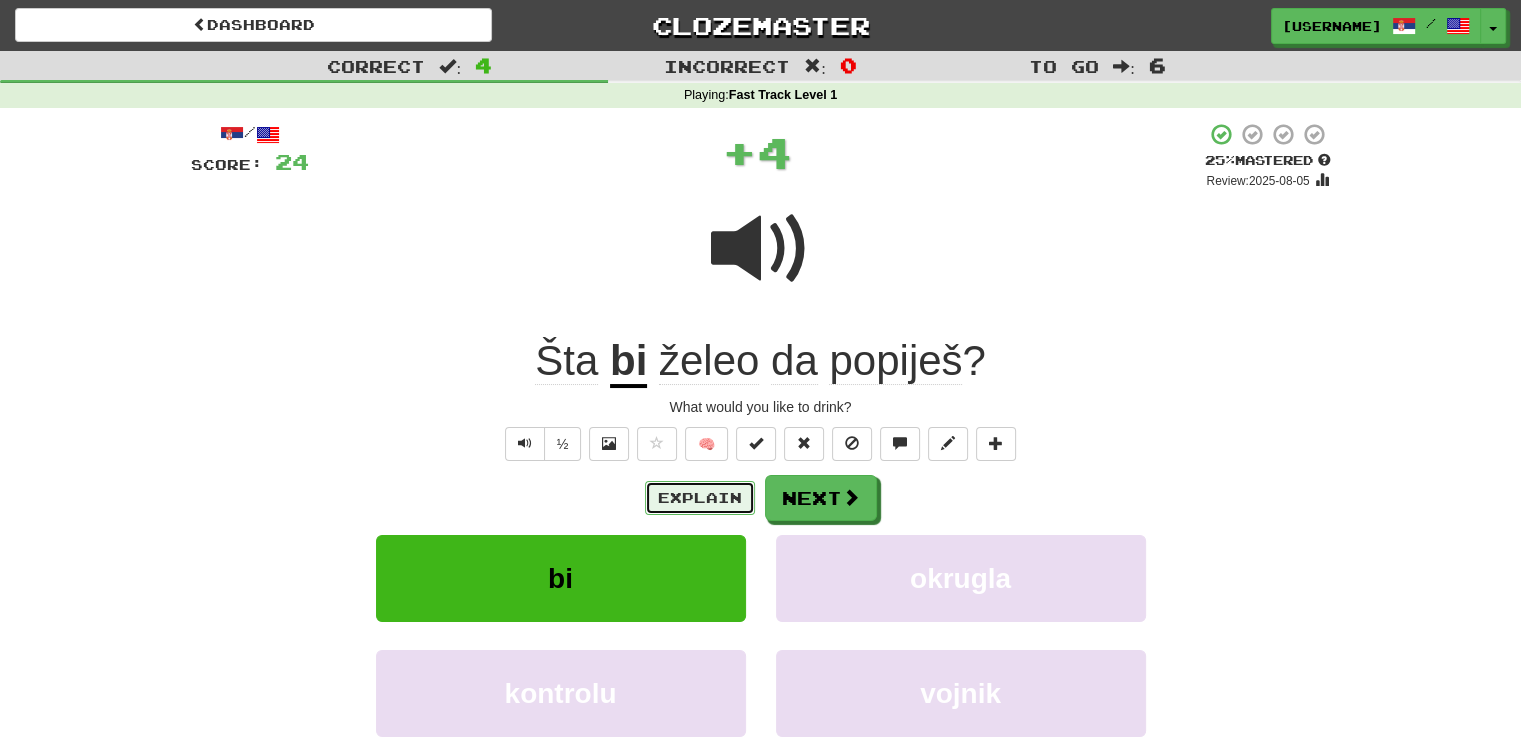 click on "Explain" at bounding box center (700, 498) 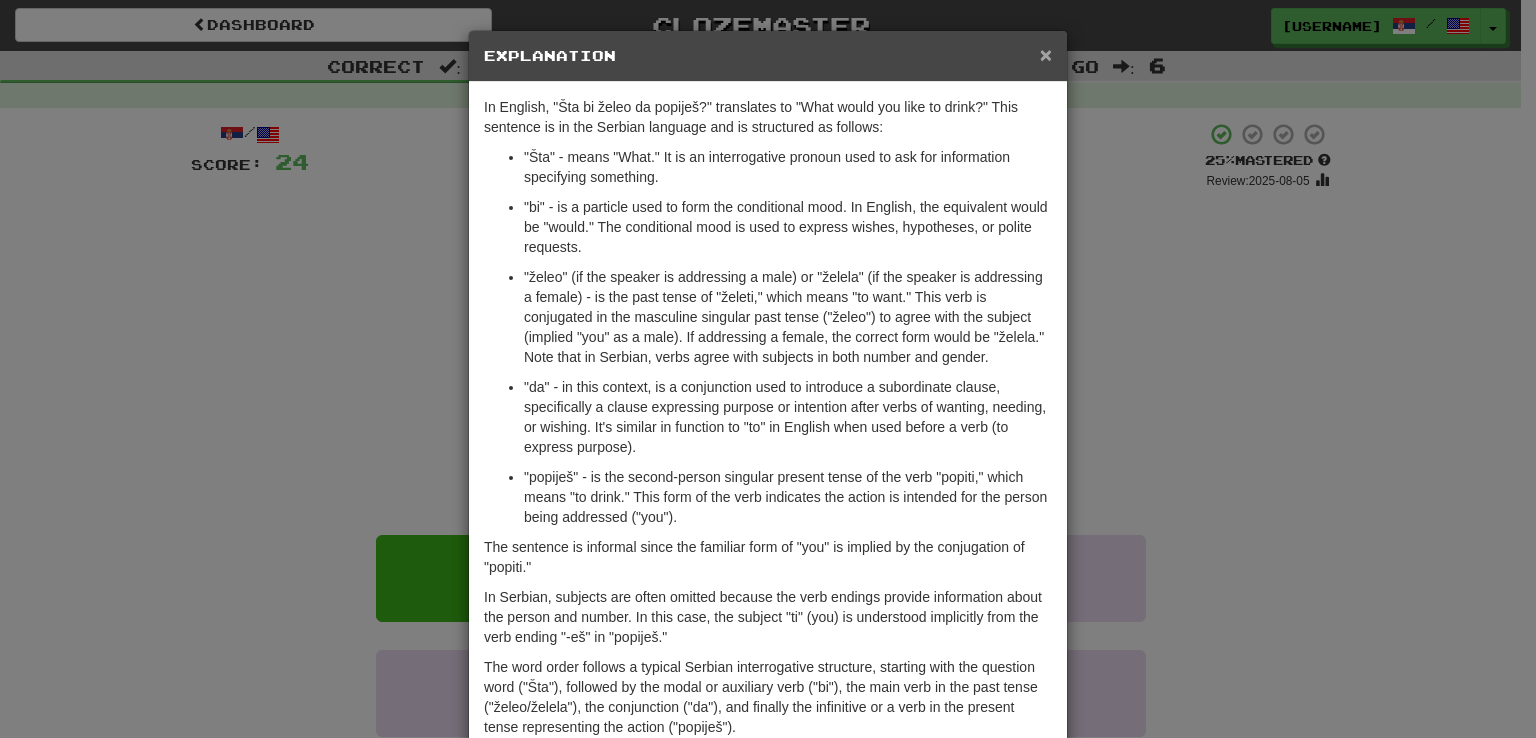 click on "×" at bounding box center (1046, 54) 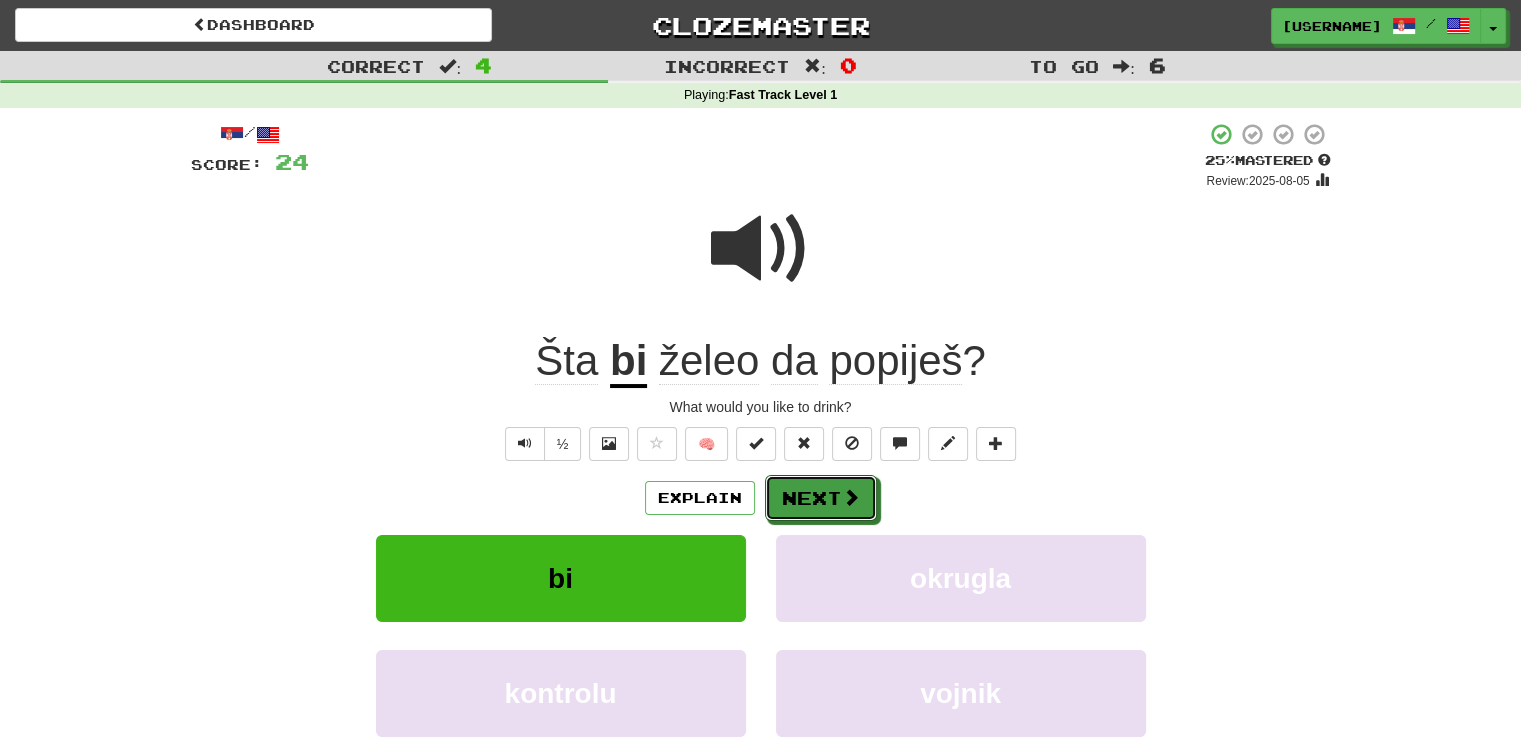 click on "Next" at bounding box center (821, 498) 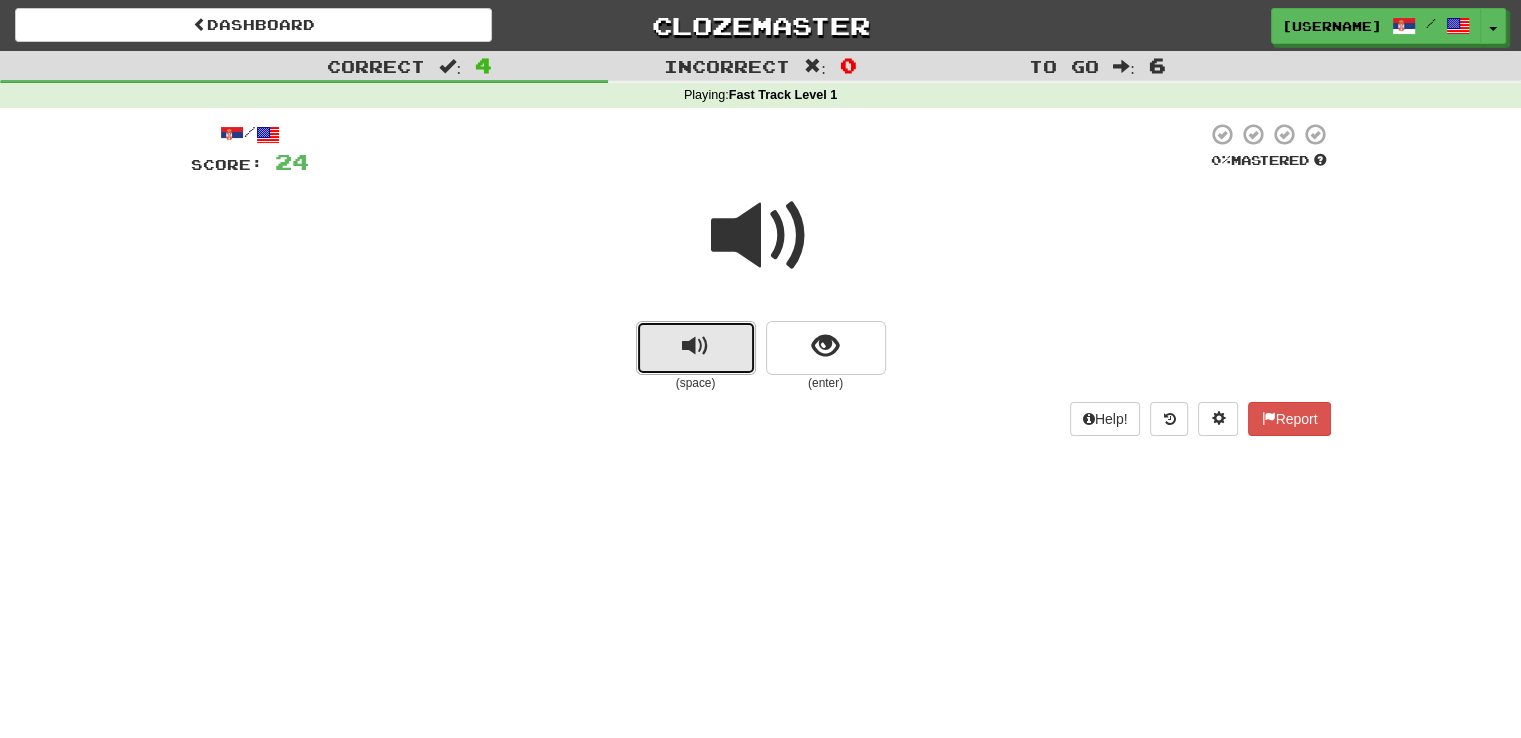click at bounding box center (695, 346) 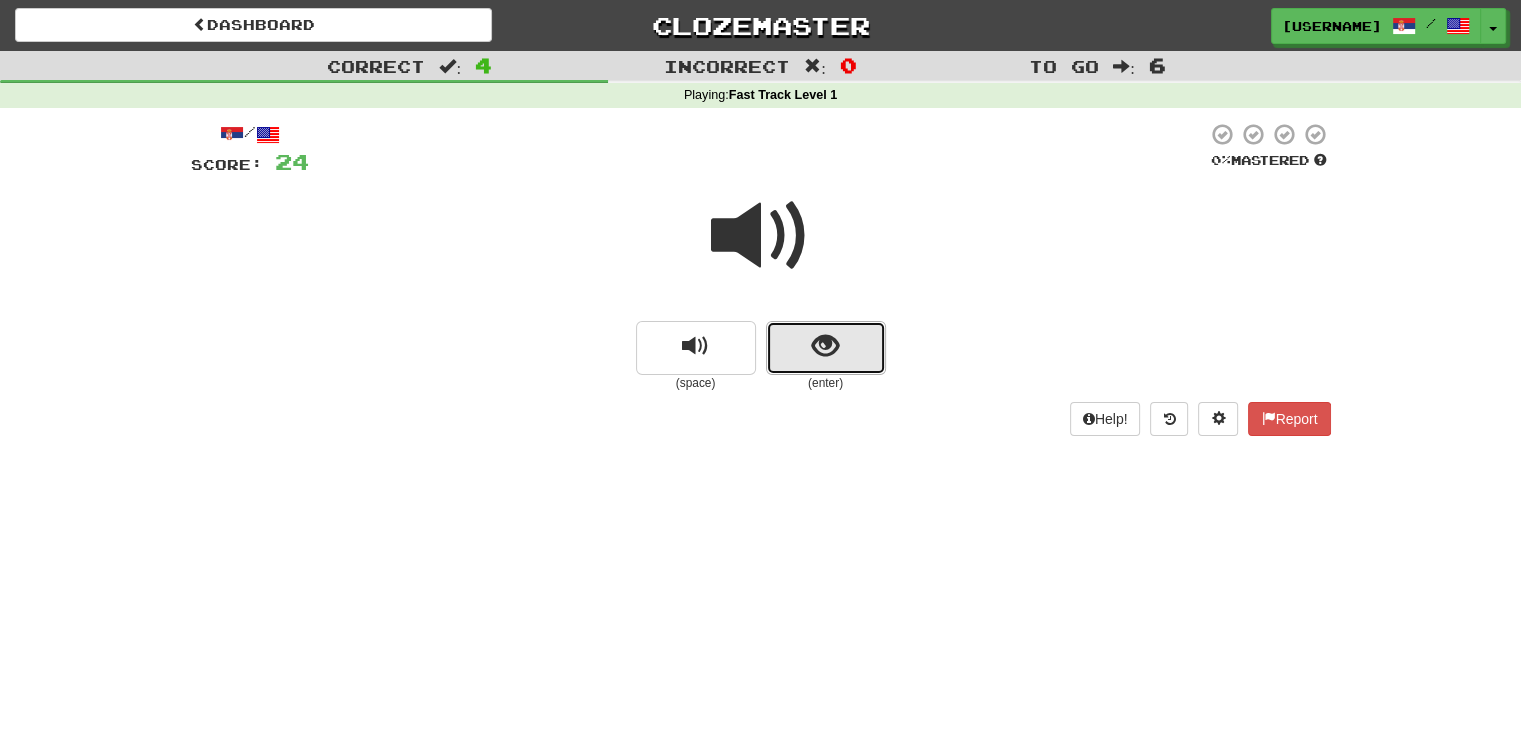 click at bounding box center [826, 348] 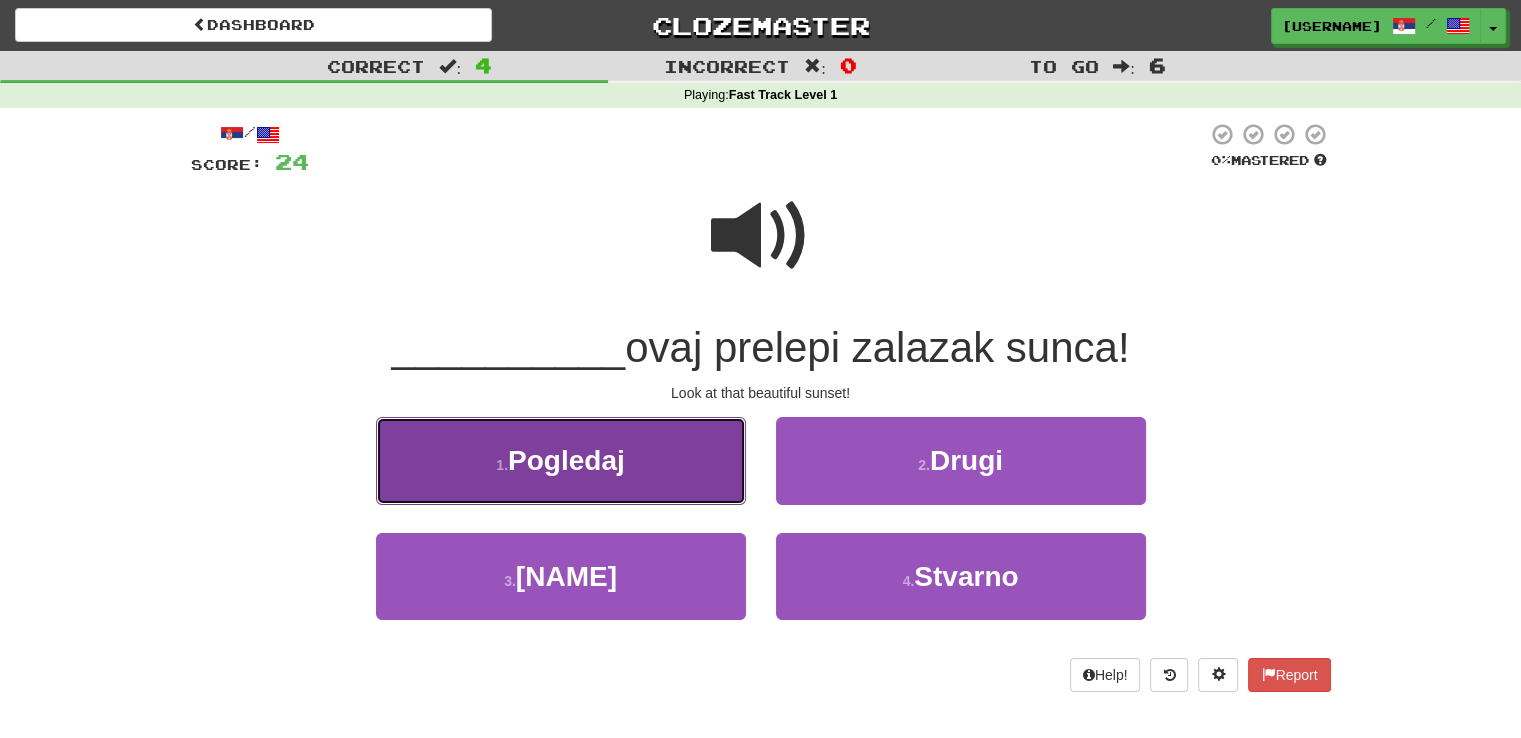 click on "Pogledaj" at bounding box center (566, 460) 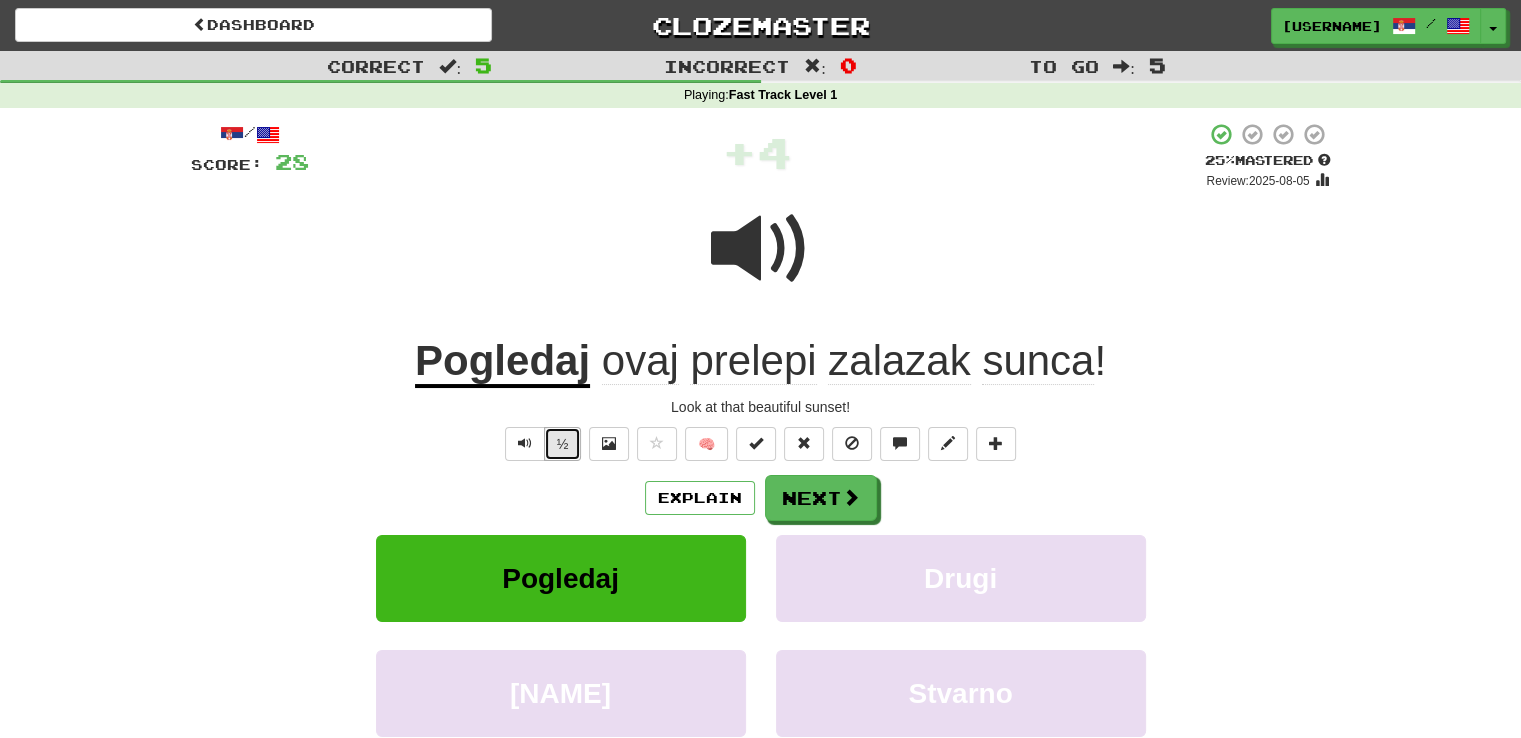 click on "½" at bounding box center [563, 444] 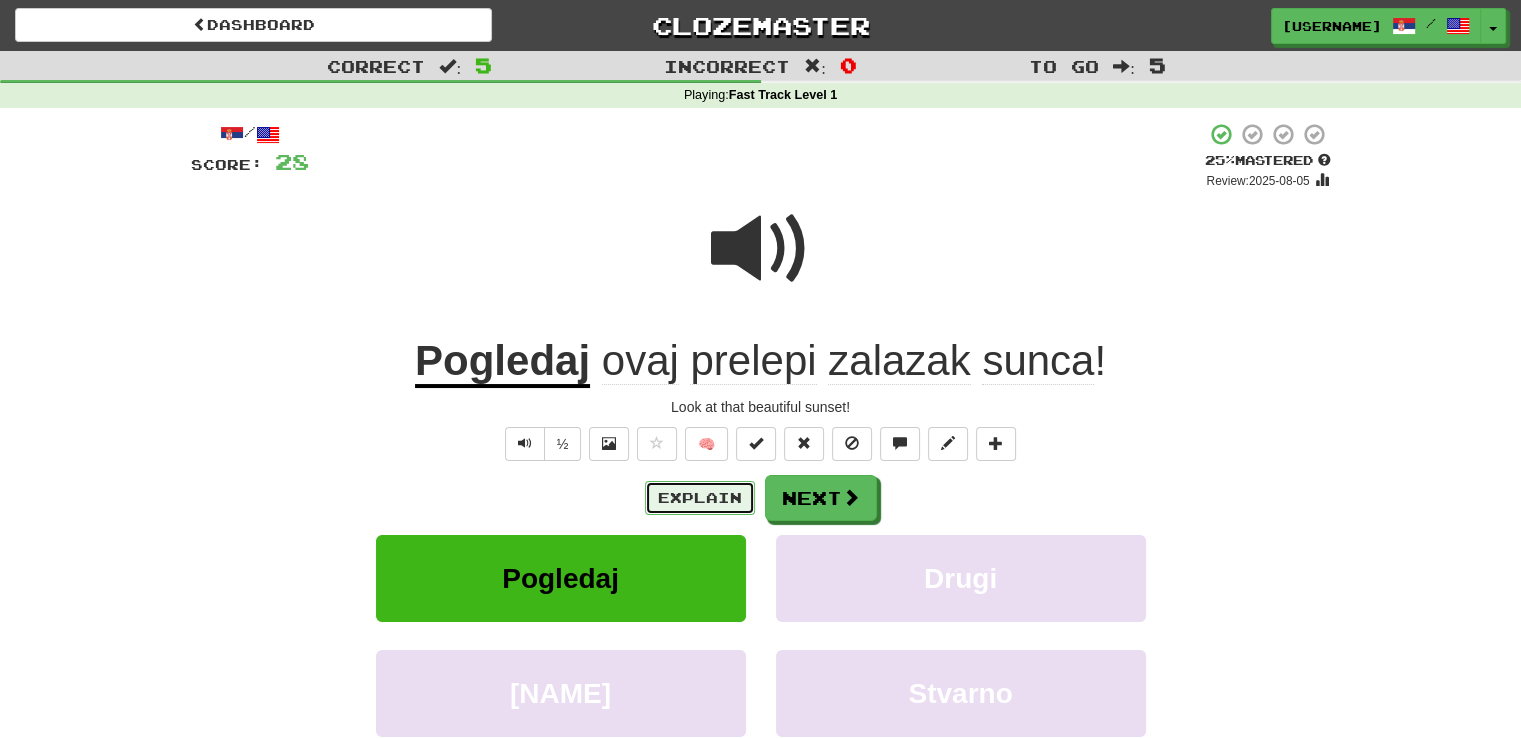 click on "Explain" at bounding box center (700, 498) 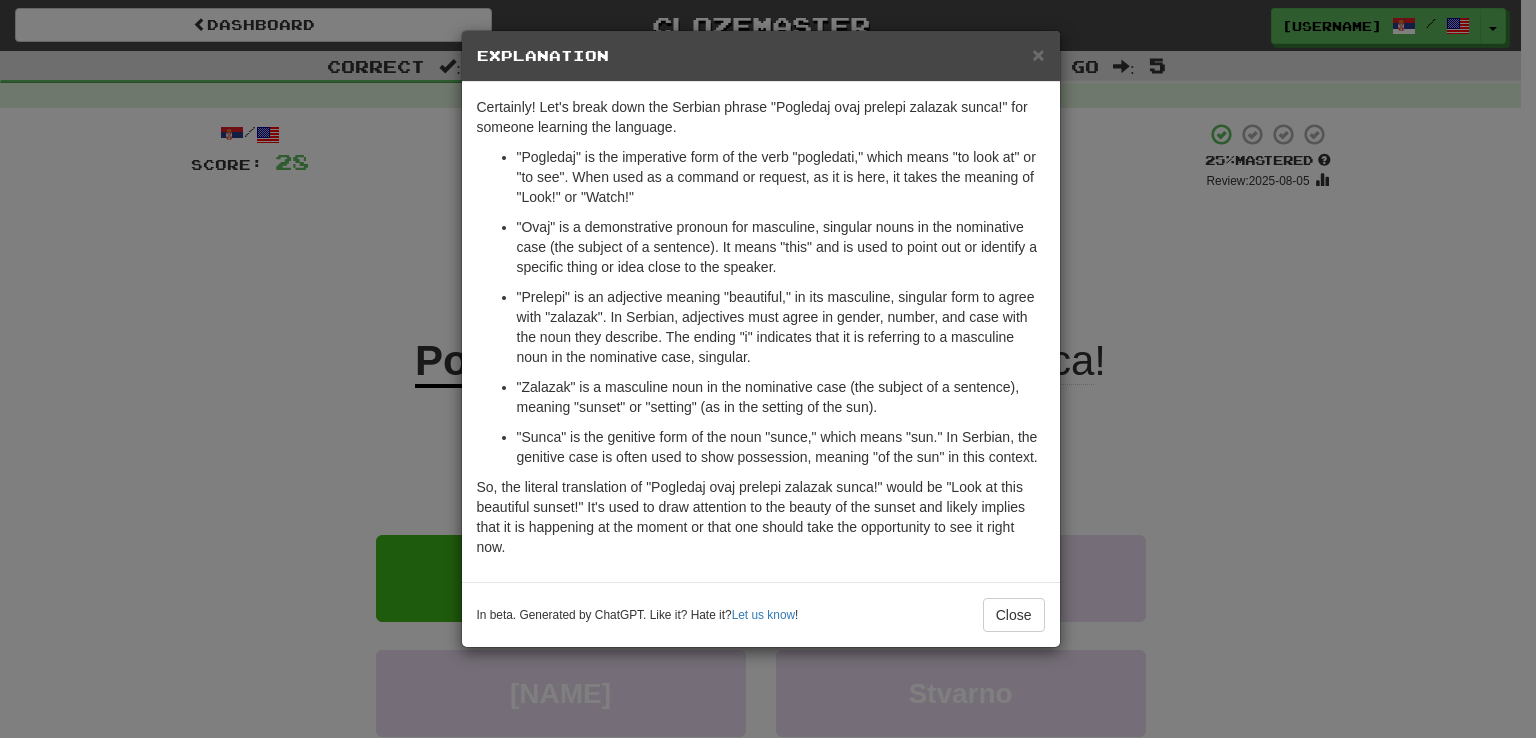 click on "Explanation" at bounding box center (761, 56) 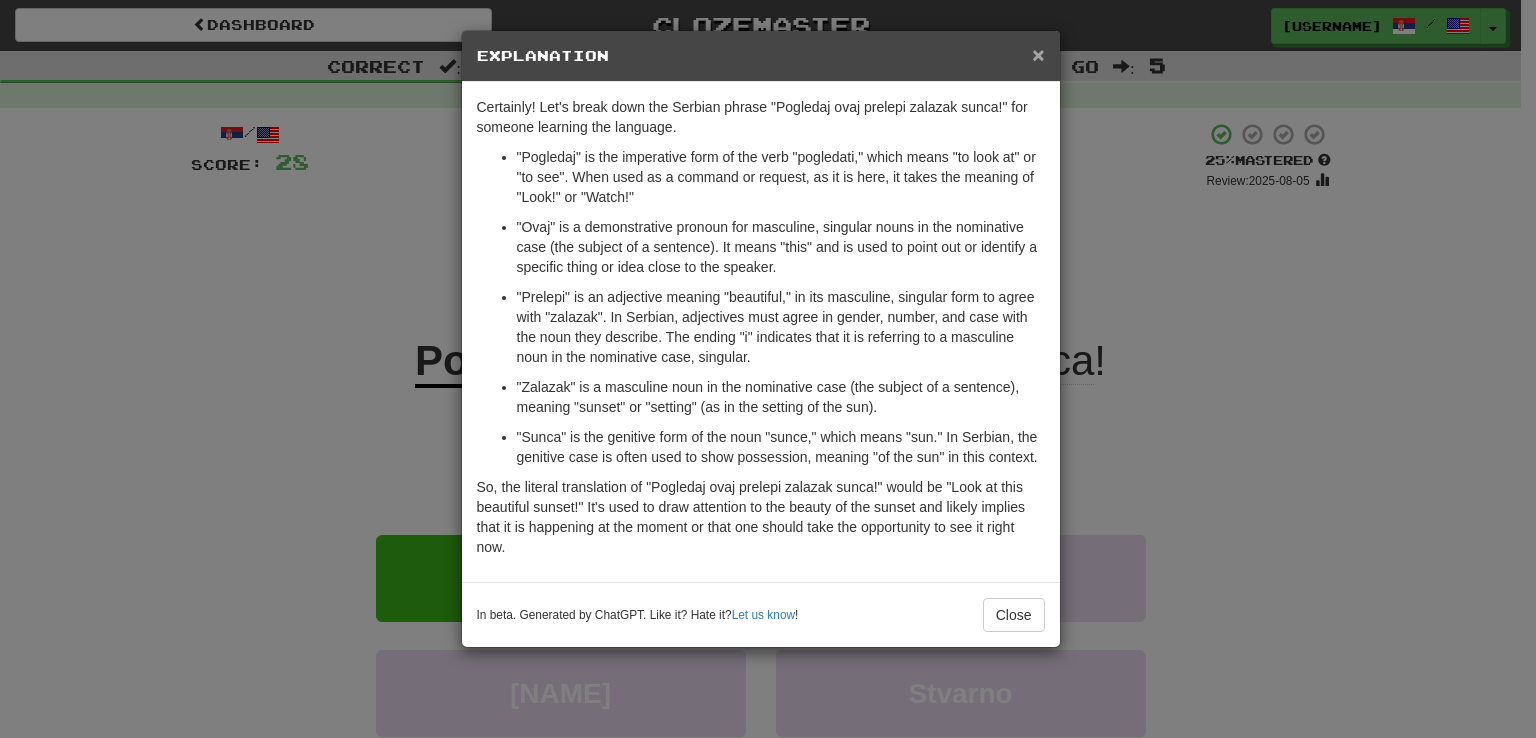 click on "×" at bounding box center (1038, 54) 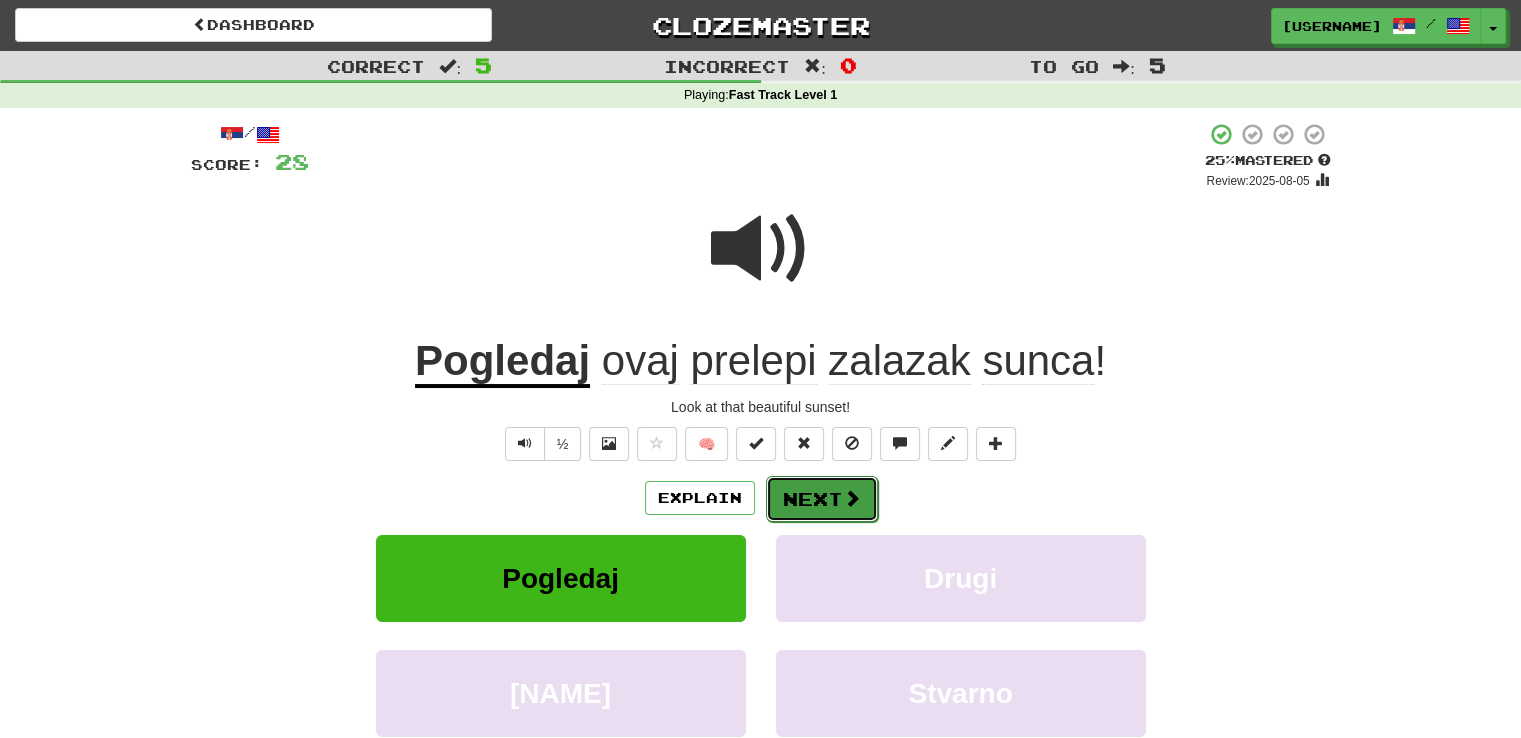 click on "Next" at bounding box center (822, 499) 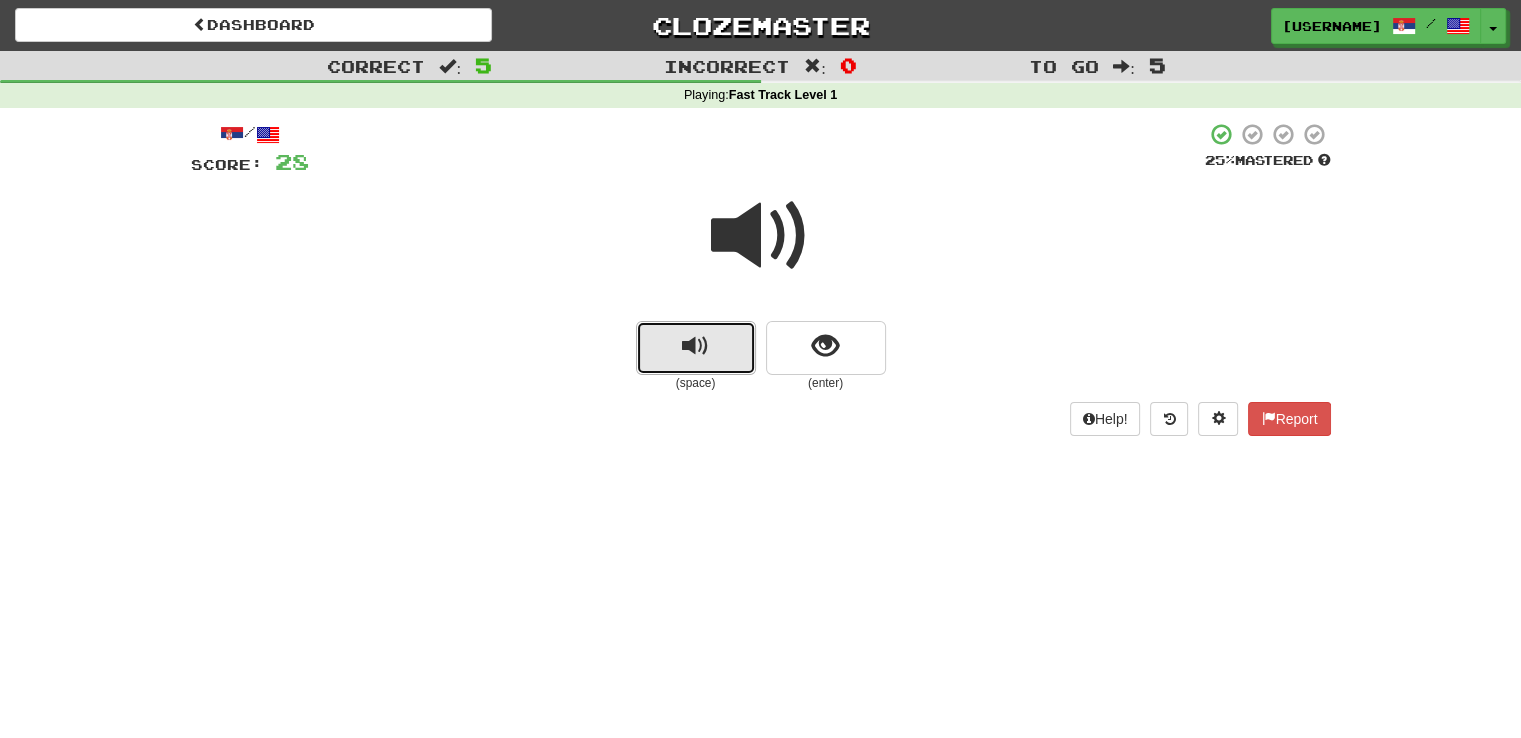 click at bounding box center (696, 348) 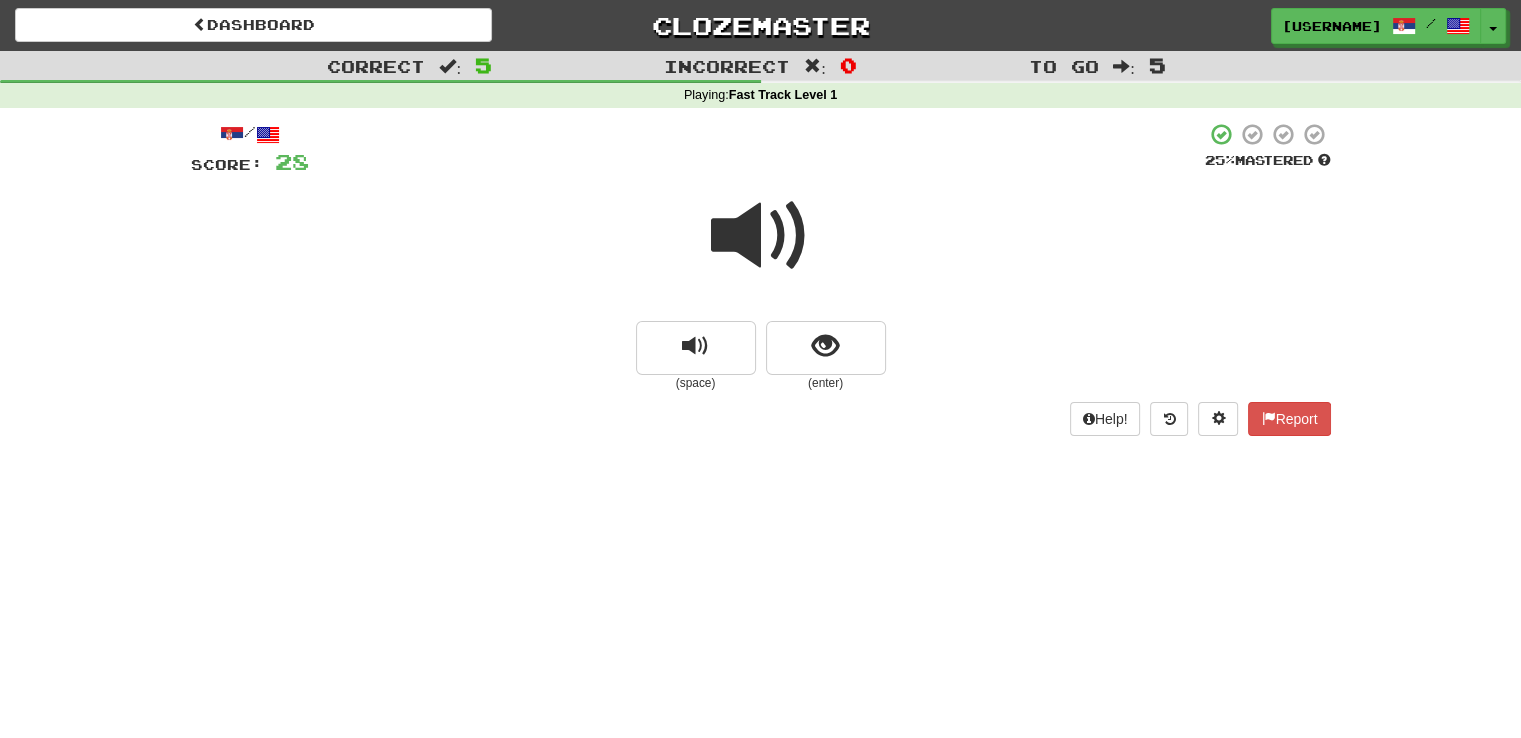 click at bounding box center (761, 249) 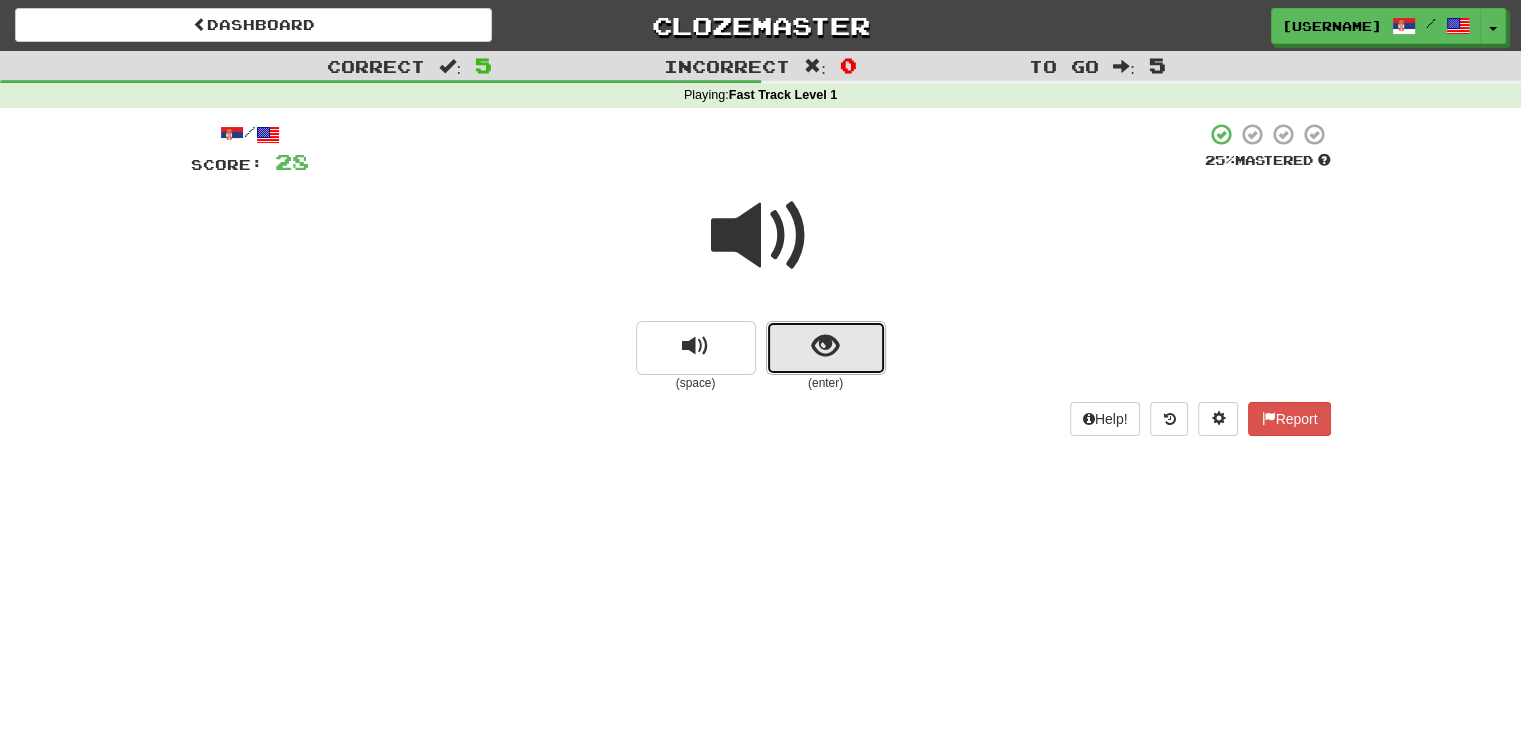 click at bounding box center (825, 346) 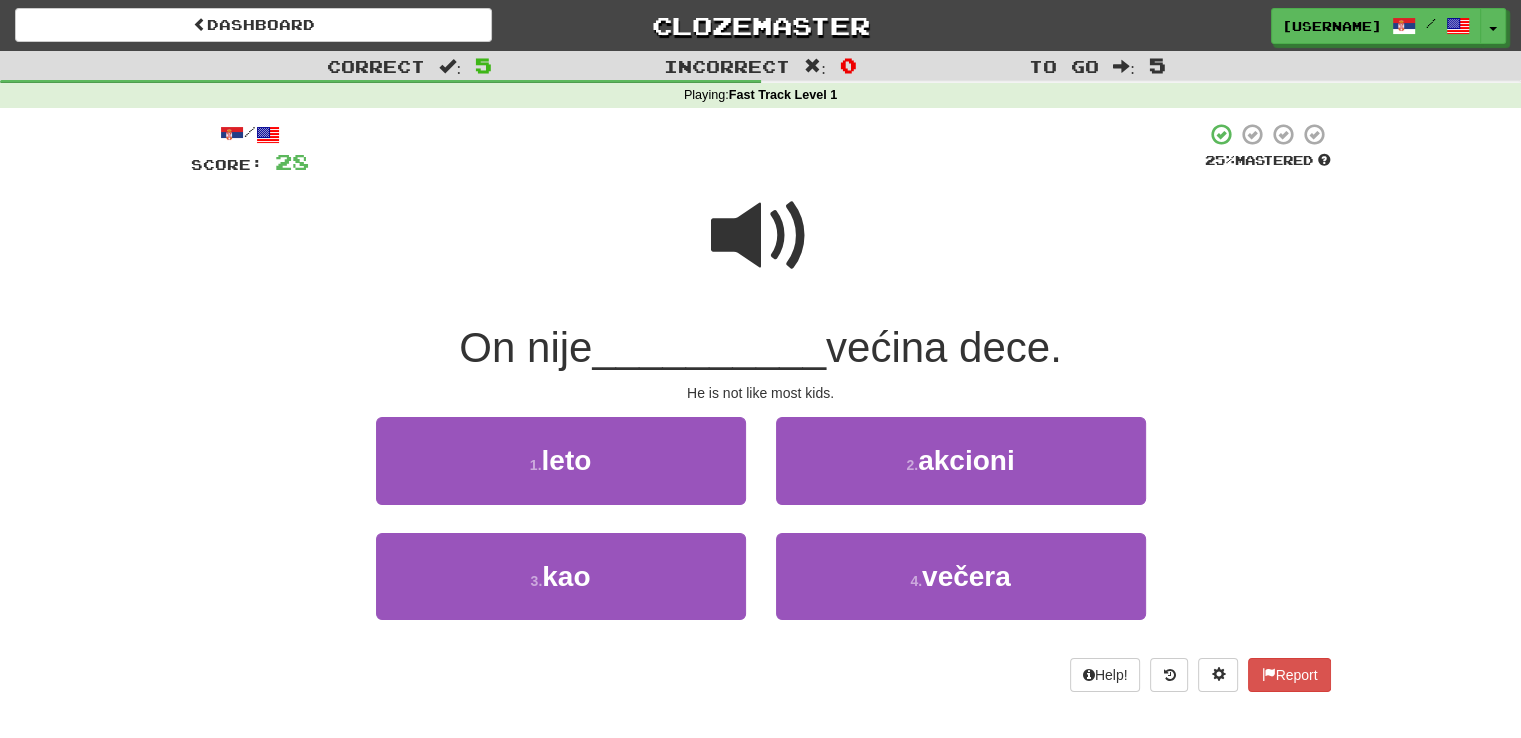 click at bounding box center [761, 236] 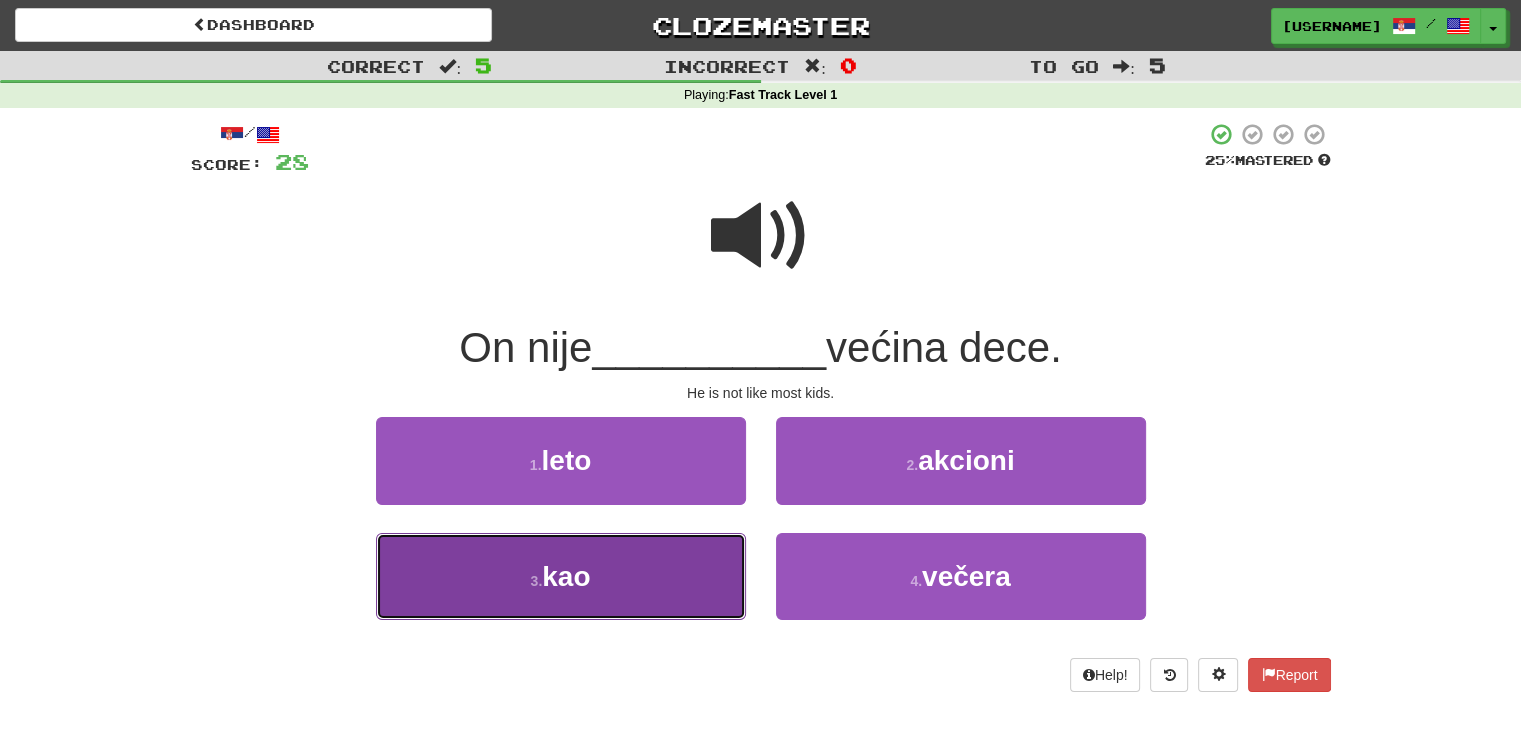 click on "3 .  kao" at bounding box center (561, 576) 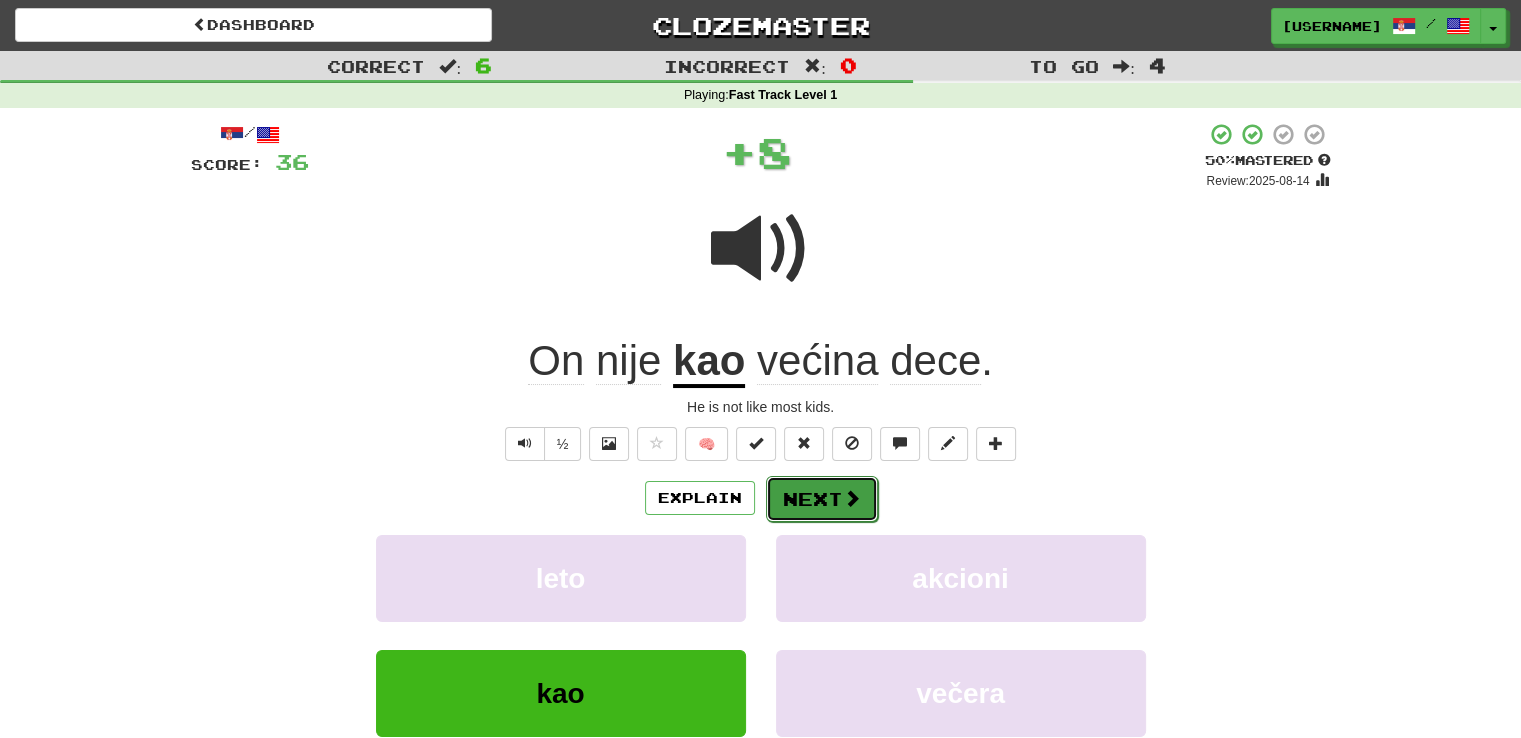 click on "Next" at bounding box center (822, 499) 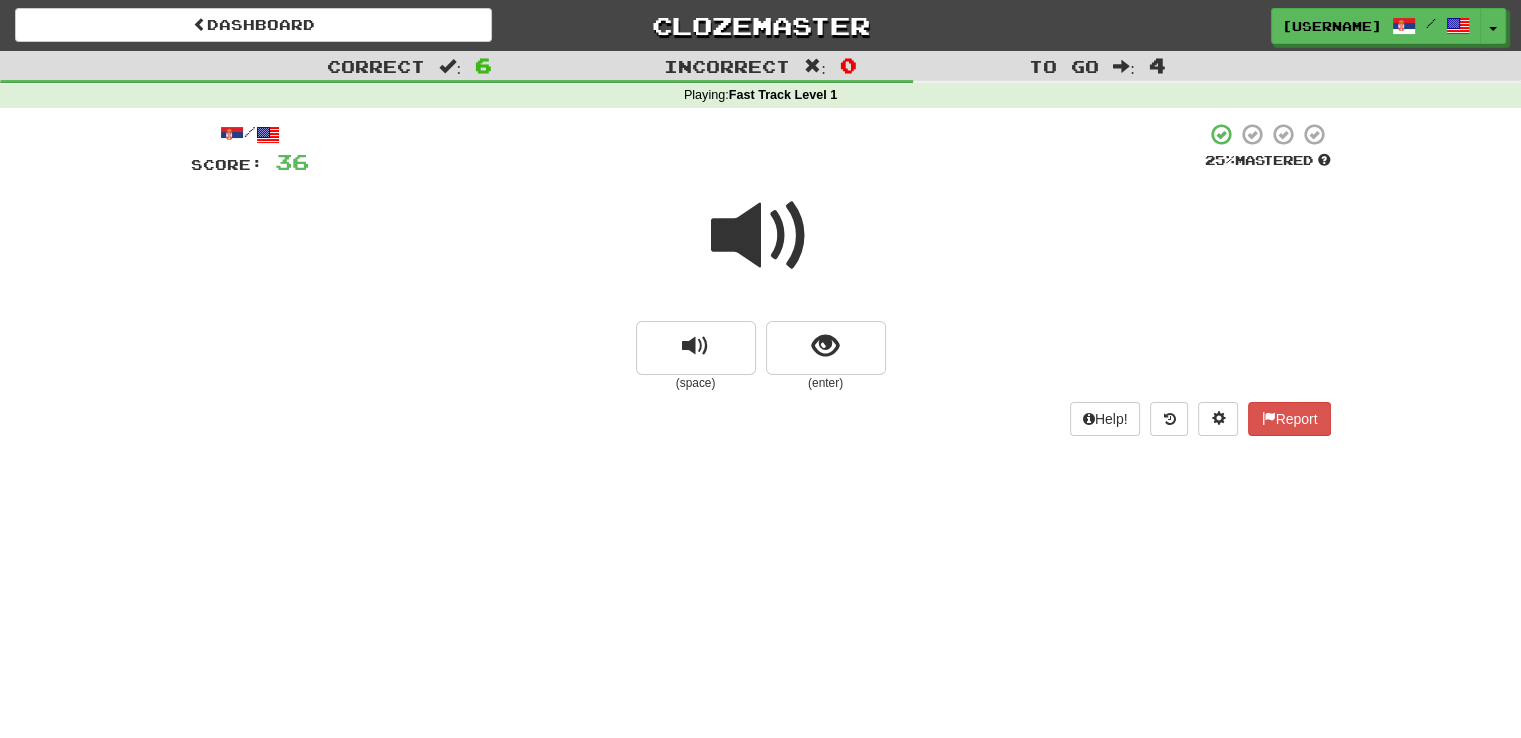 click at bounding box center (761, 236) 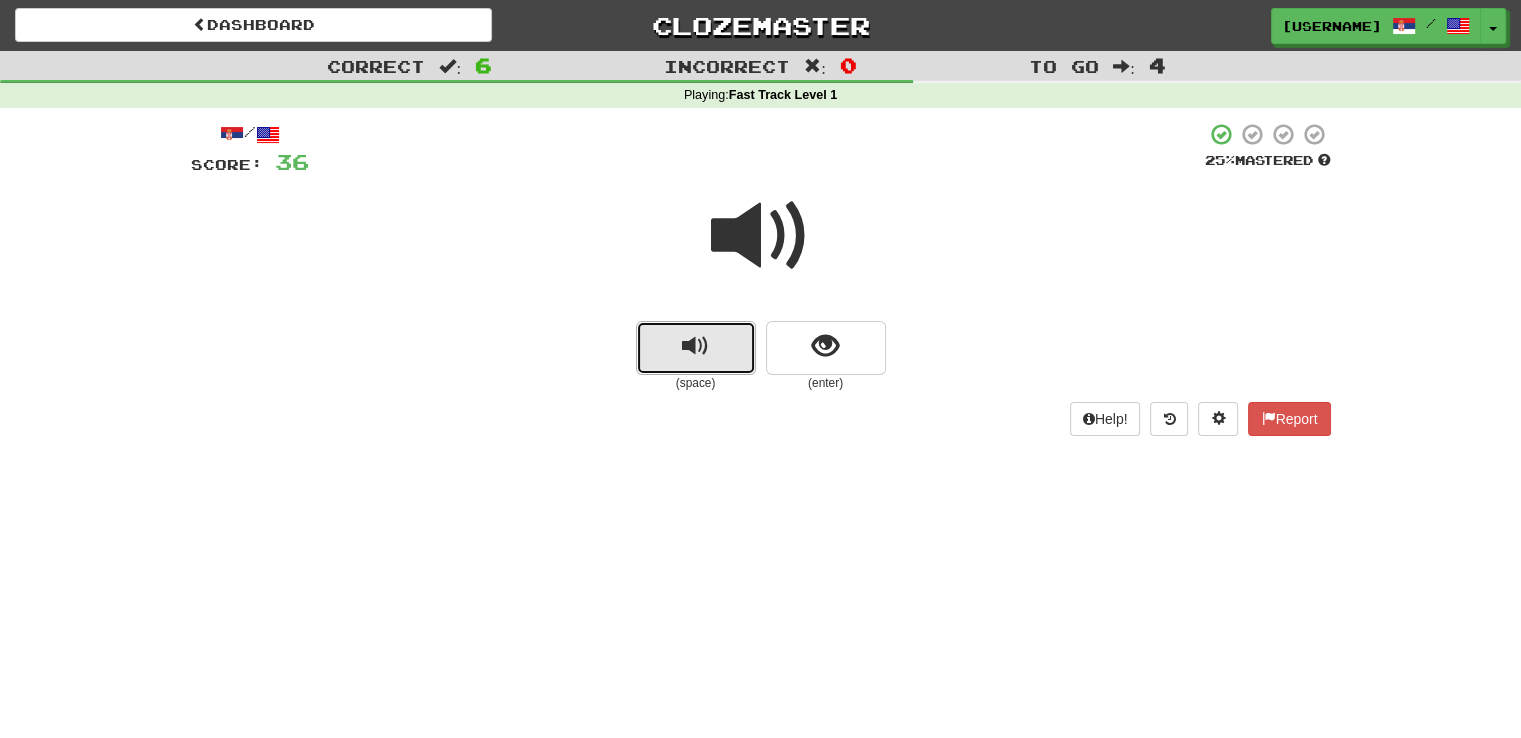 click at bounding box center [696, 348] 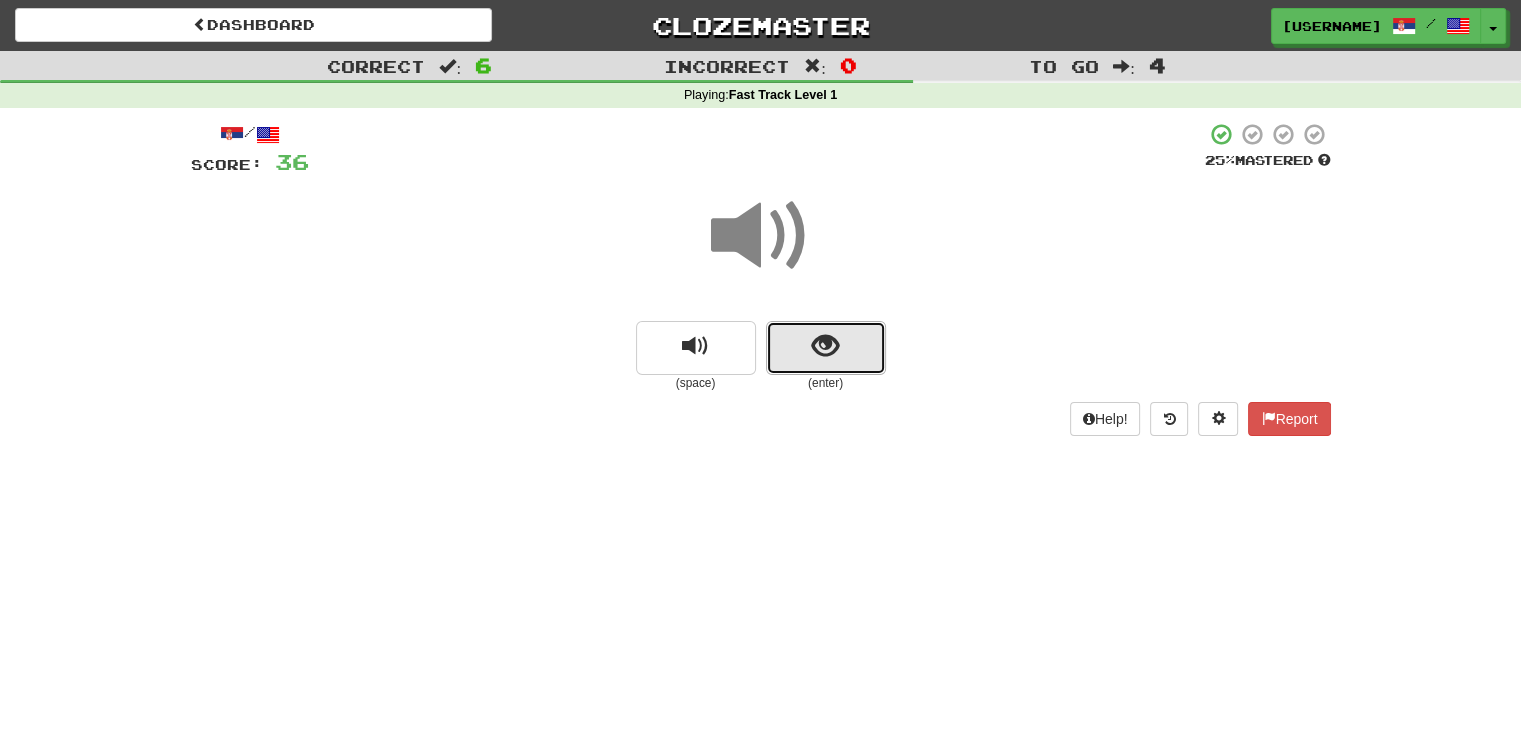 click at bounding box center [825, 346] 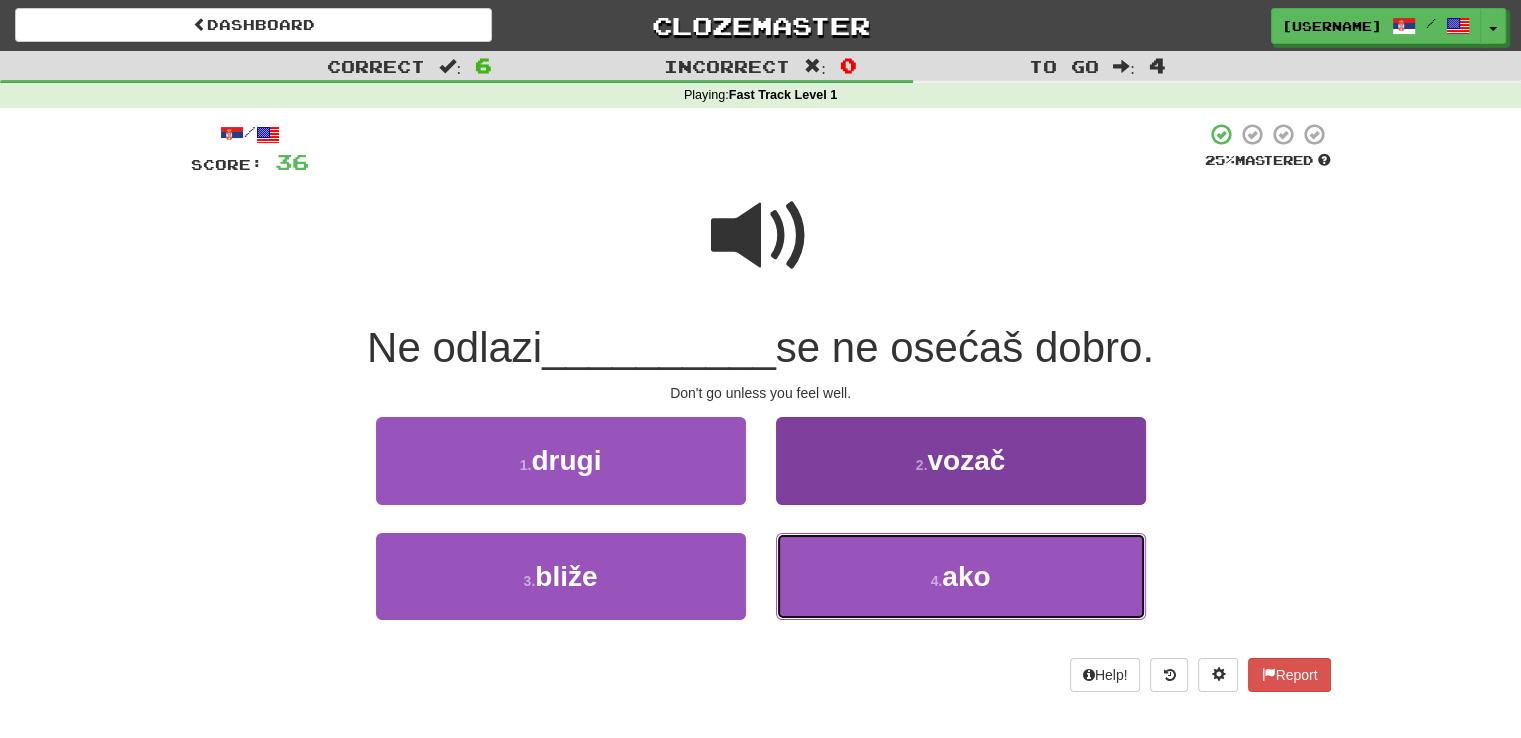 click on "4 .  ako" at bounding box center [961, 576] 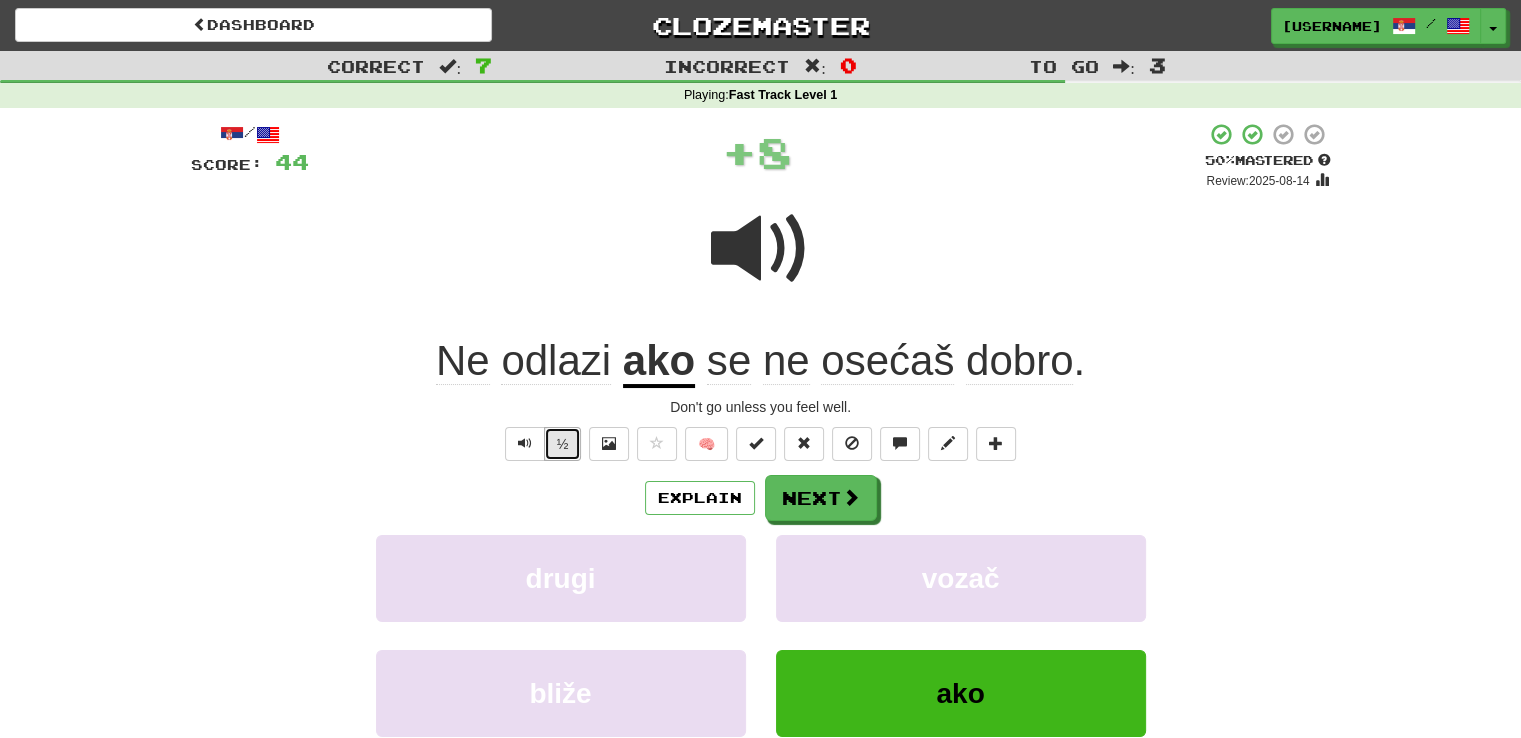 click on "½" at bounding box center (563, 444) 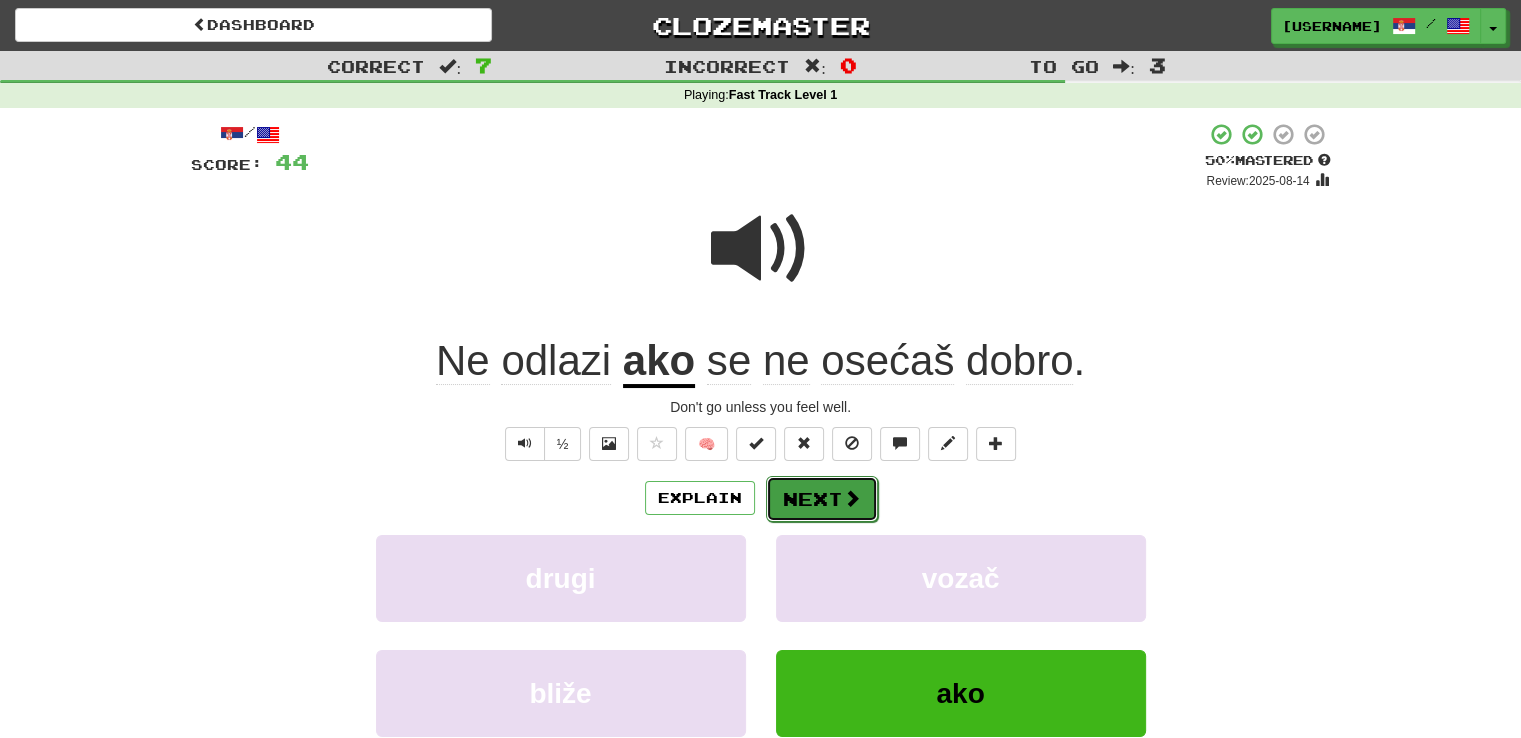 click on "Next" at bounding box center (822, 499) 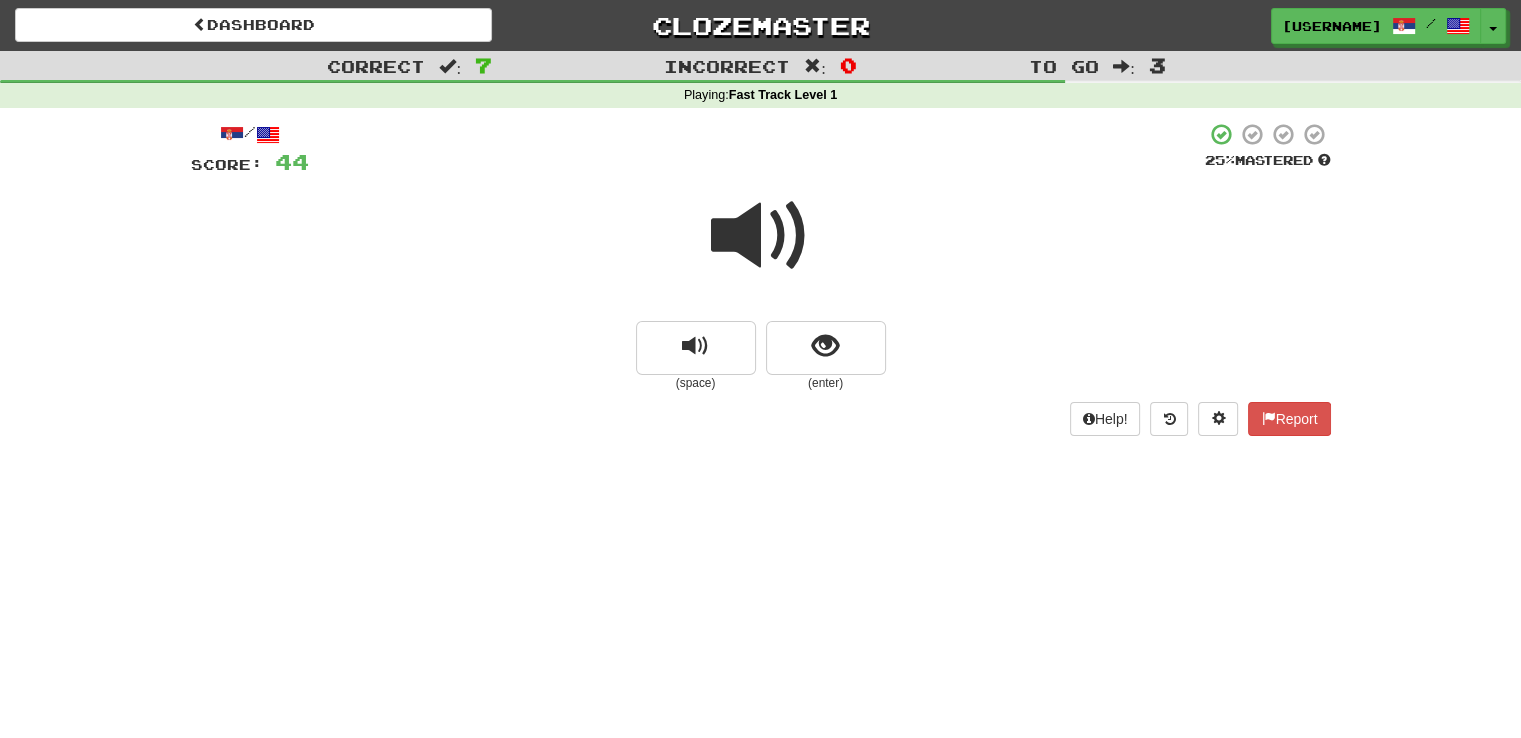 click at bounding box center [761, 236] 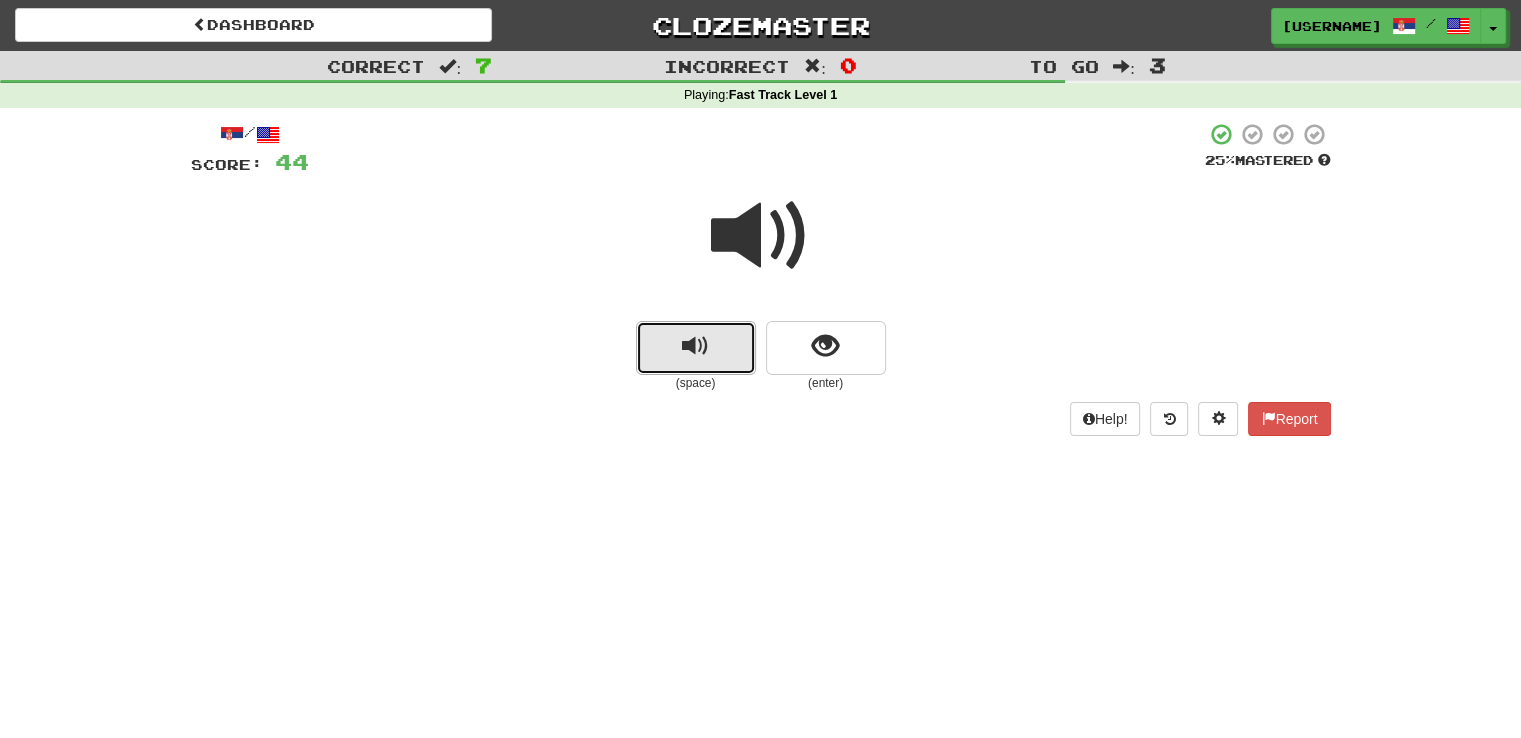 click at bounding box center [695, 346] 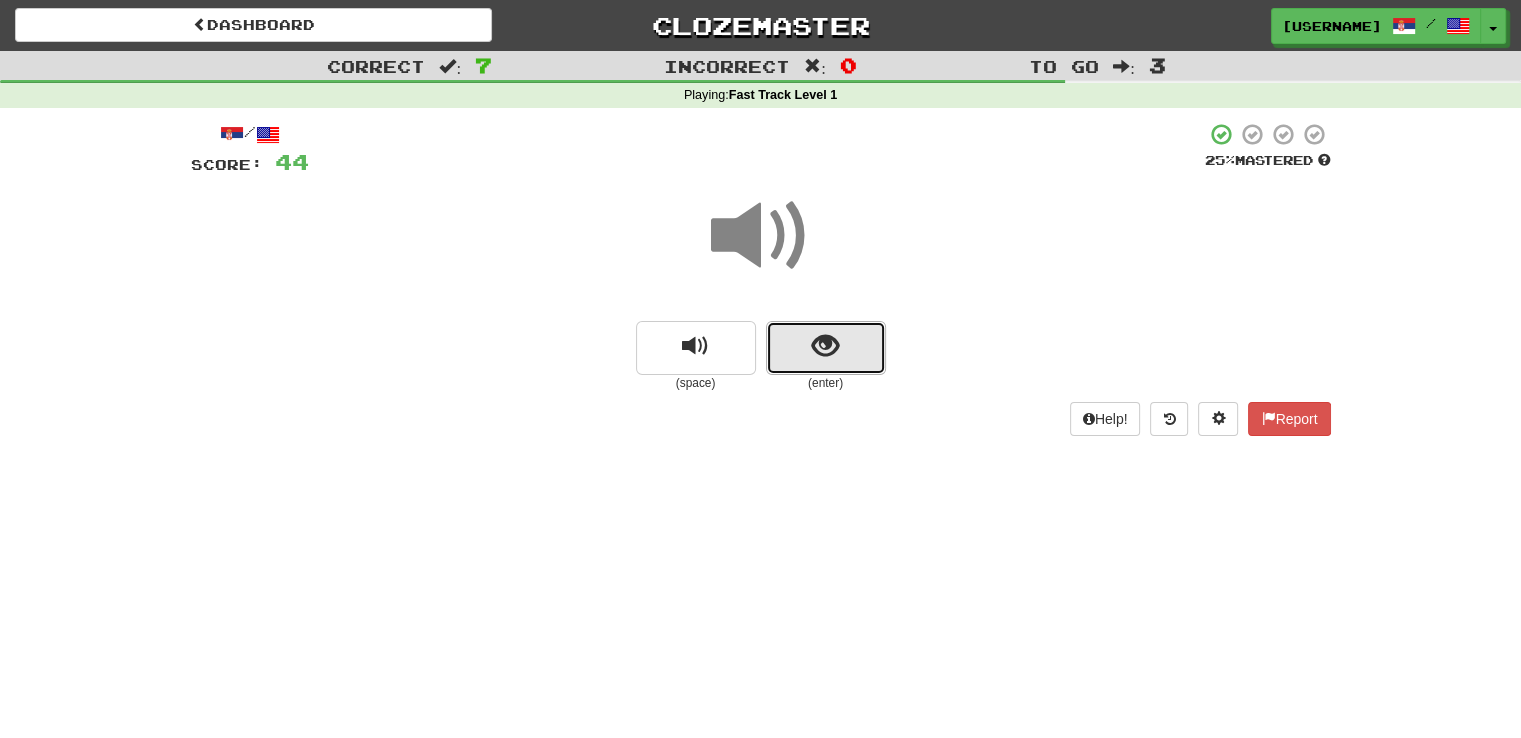 click at bounding box center [826, 348] 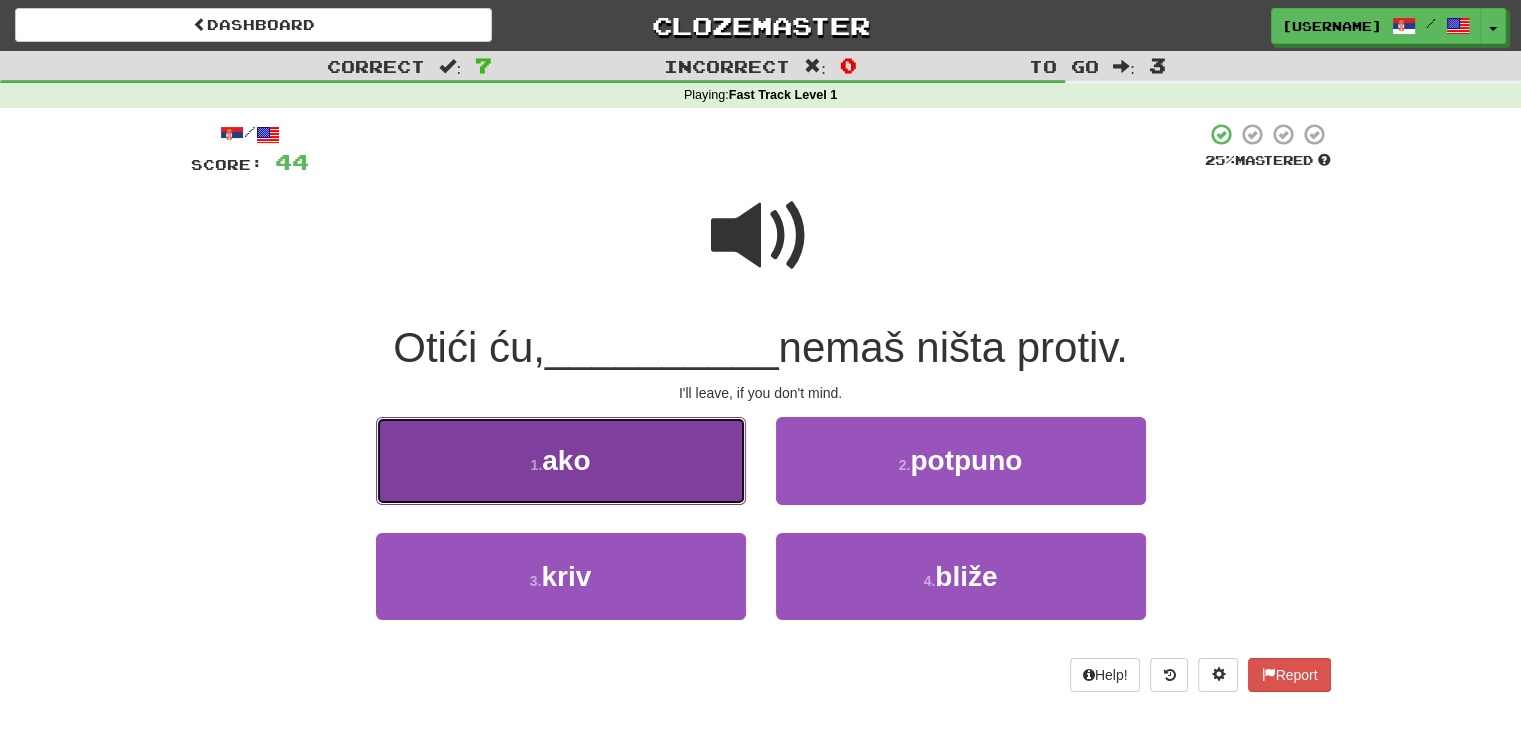 click on "1 .  ako" at bounding box center [561, 460] 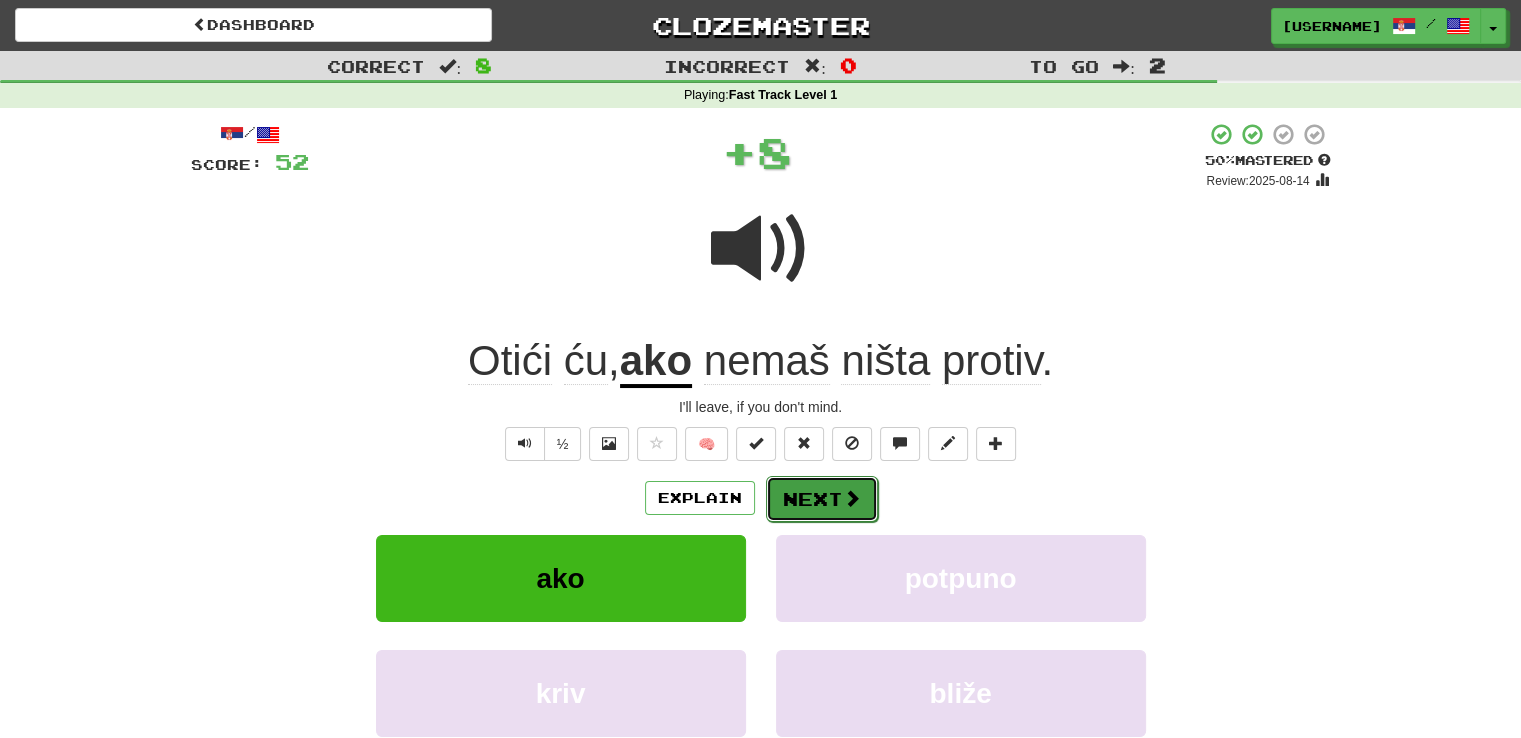 click on "Next" at bounding box center [822, 499] 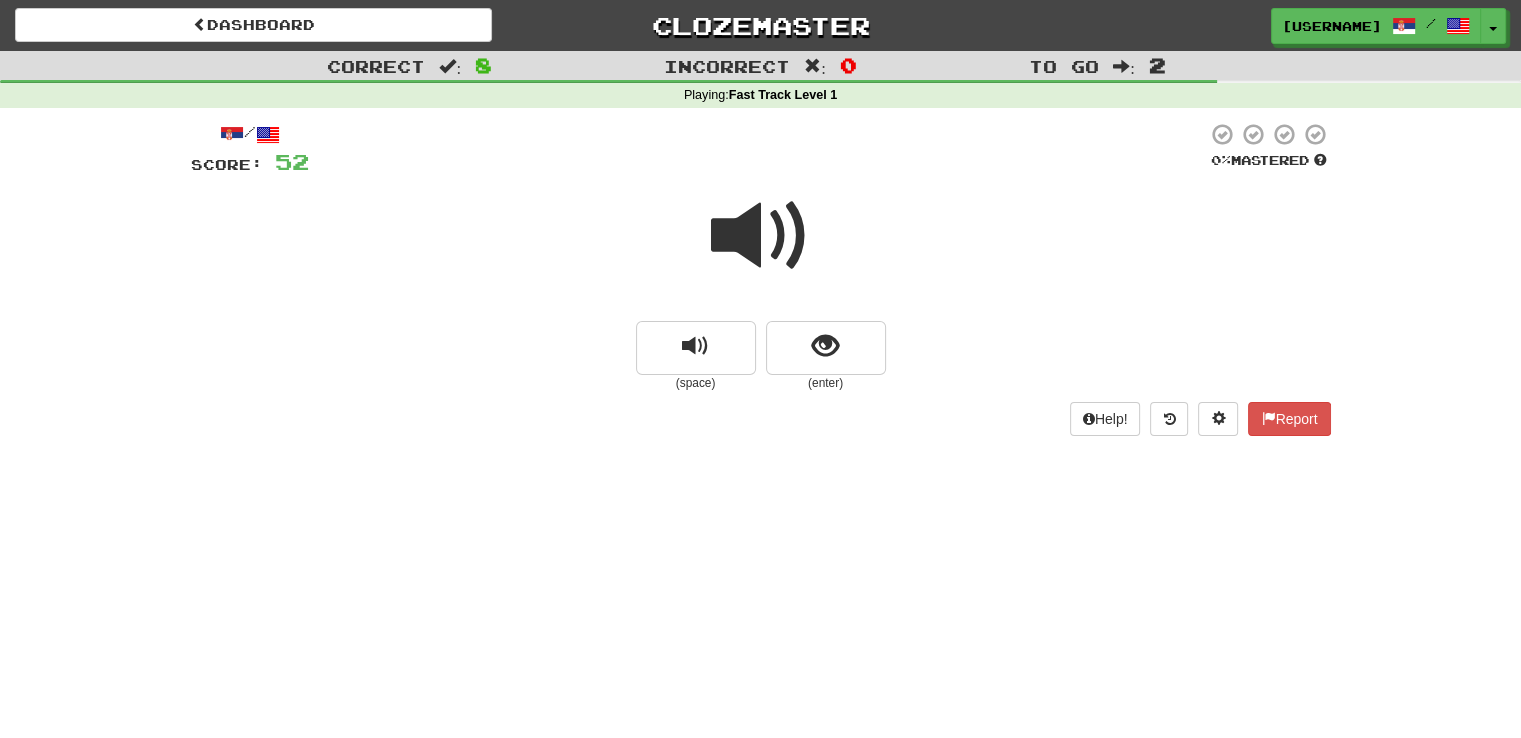 click at bounding box center (761, 236) 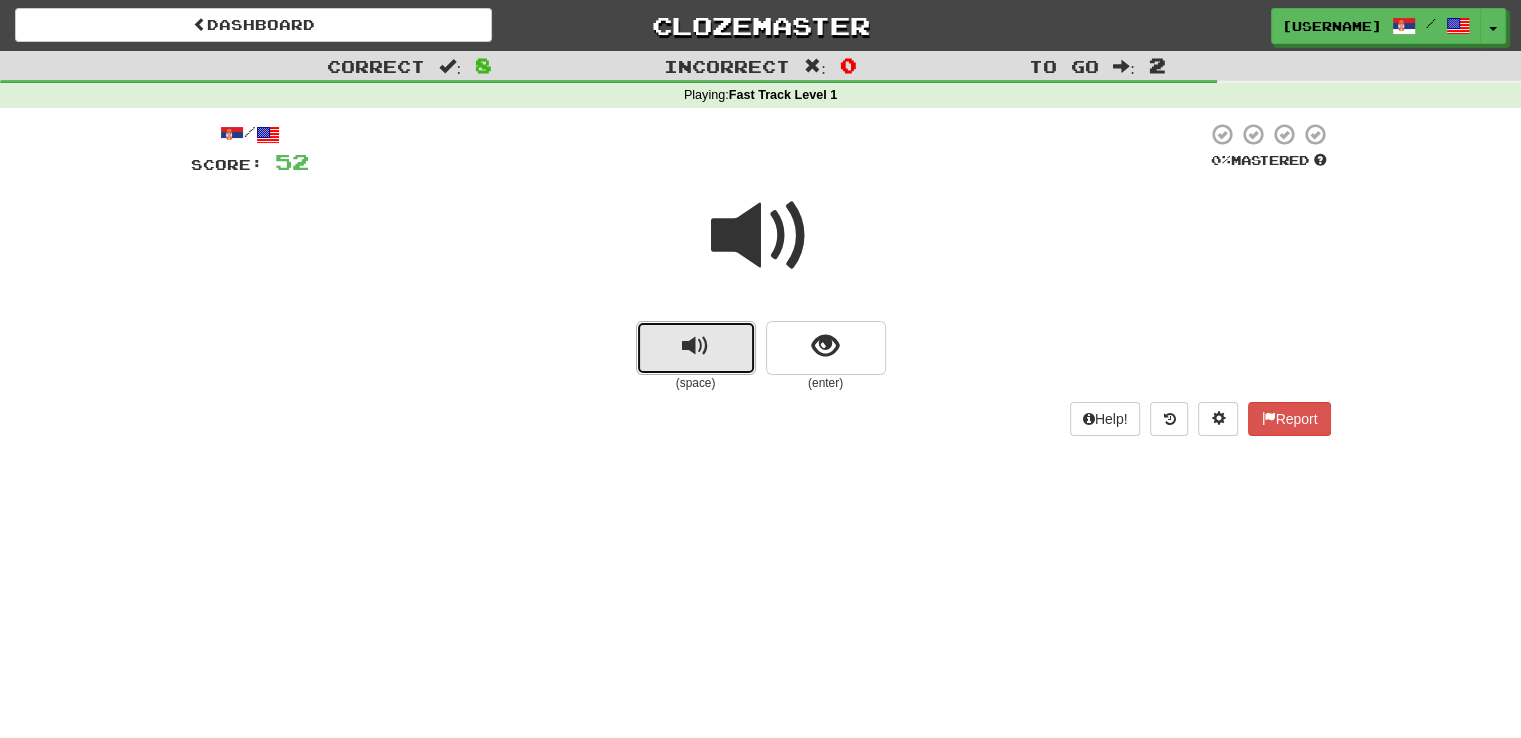 click at bounding box center (696, 348) 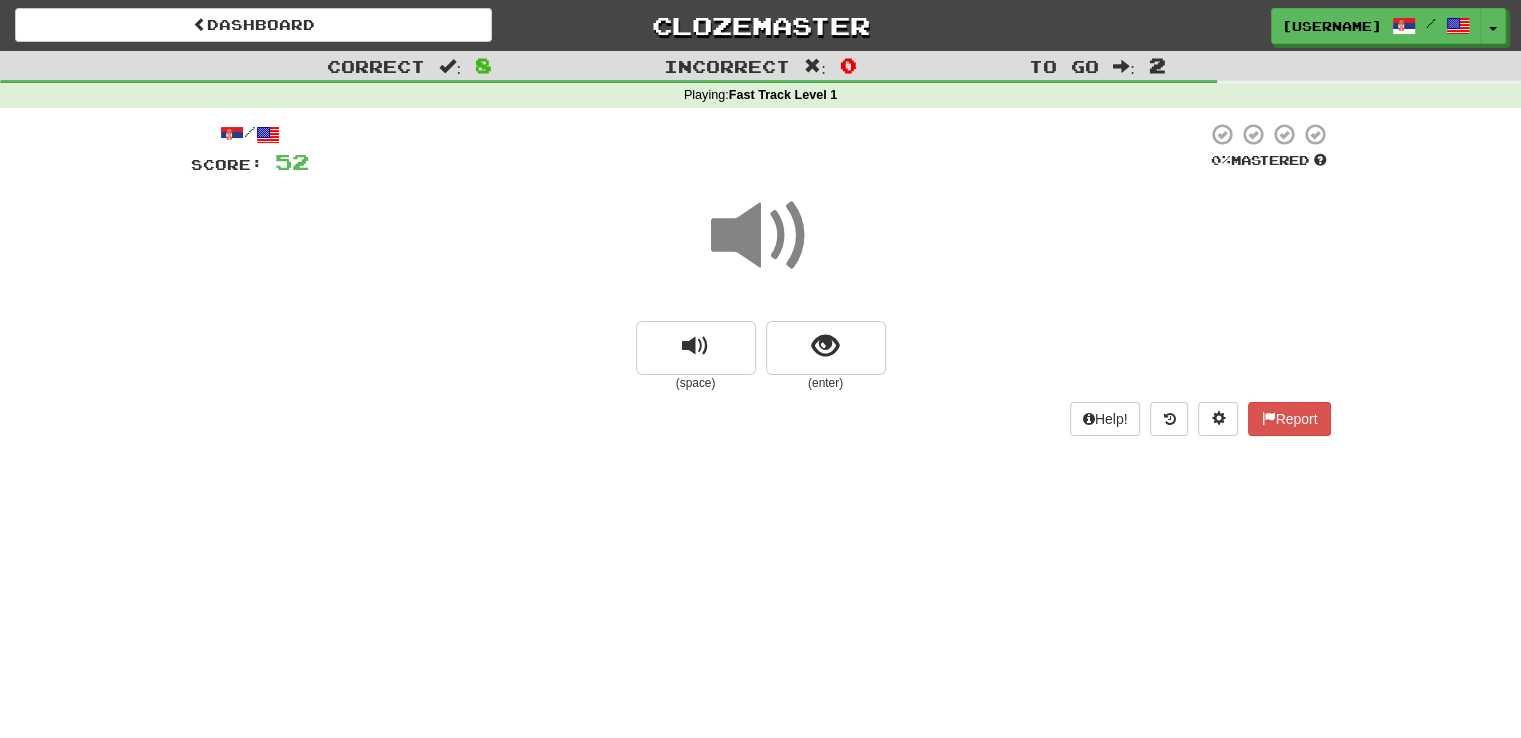 click at bounding box center (761, 236) 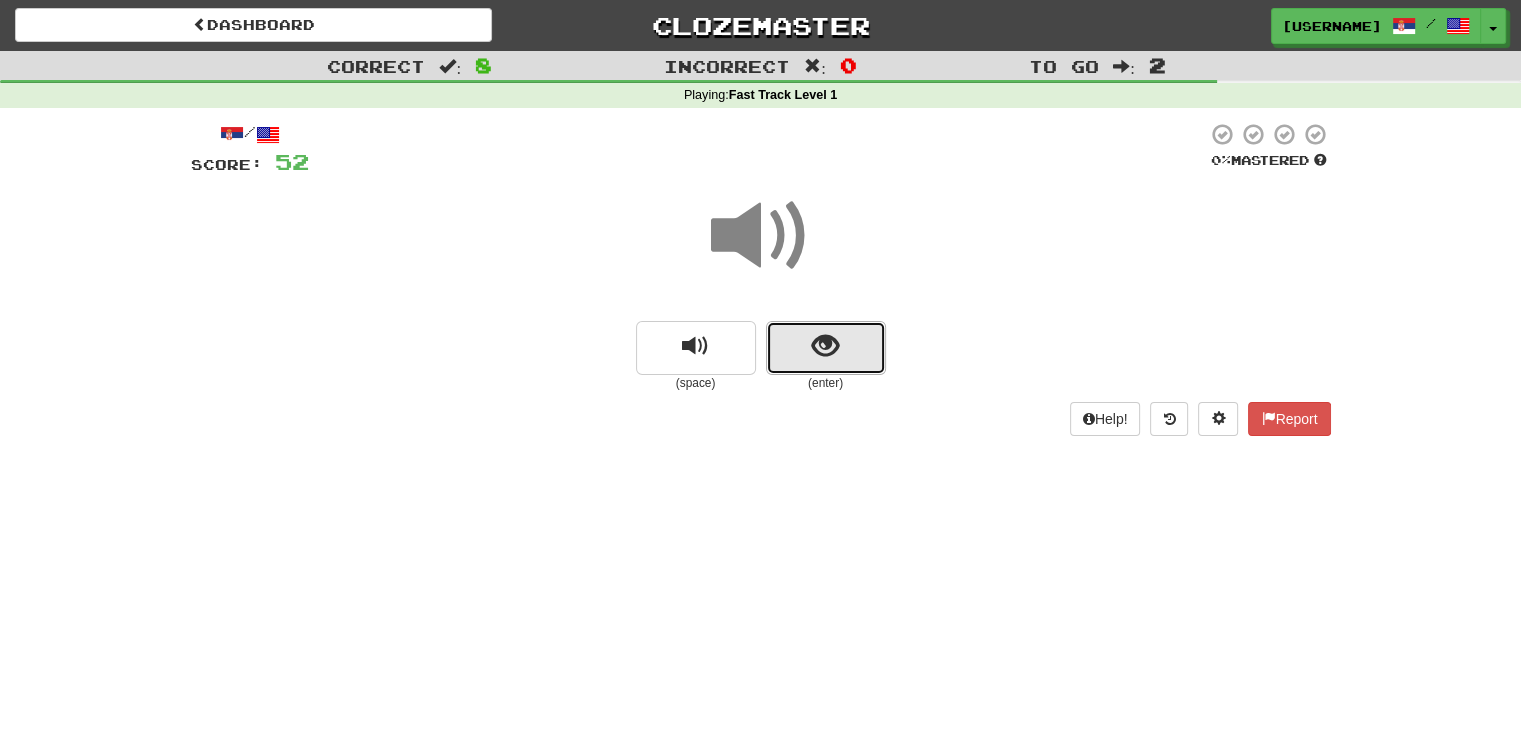 click at bounding box center (825, 346) 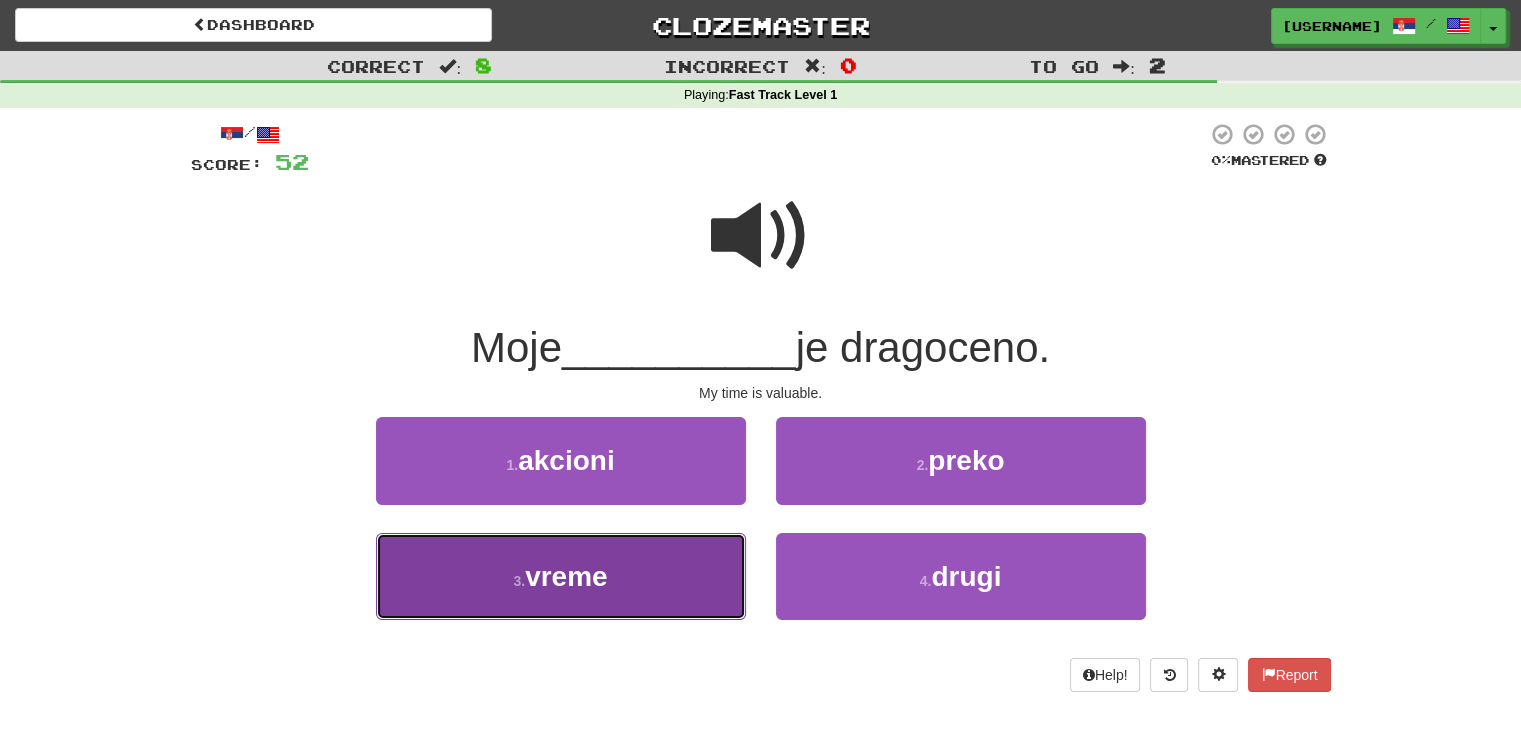 click on "3 .  vreme" at bounding box center [561, 576] 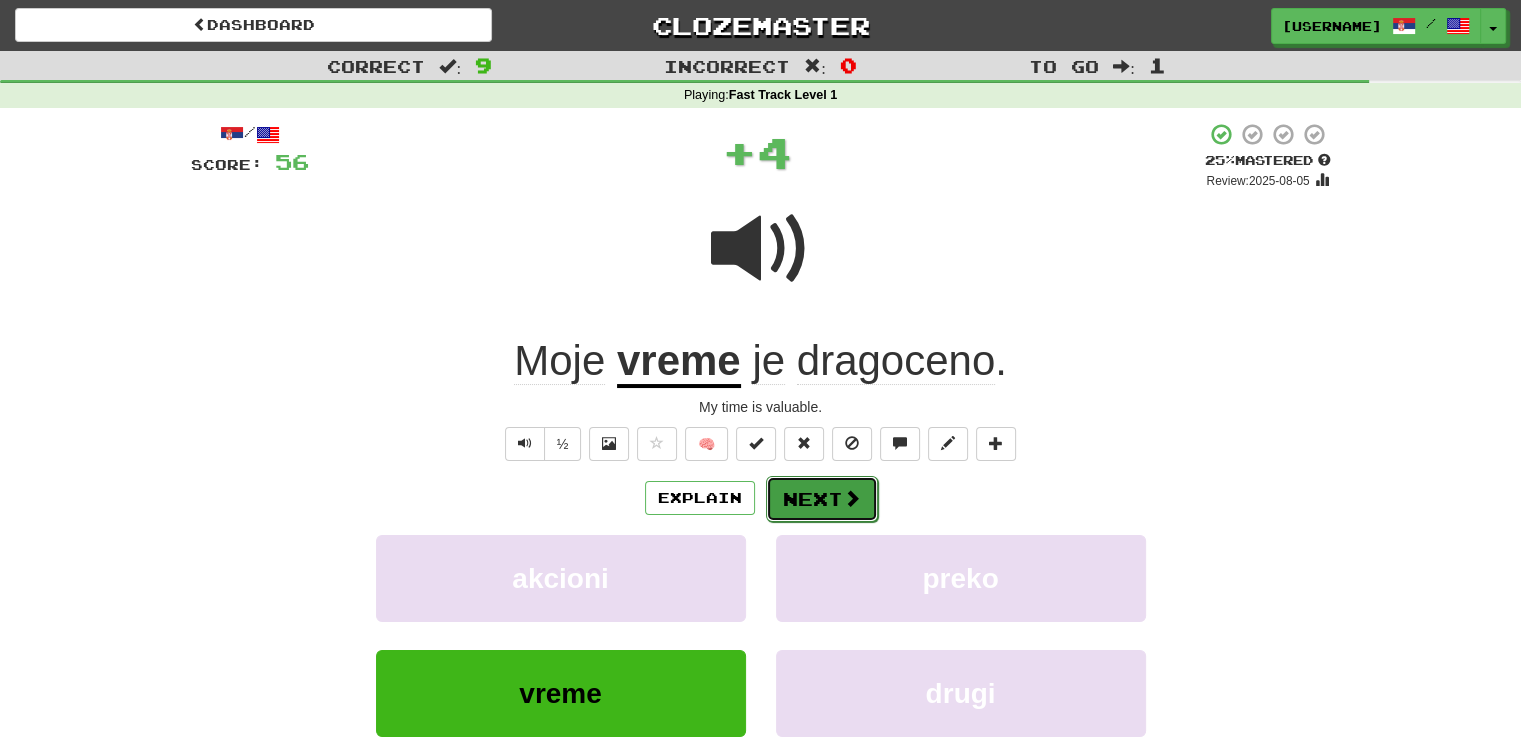 click on "Next" at bounding box center (822, 499) 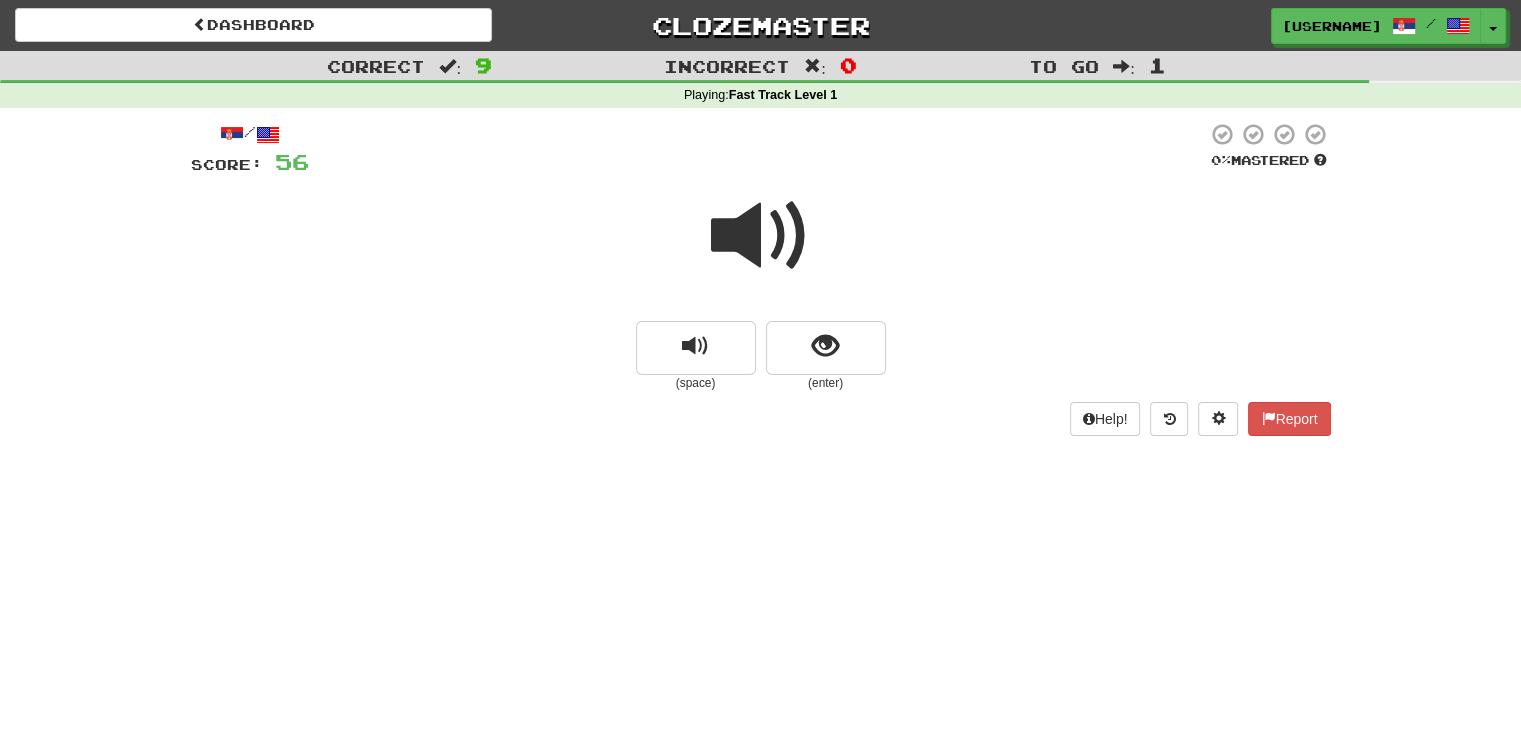 click at bounding box center (761, 236) 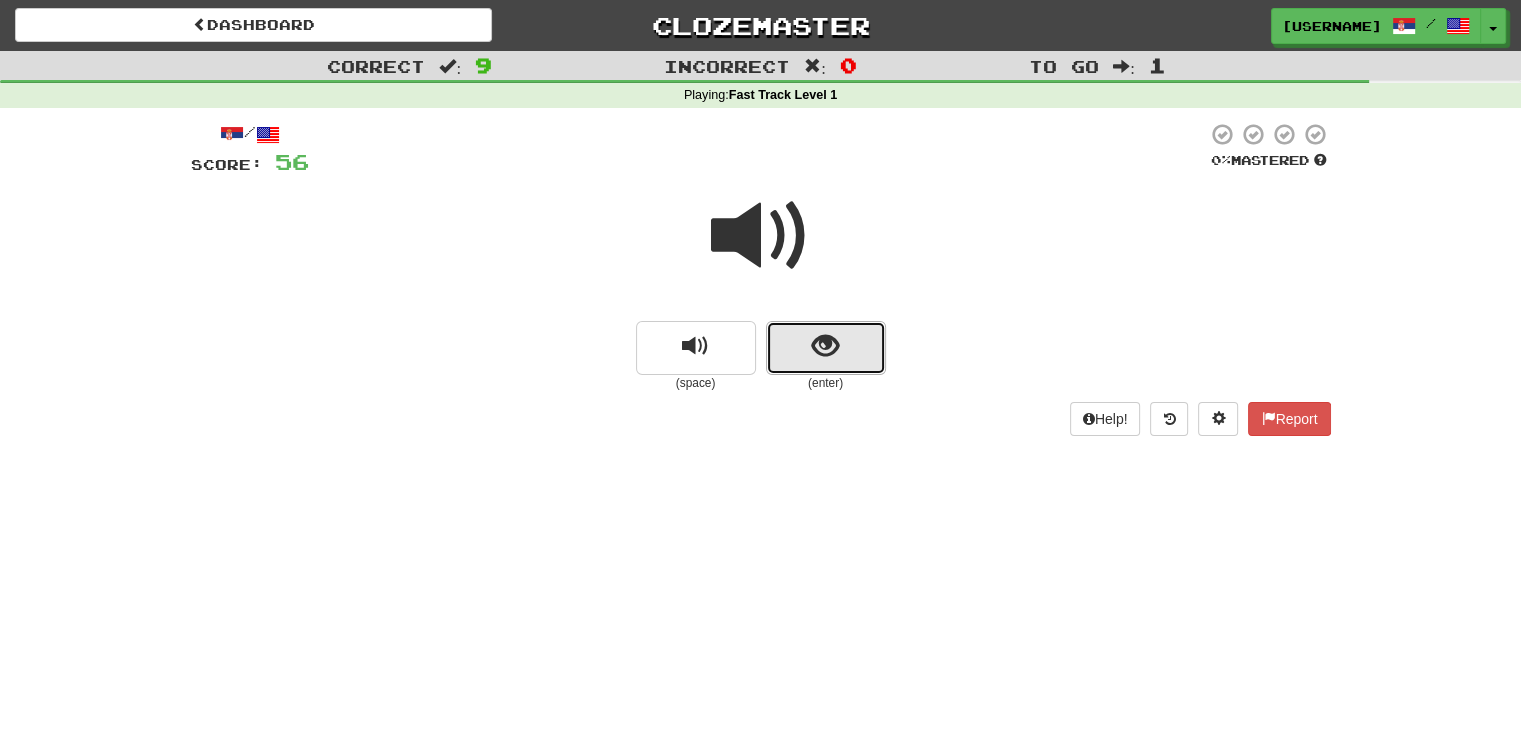 click at bounding box center (826, 348) 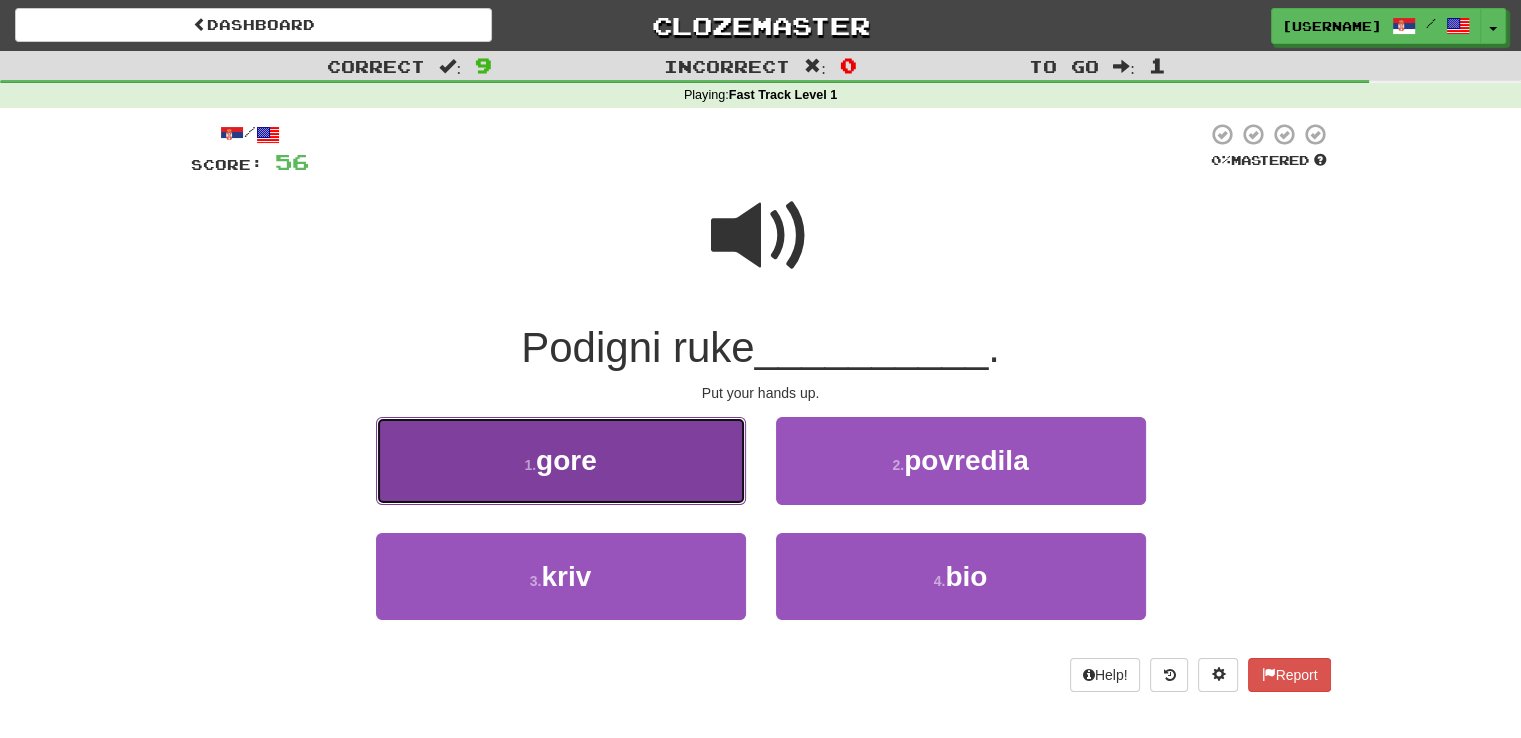 click on "1 .  gore" at bounding box center (561, 460) 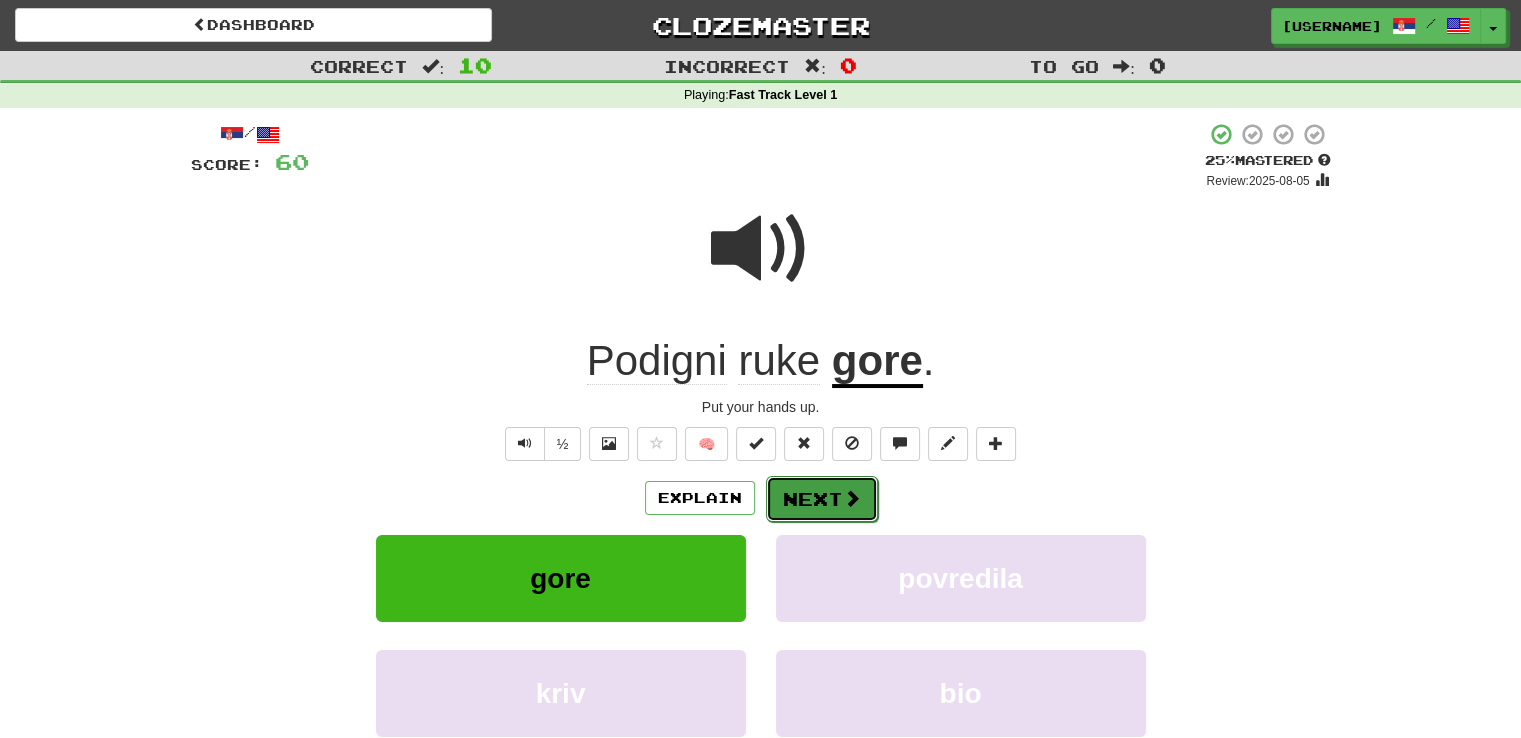 click at bounding box center (852, 498) 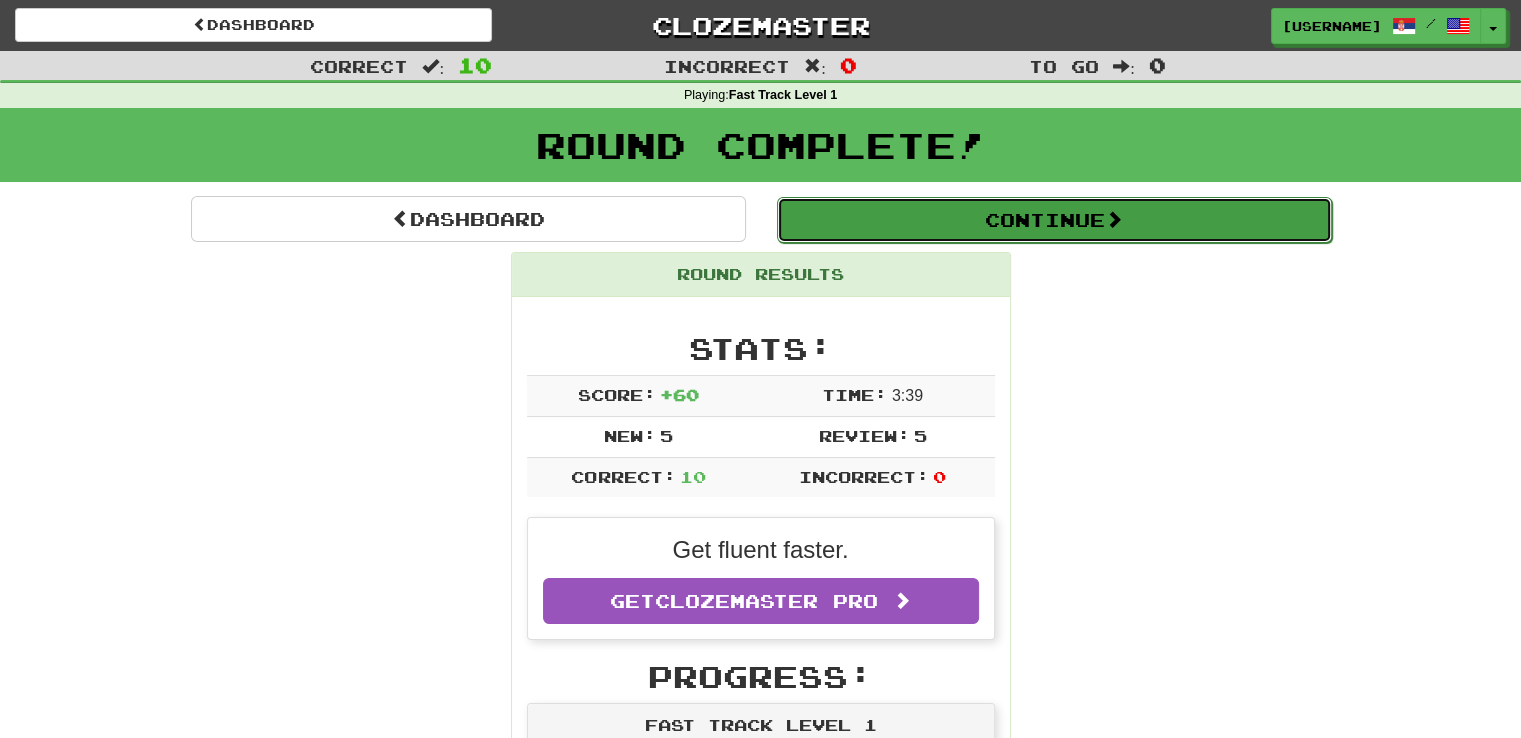 click on "Continue" at bounding box center [1054, 220] 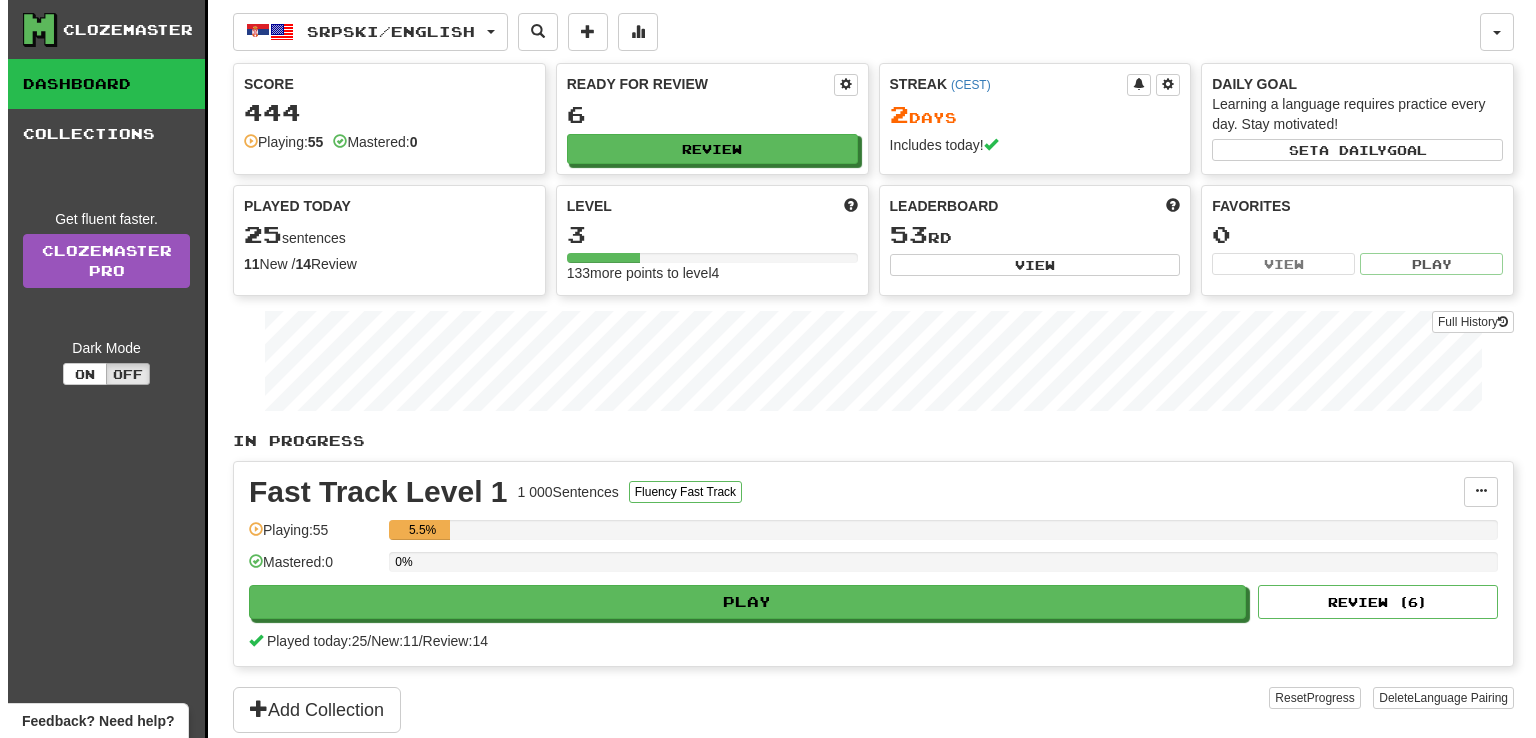 scroll, scrollTop: 0, scrollLeft: 0, axis: both 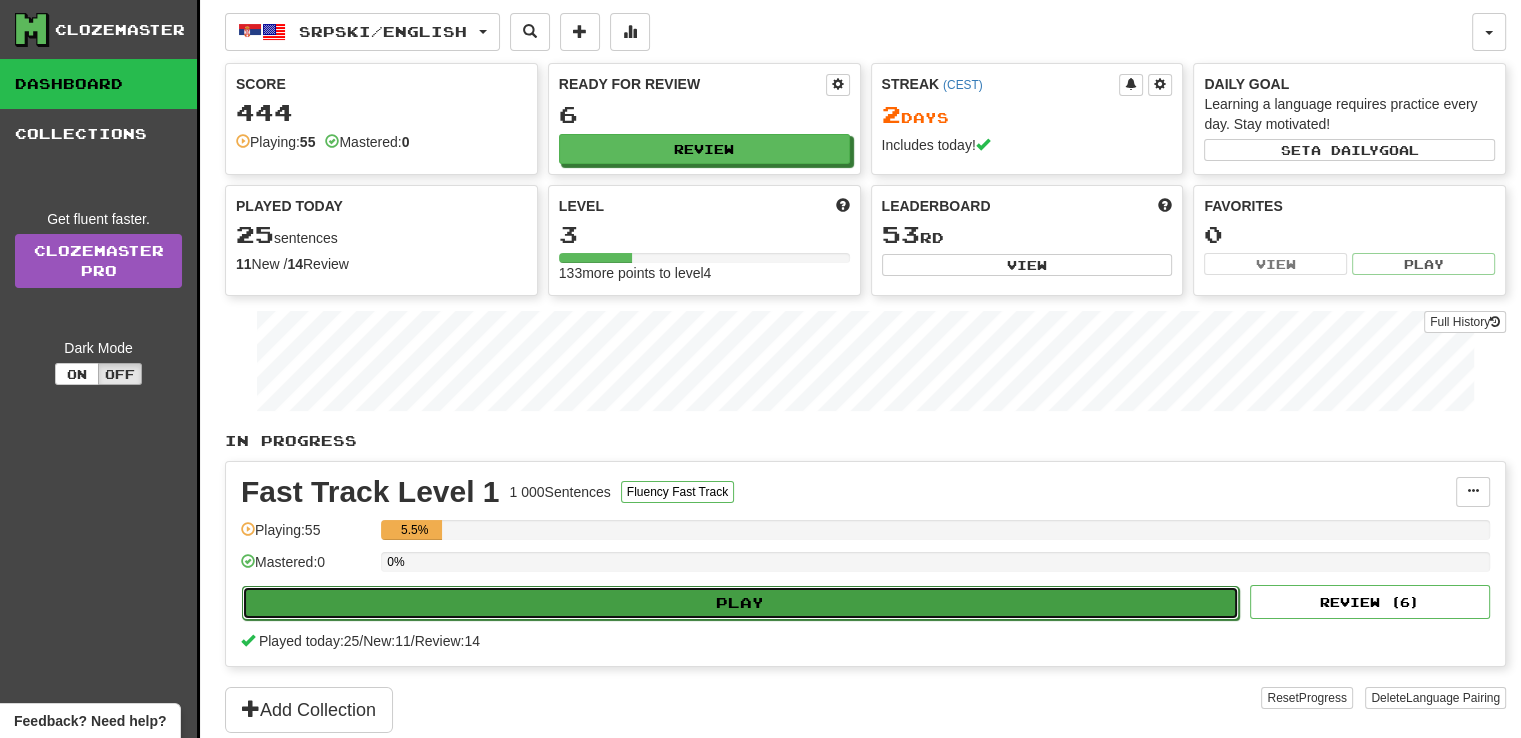 click on "Play" at bounding box center [740, 603] 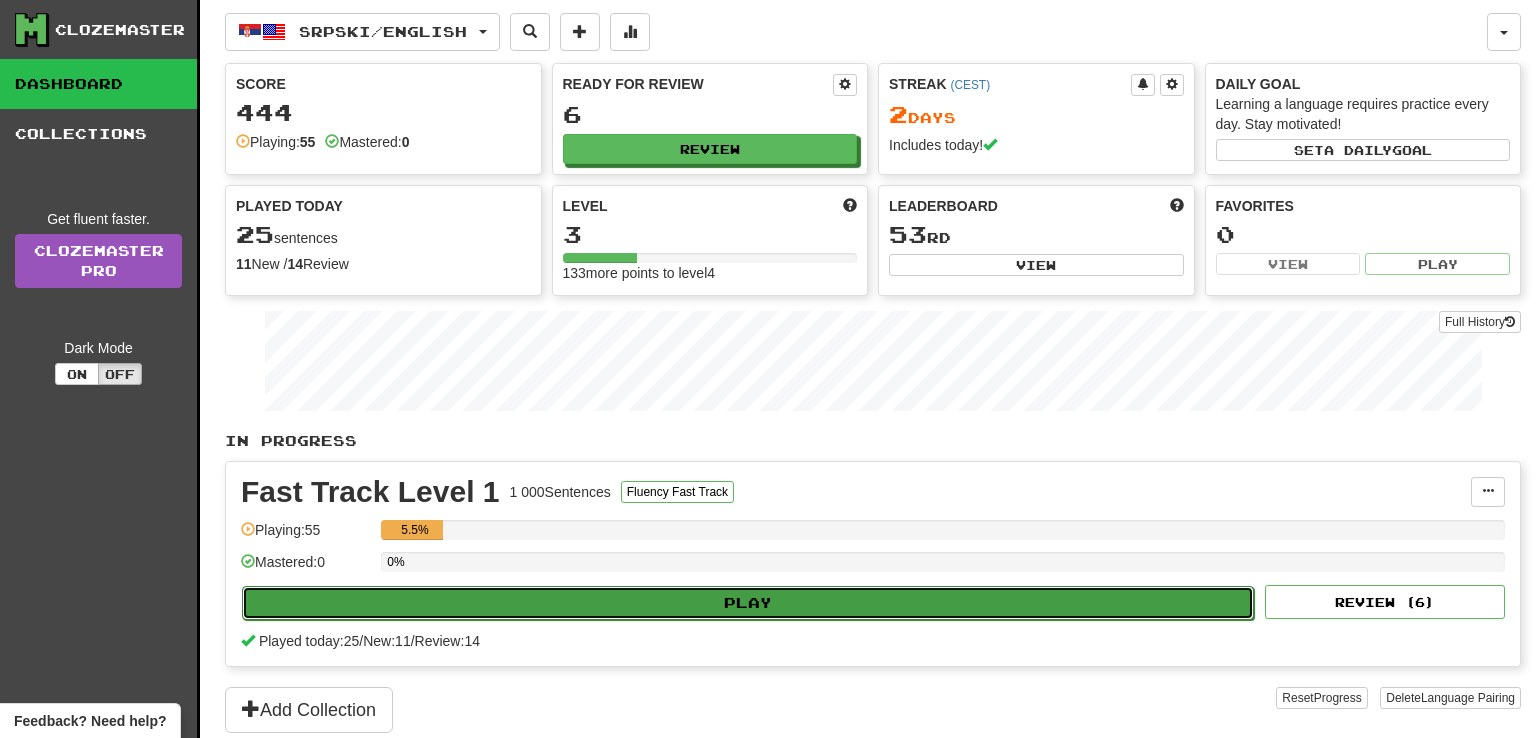 select on "**" 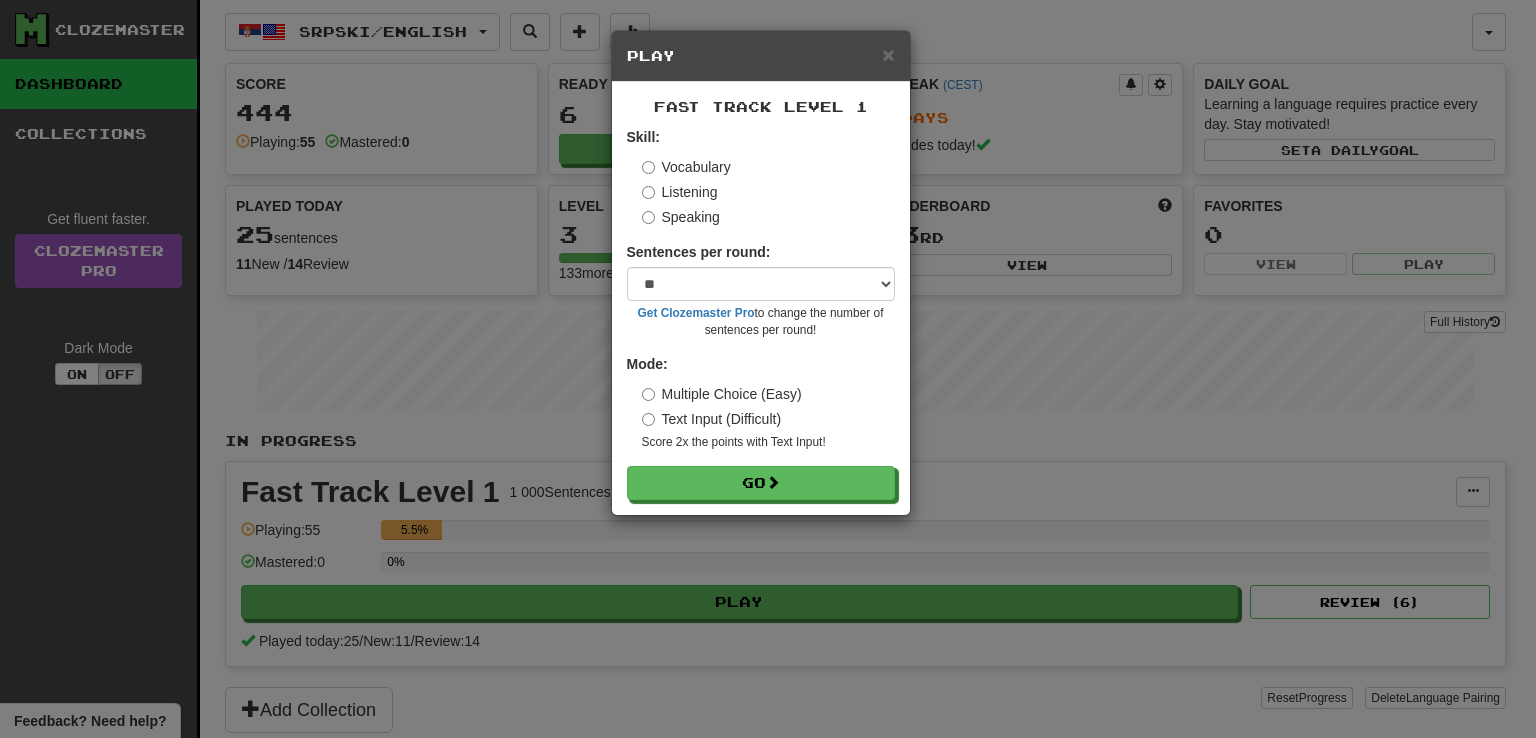 click on "Text Input (Difficult)" at bounding box center (712, 419) 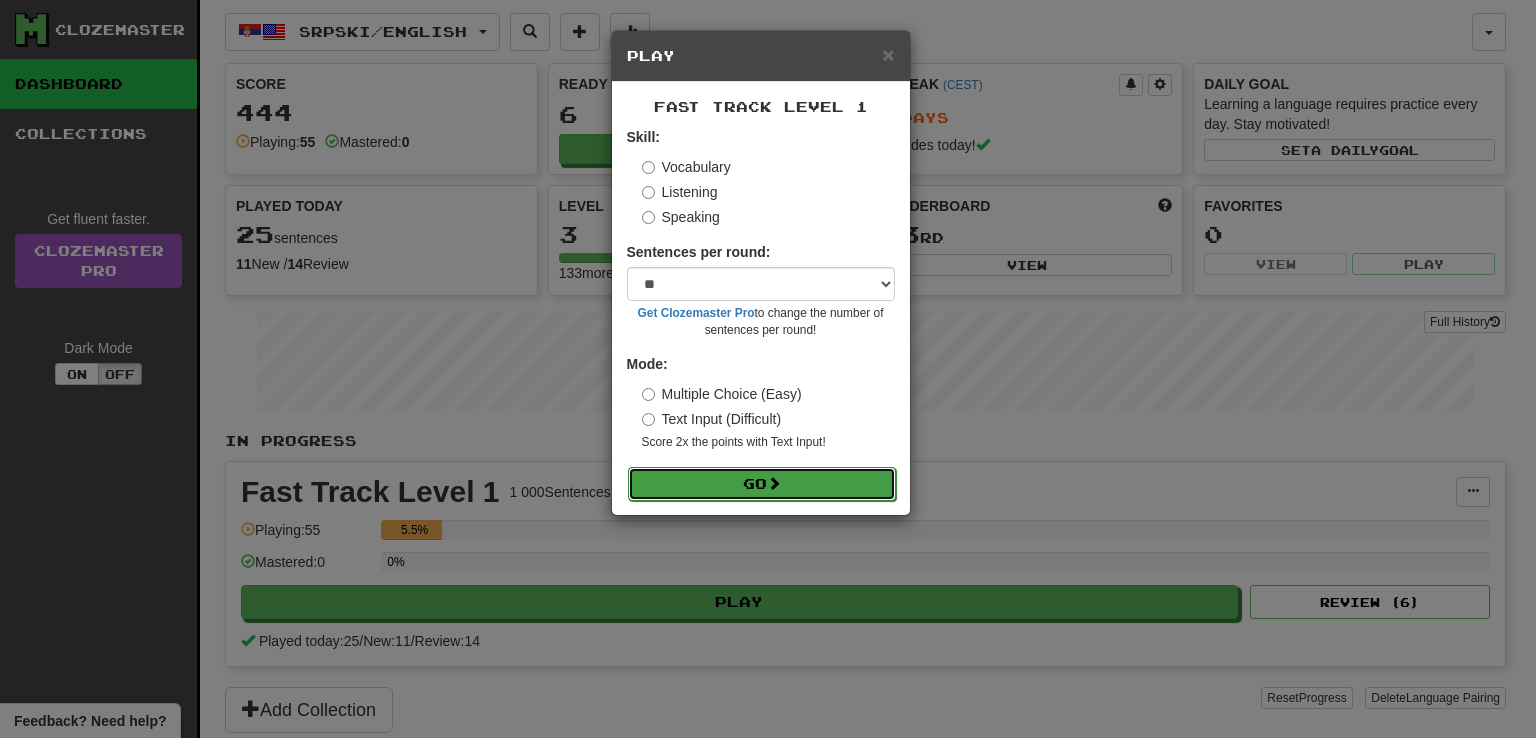 click on "Go" at bounding box center [762, 484] 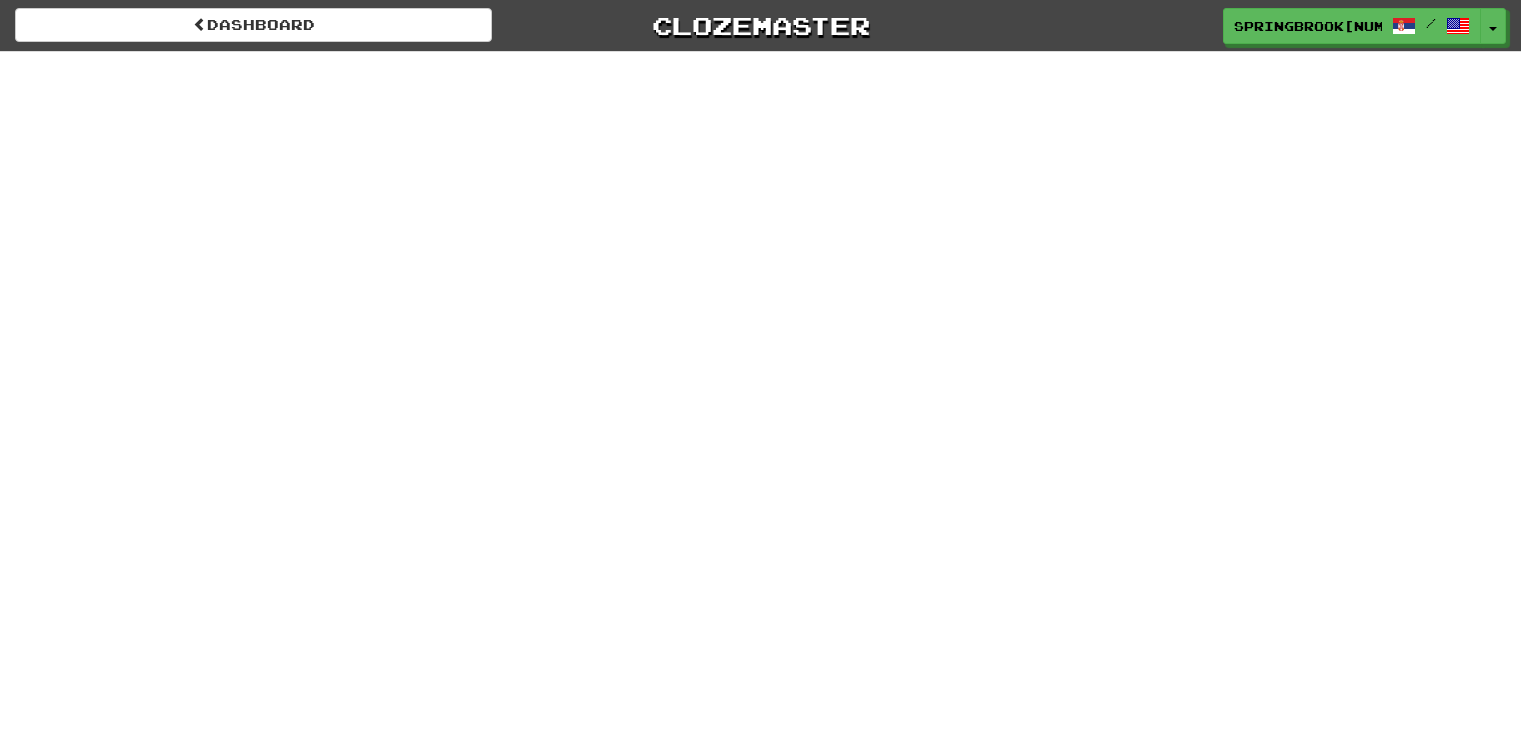 scroll, scrollTop: 0, scrollLeft: 0, axis: both 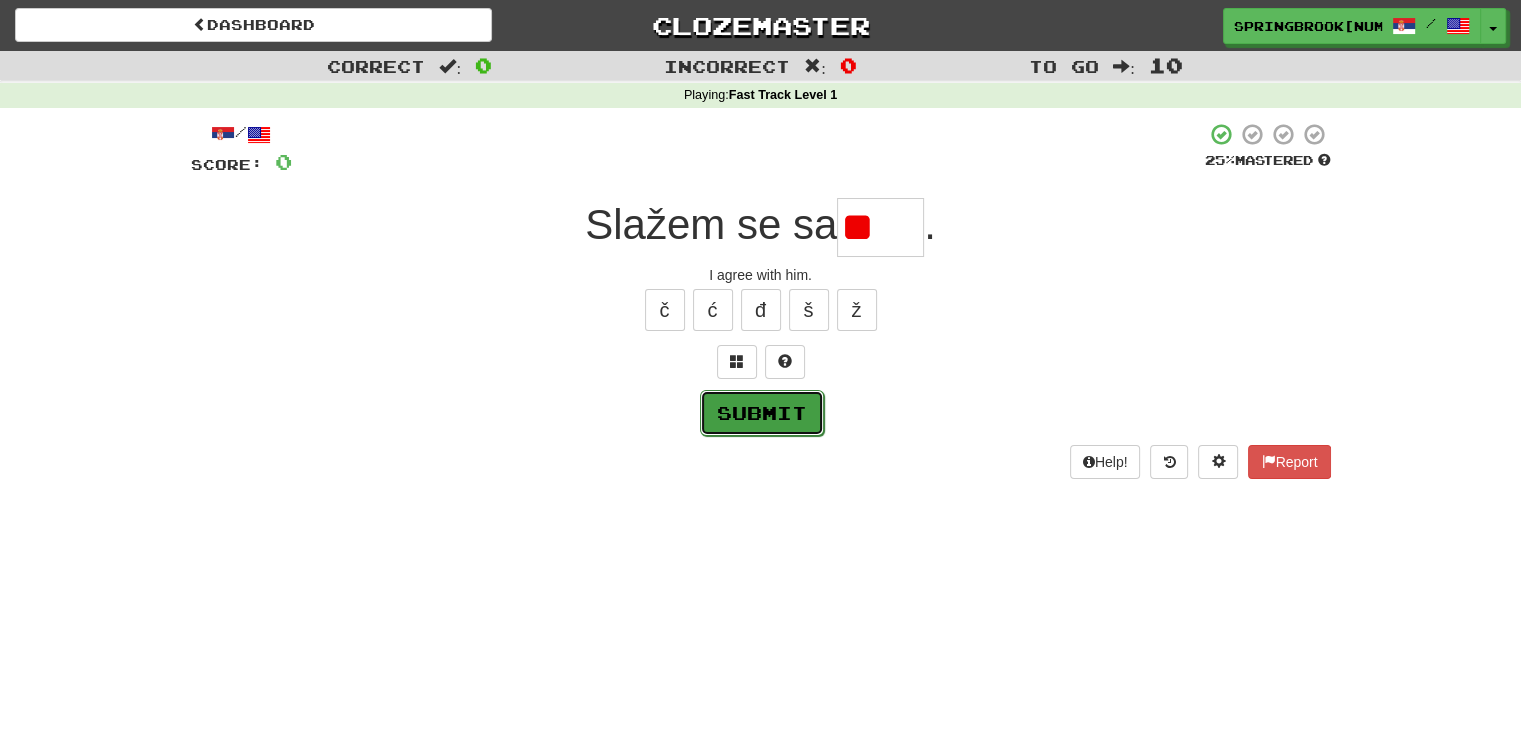 click on "Submit" at bounding box center [762, 413] 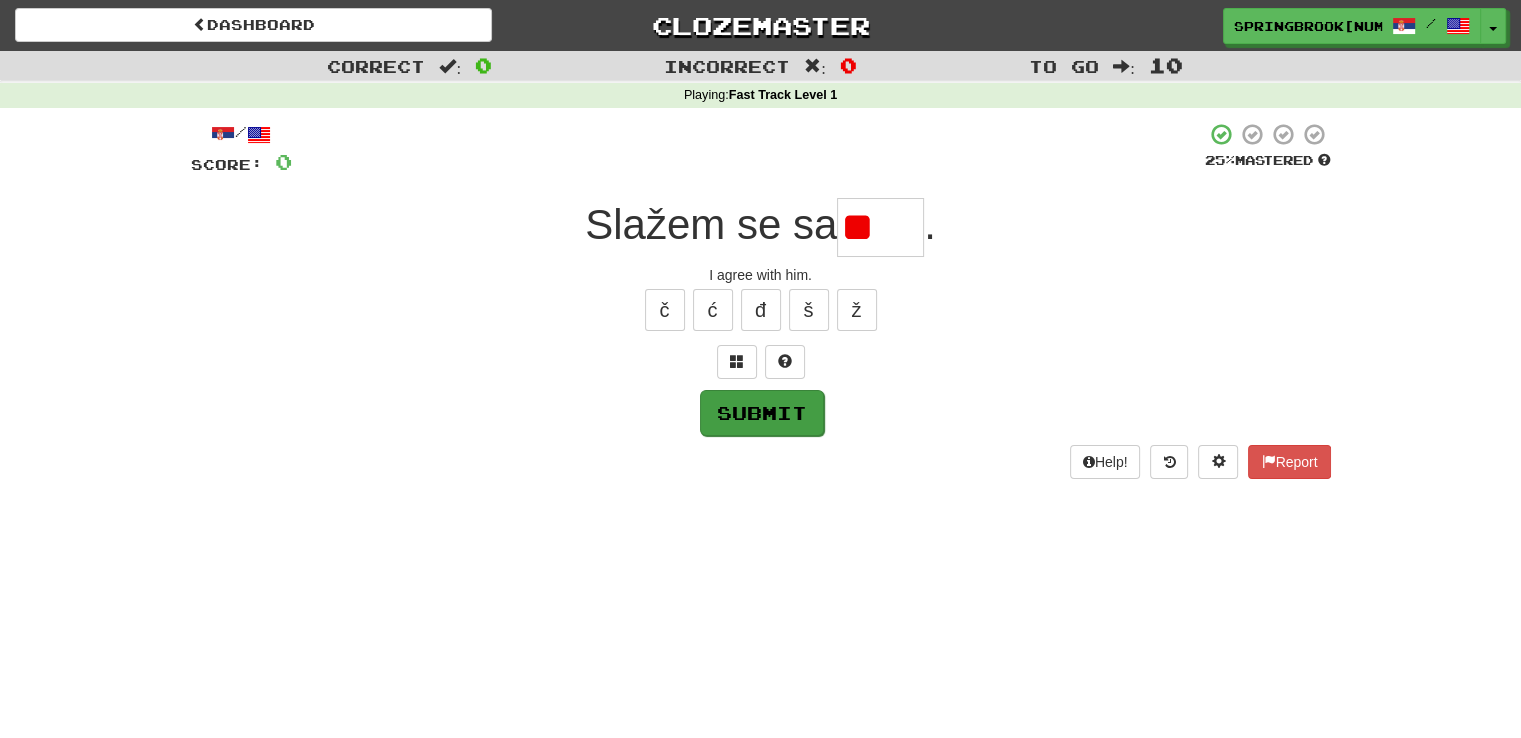 type on "****" 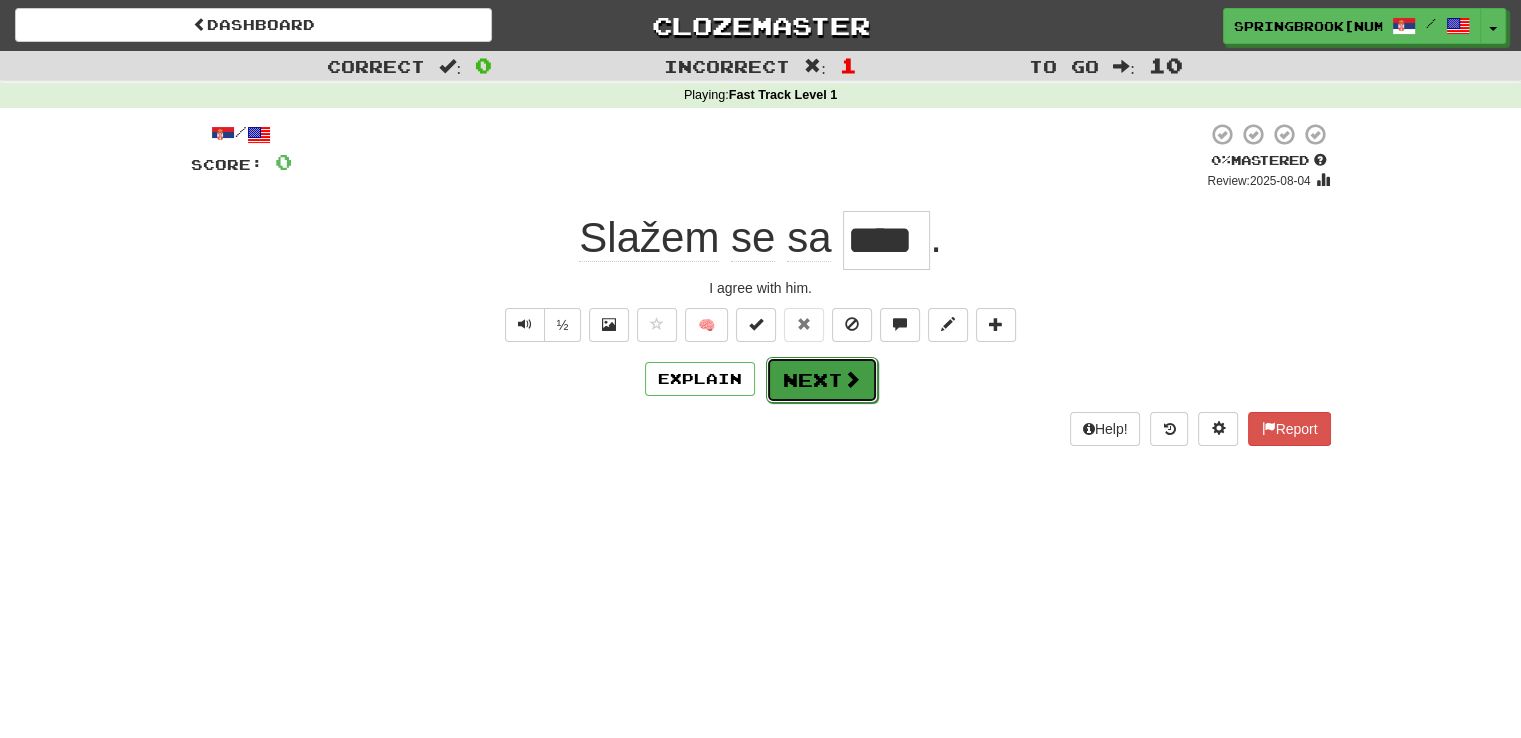 click on "Next" at bounding box center [822, 380] 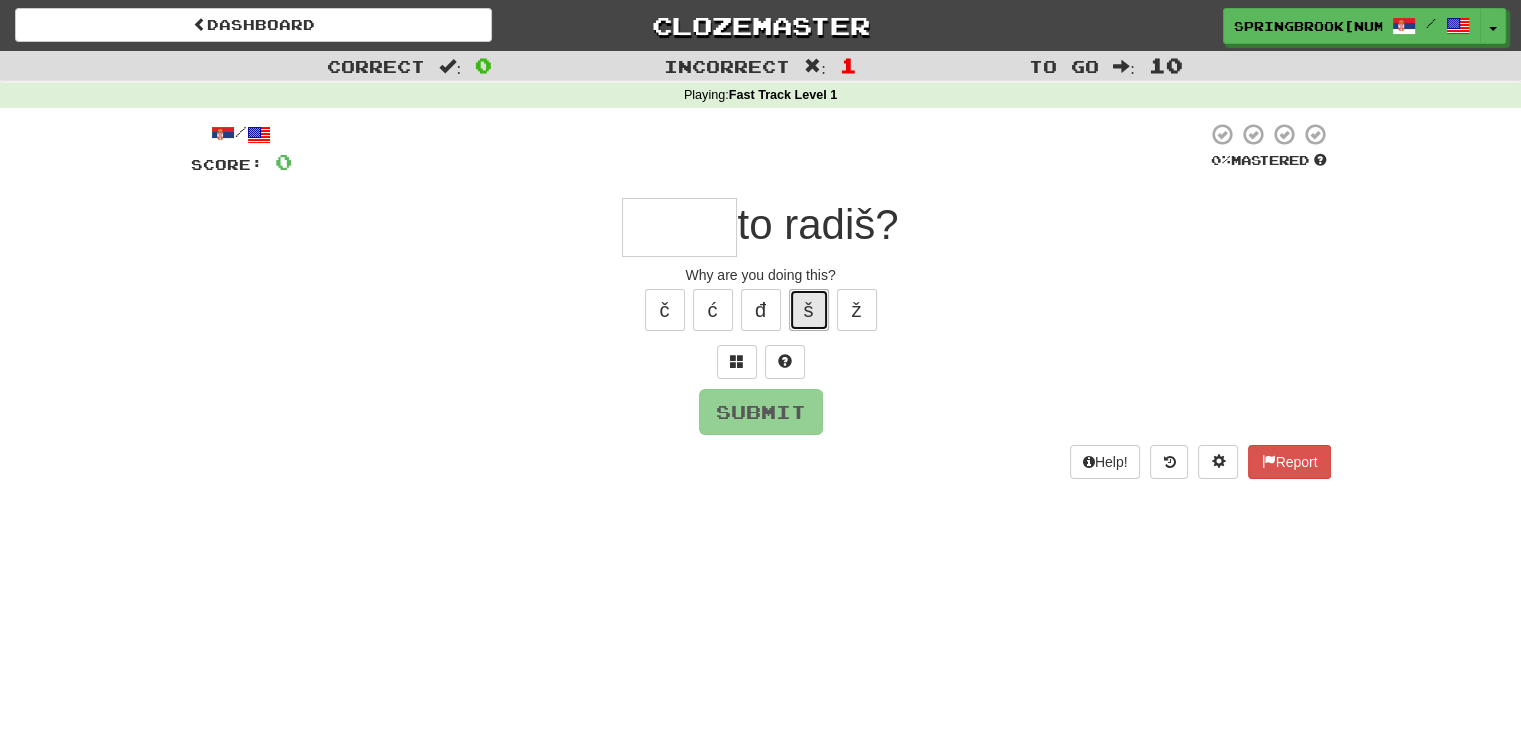 click on "š" at bounding box center (809, 310) 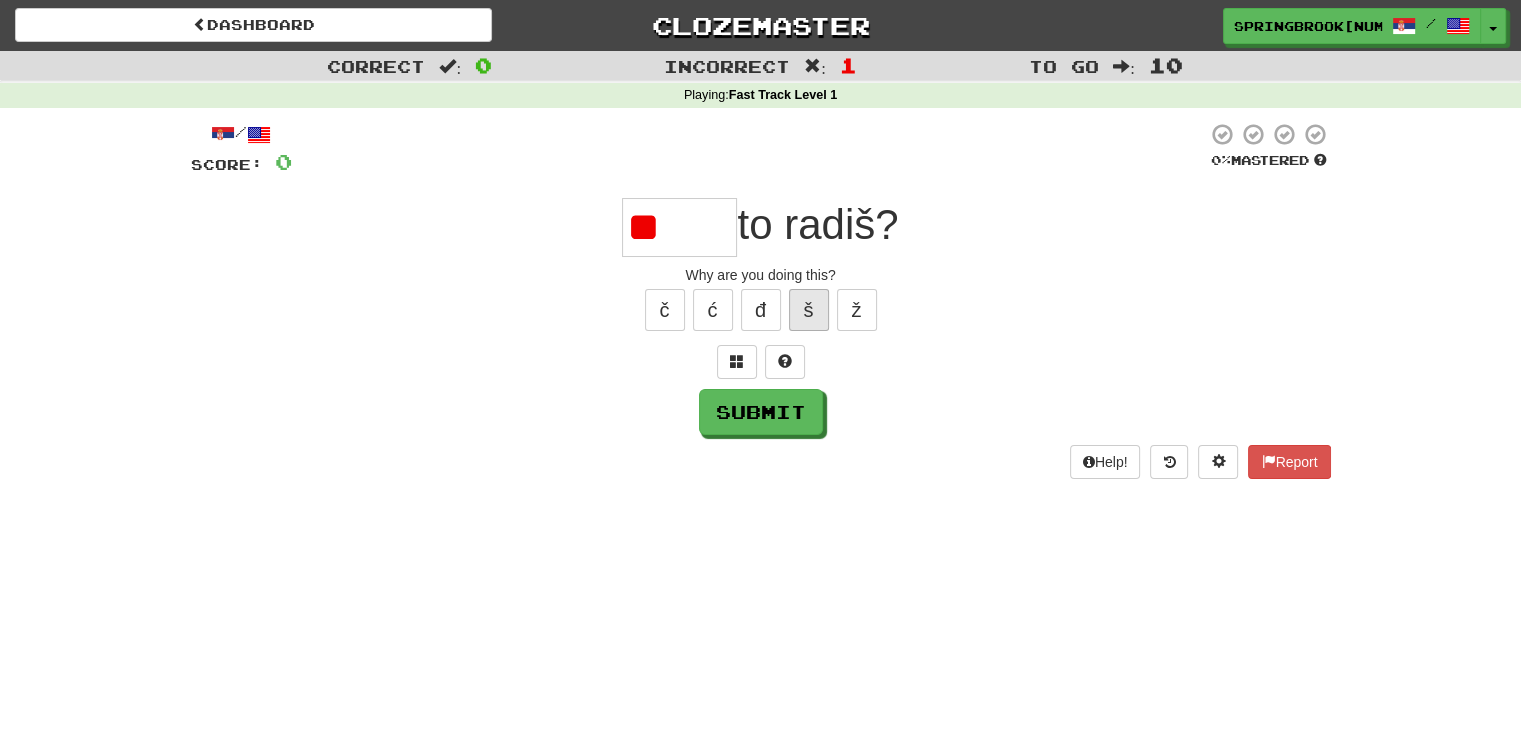 type on "*" 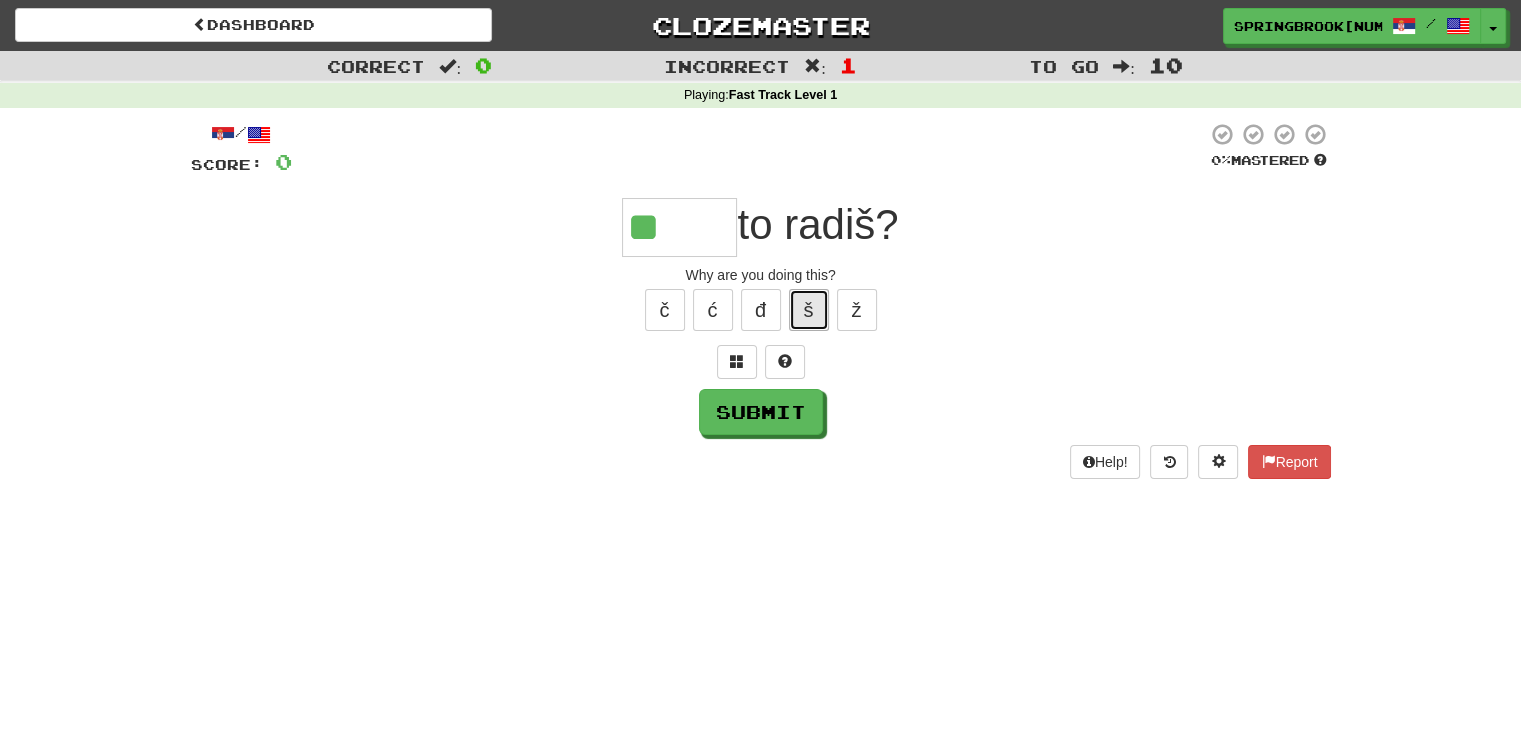 click on "š" at bounding box center [809, 310] 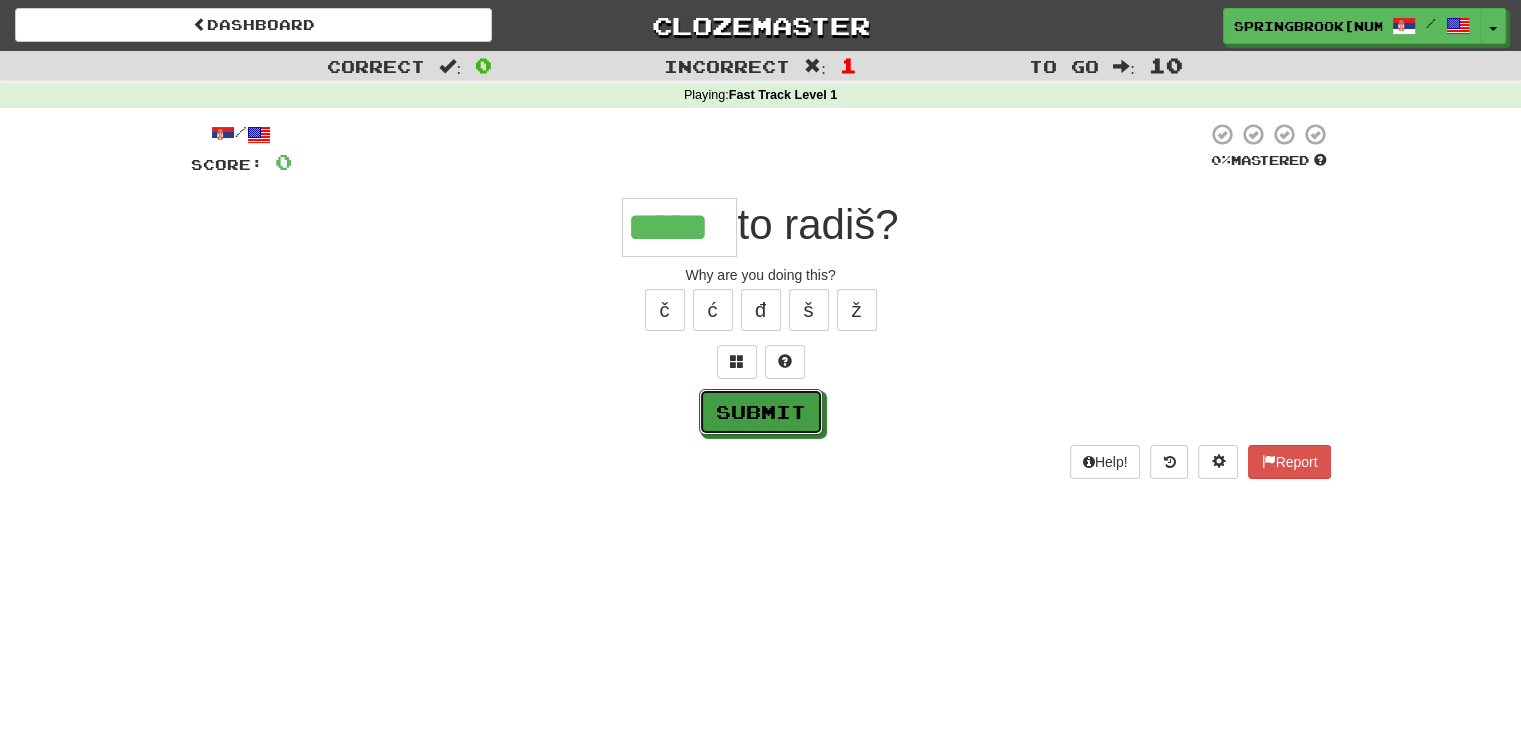 click on "Submit" at bounding box center (761, 412) 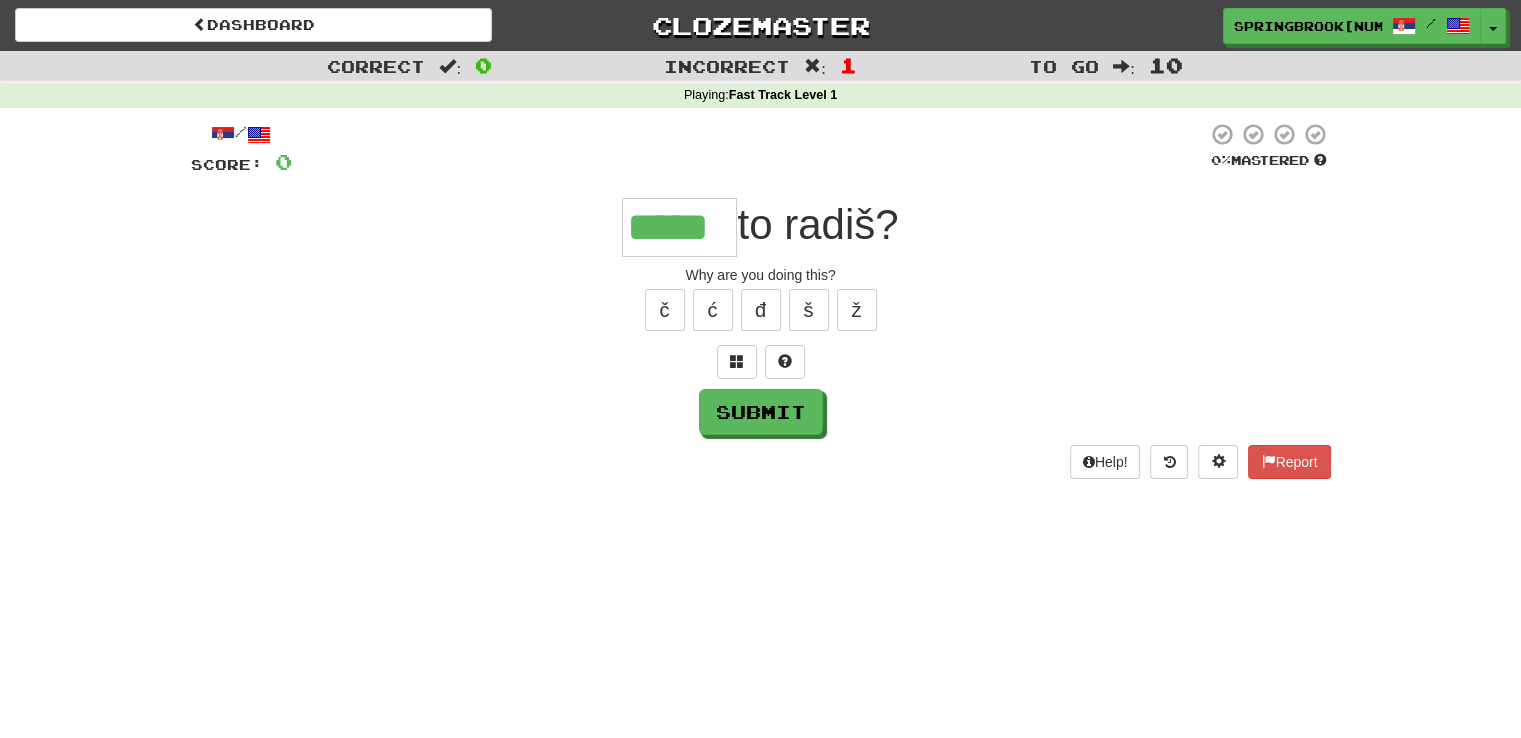 type on "*****" 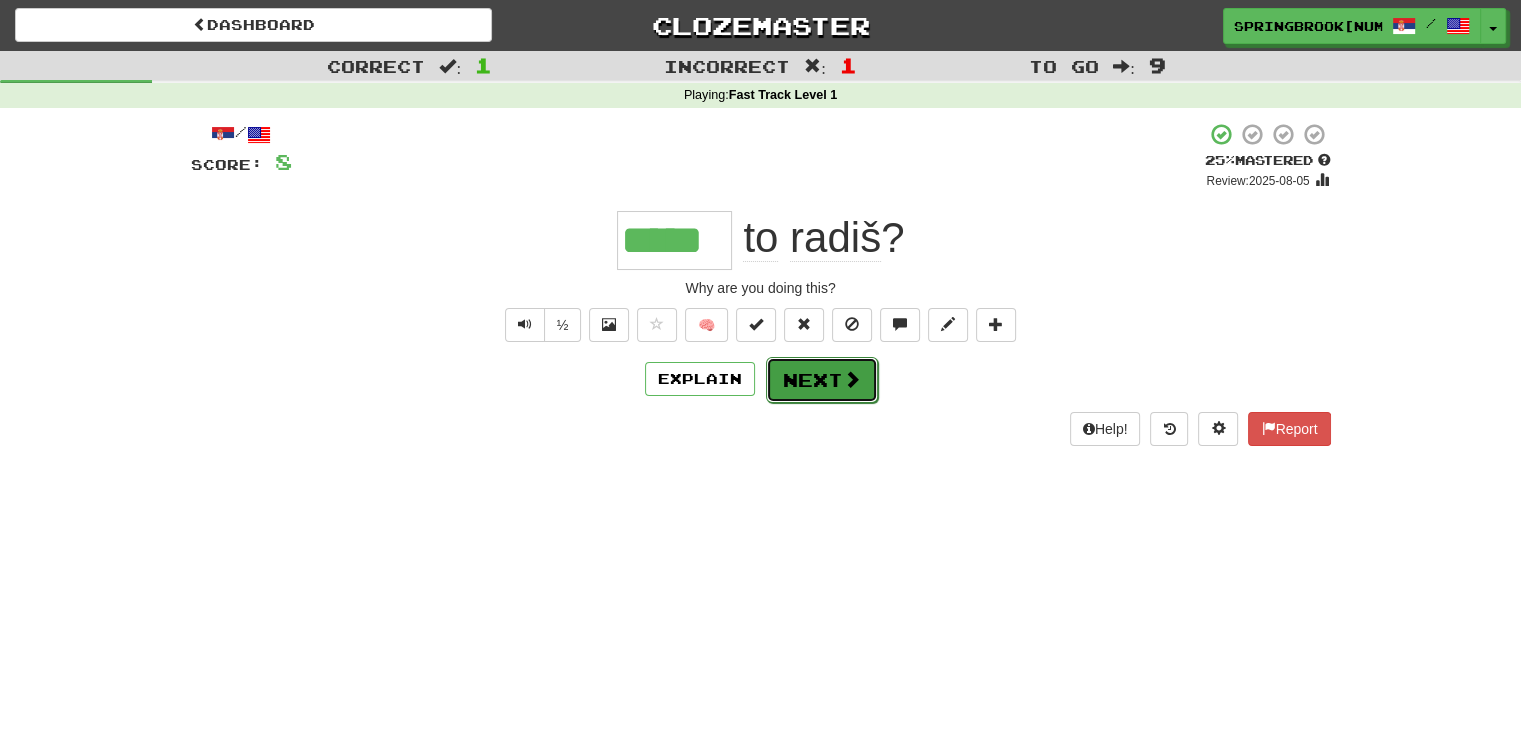 click on "Next" at bounding box center [822, 380] 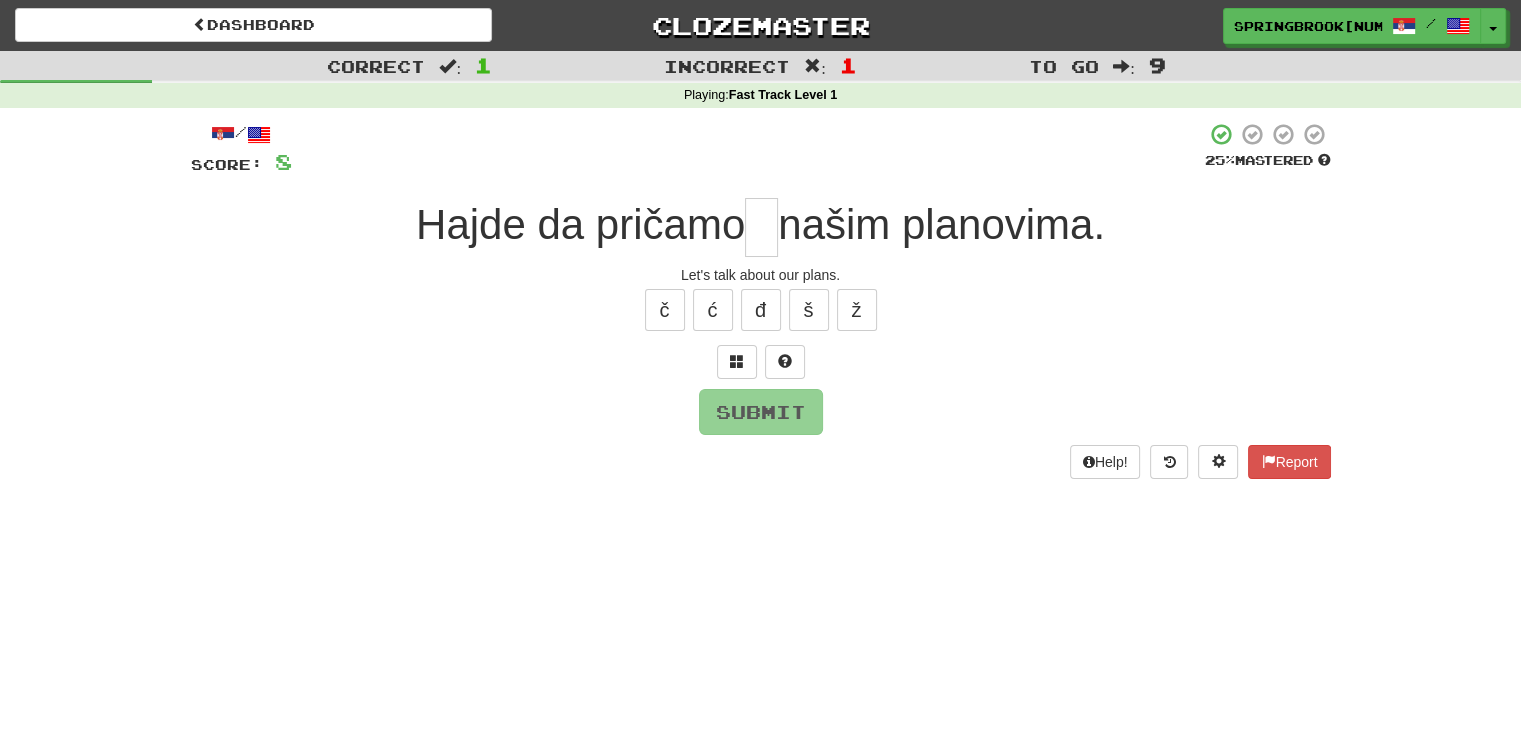 type on "*" 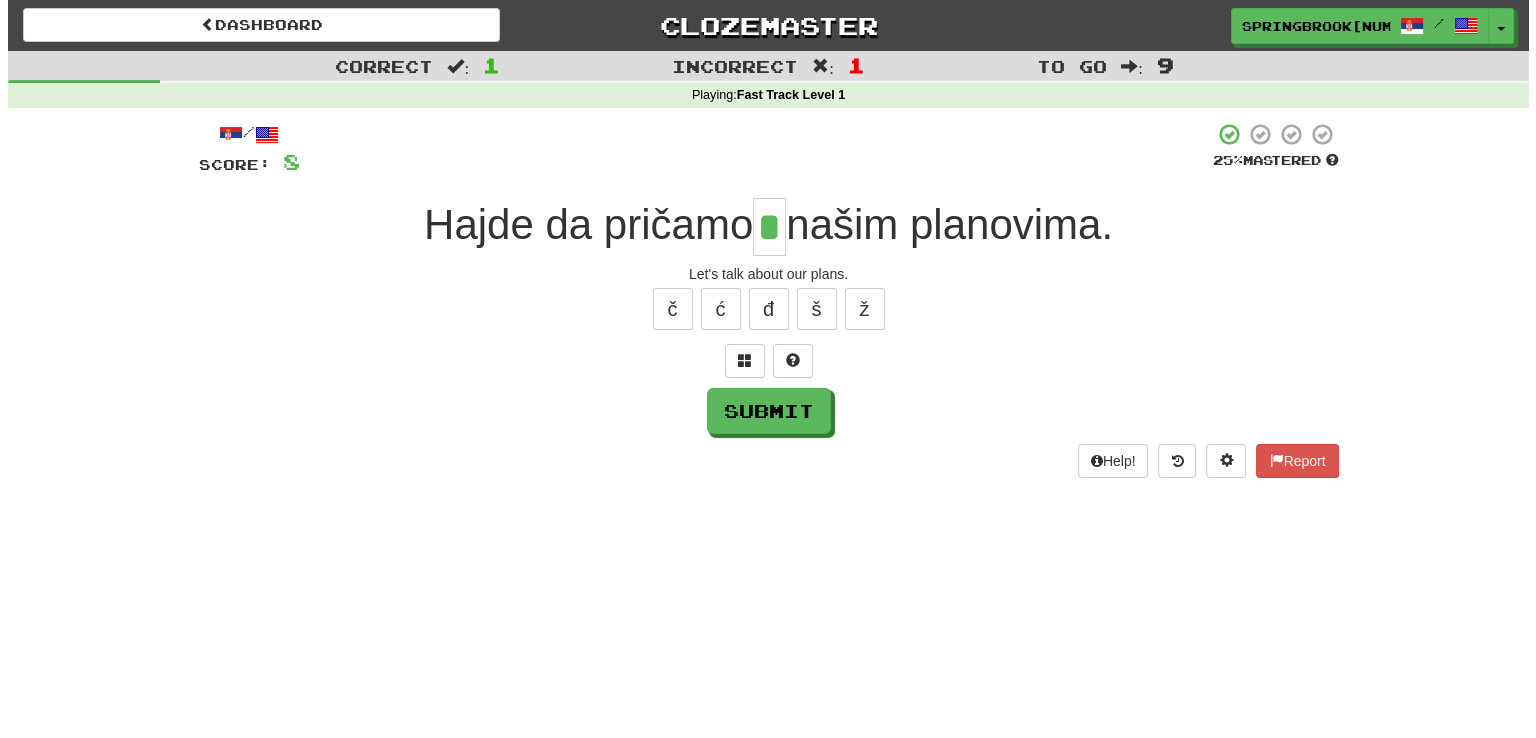 scroll, scrollTop: 0, scrollLeft: 0, axis: both 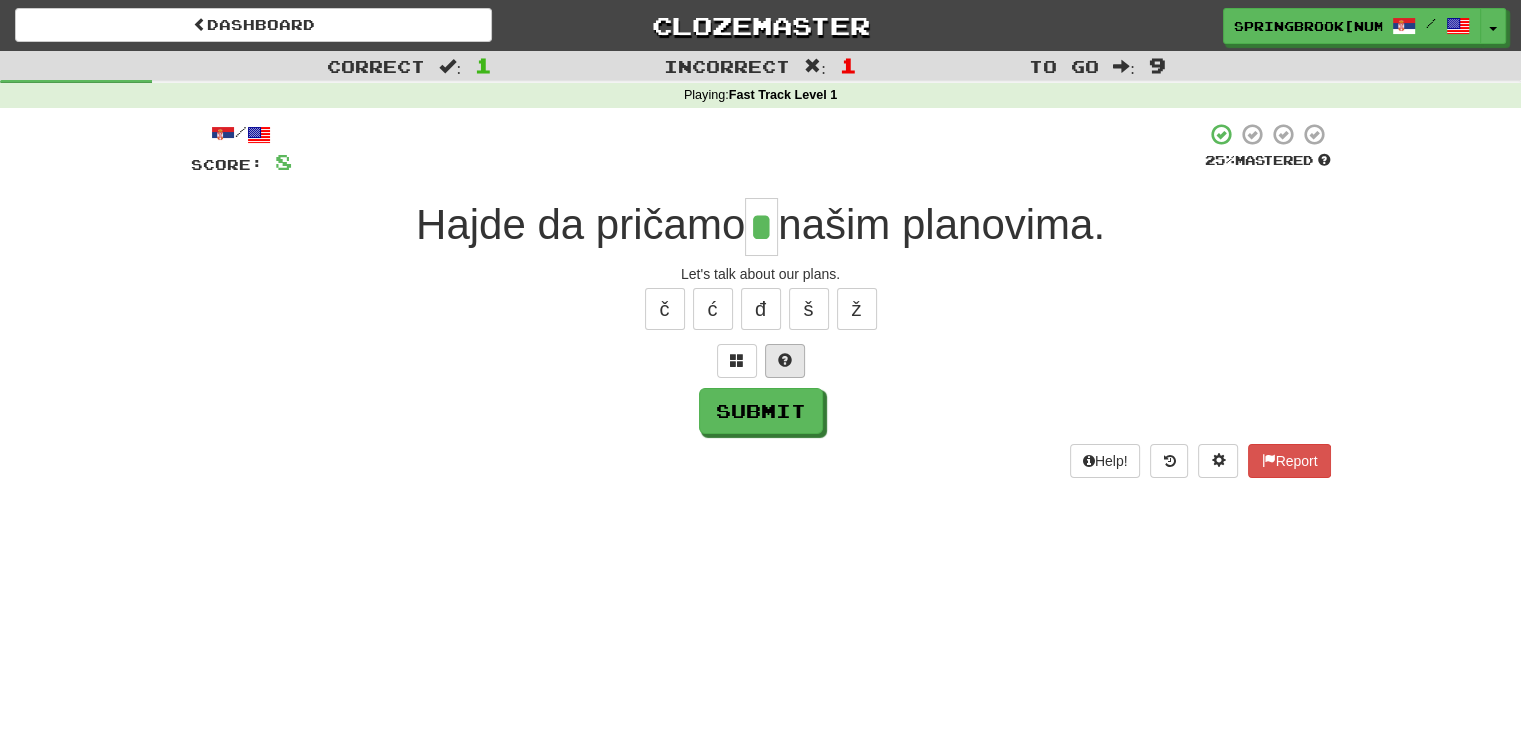 type on "*" 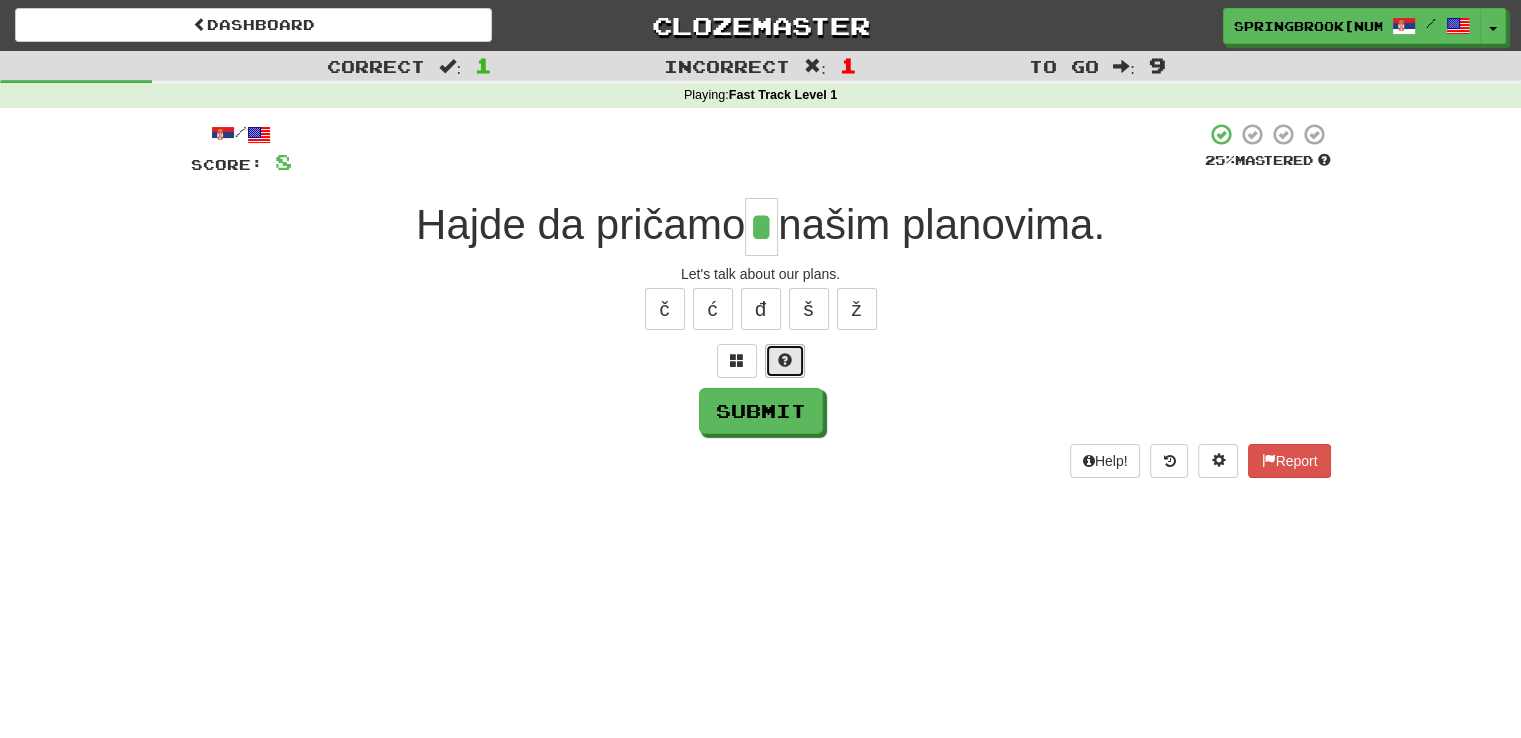 click at bounding box center (785, 360) 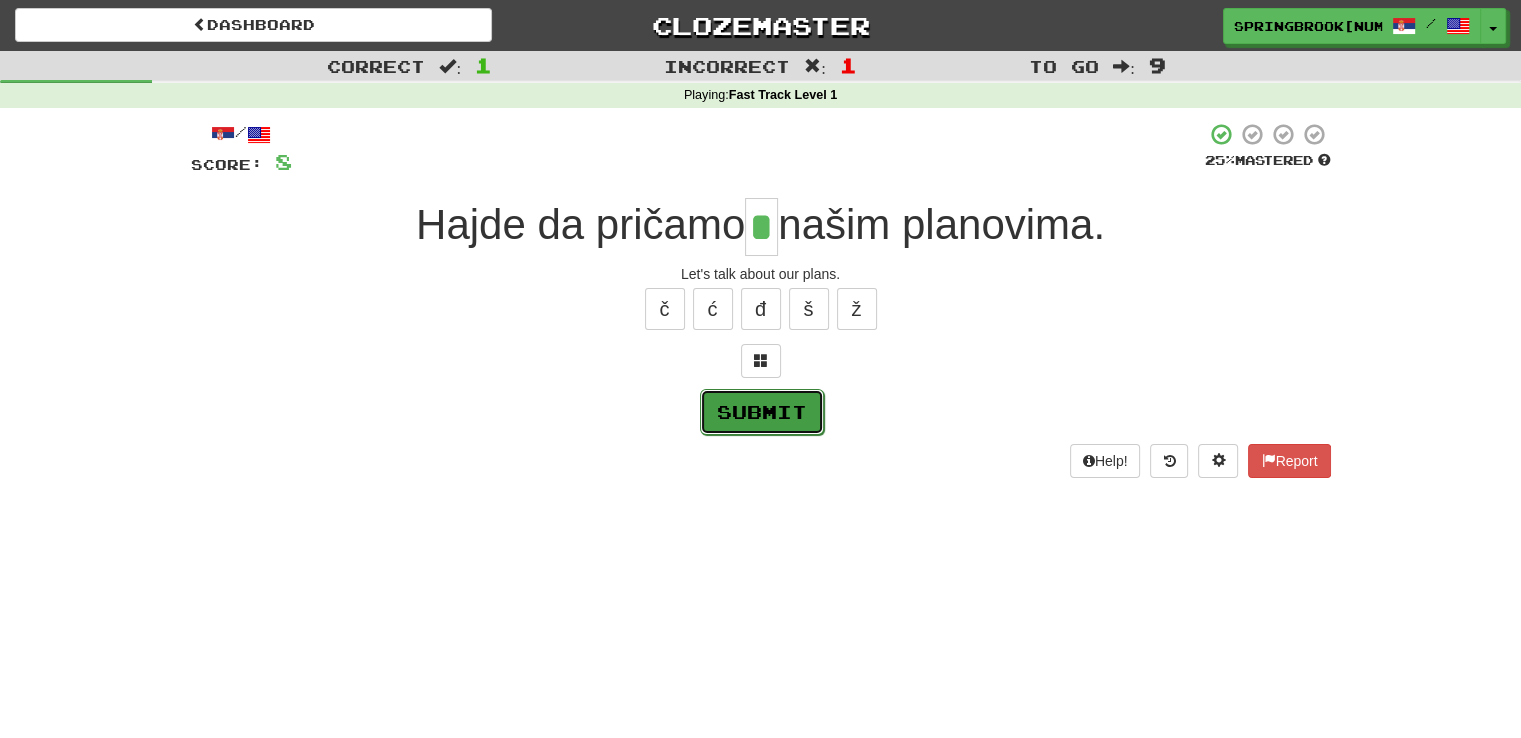 click on "Submit" at bounding box center (762, 412) 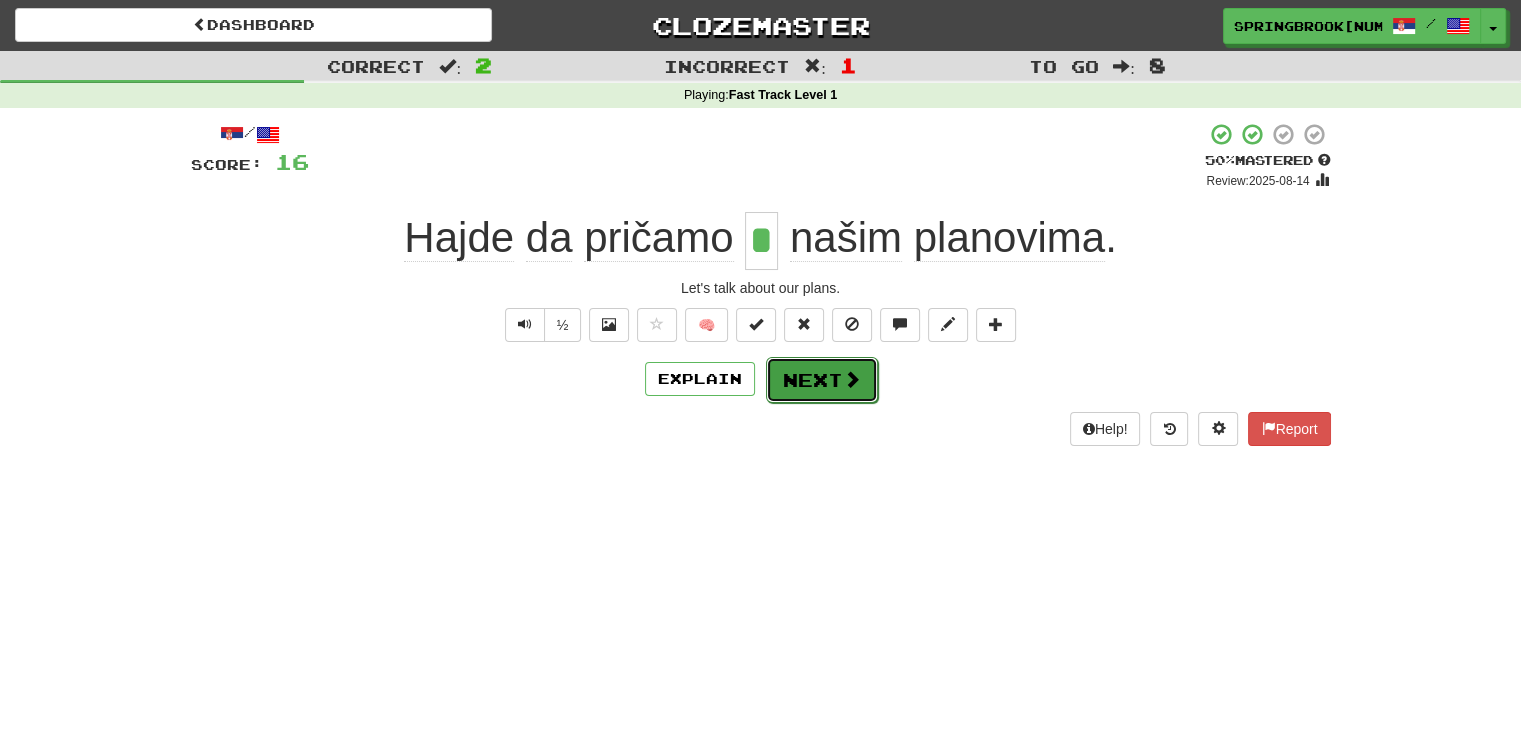 click on "Next" at bounding box center [822, 380] 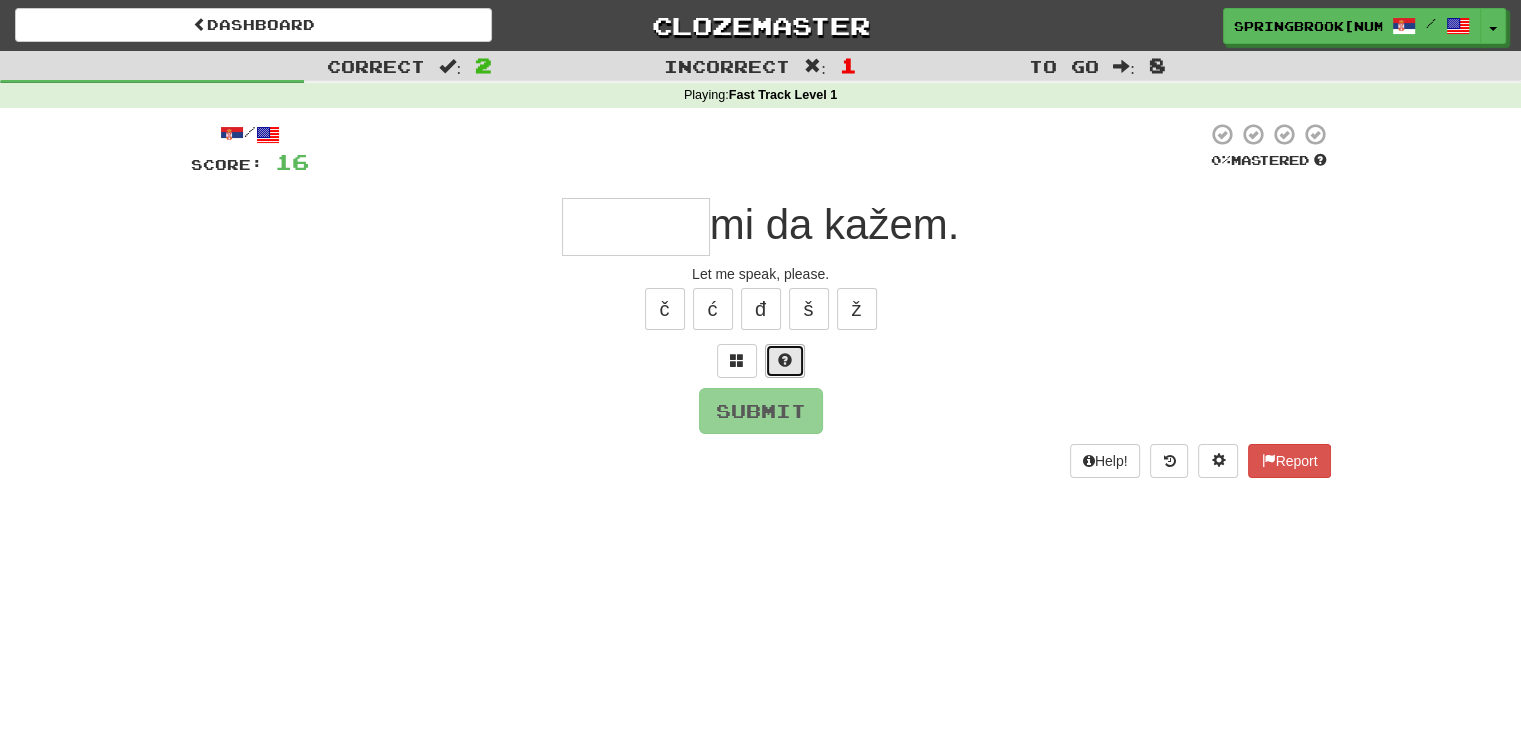 click at bounding box center [785, 361] 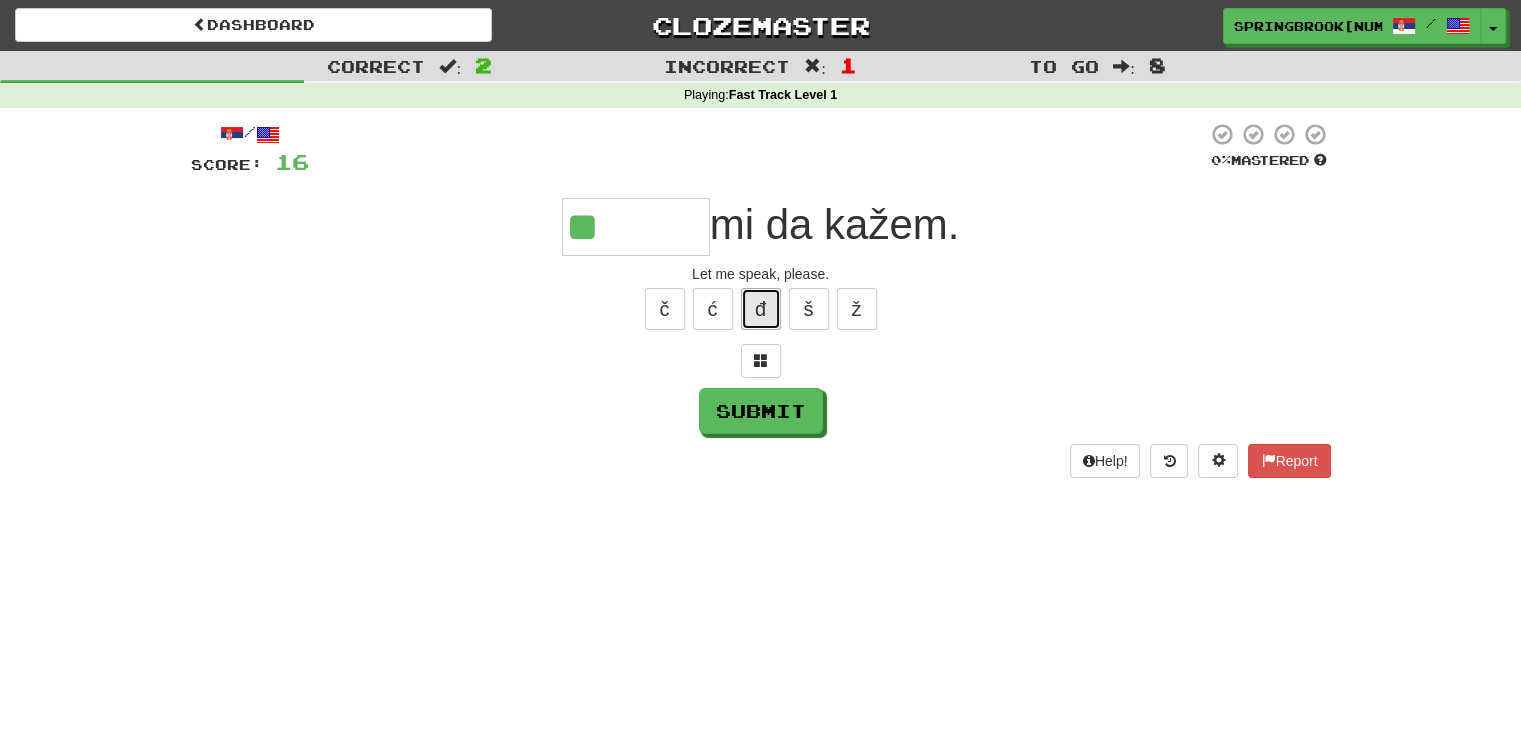 click on "đ" at bounding box center (761, 309) 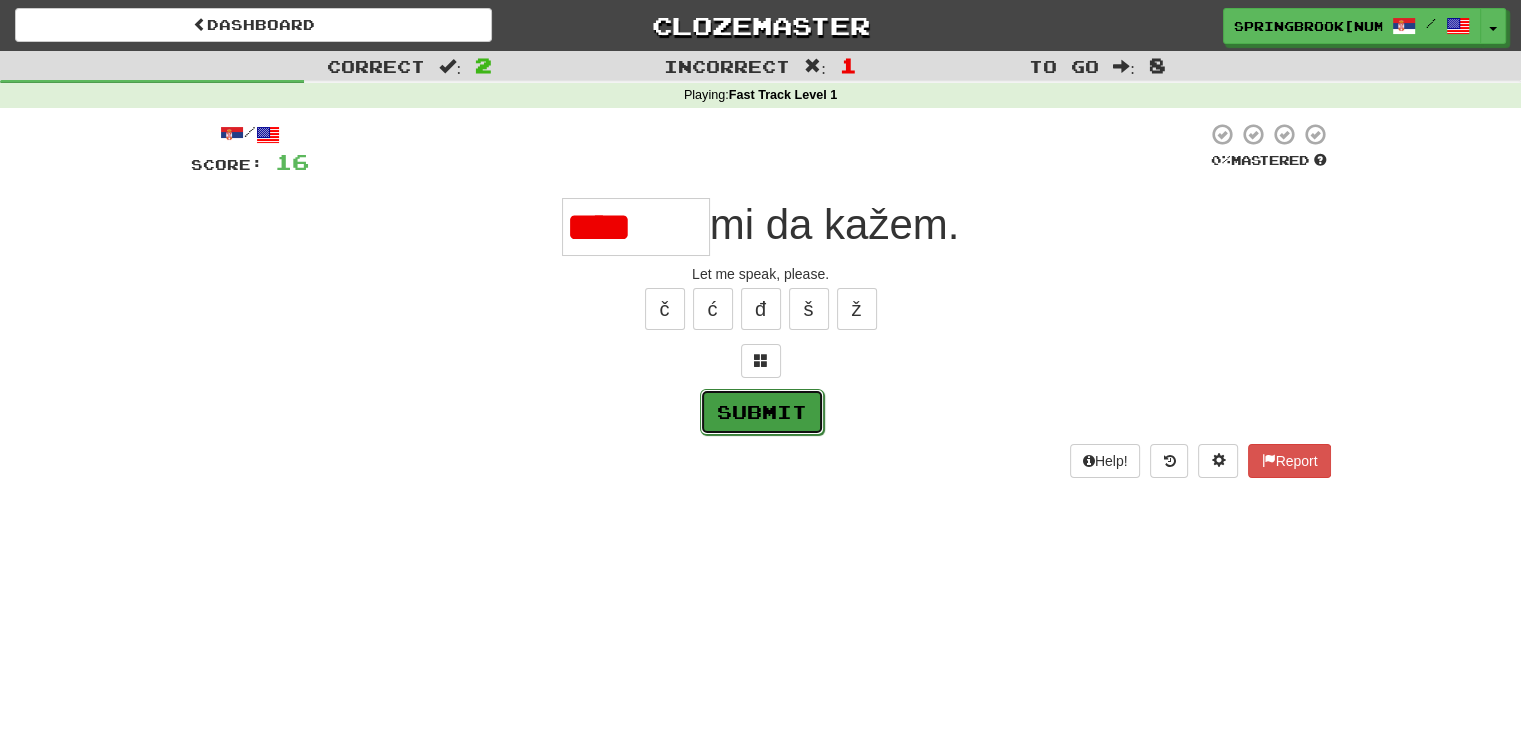 click on "Submit" at bounding box center [762, 412] 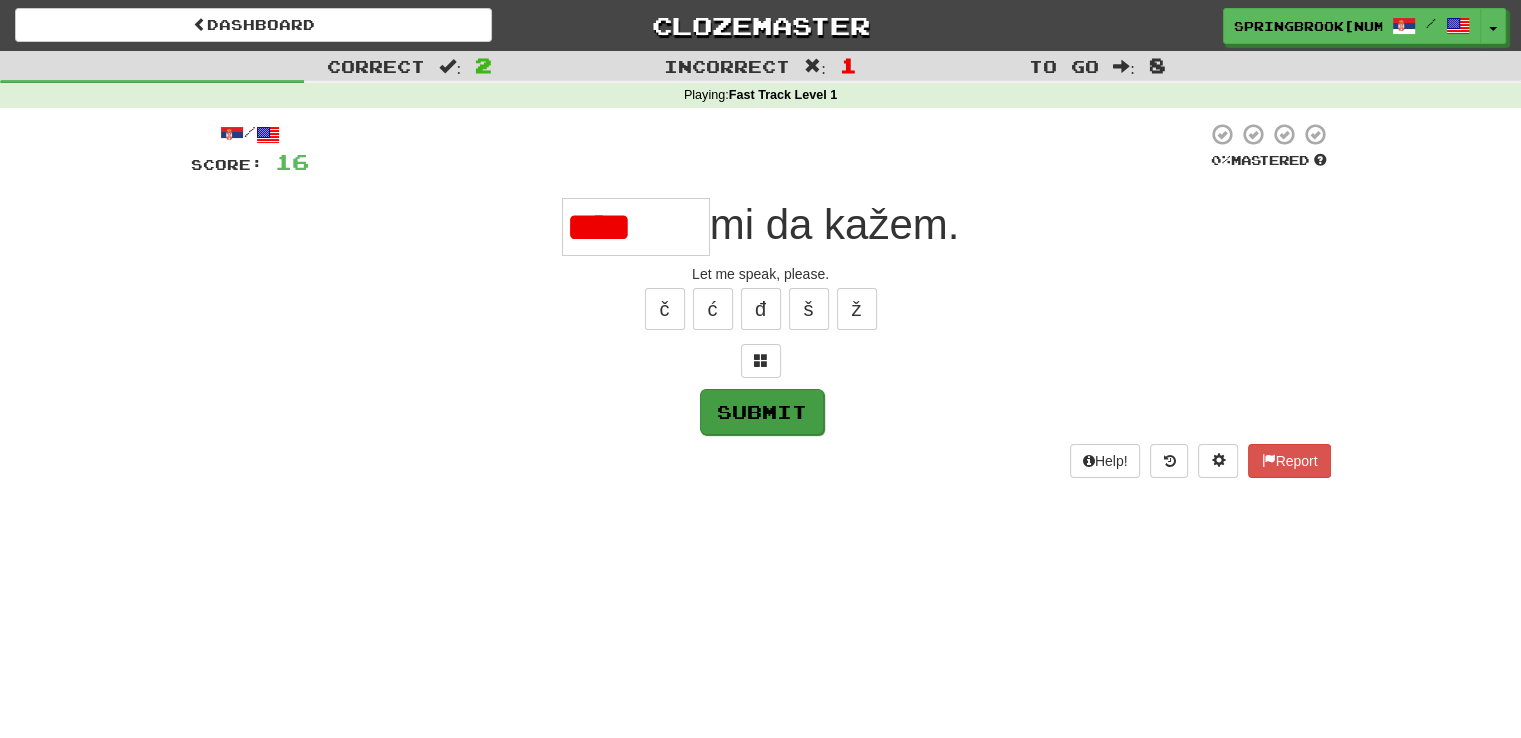 type on "*******" 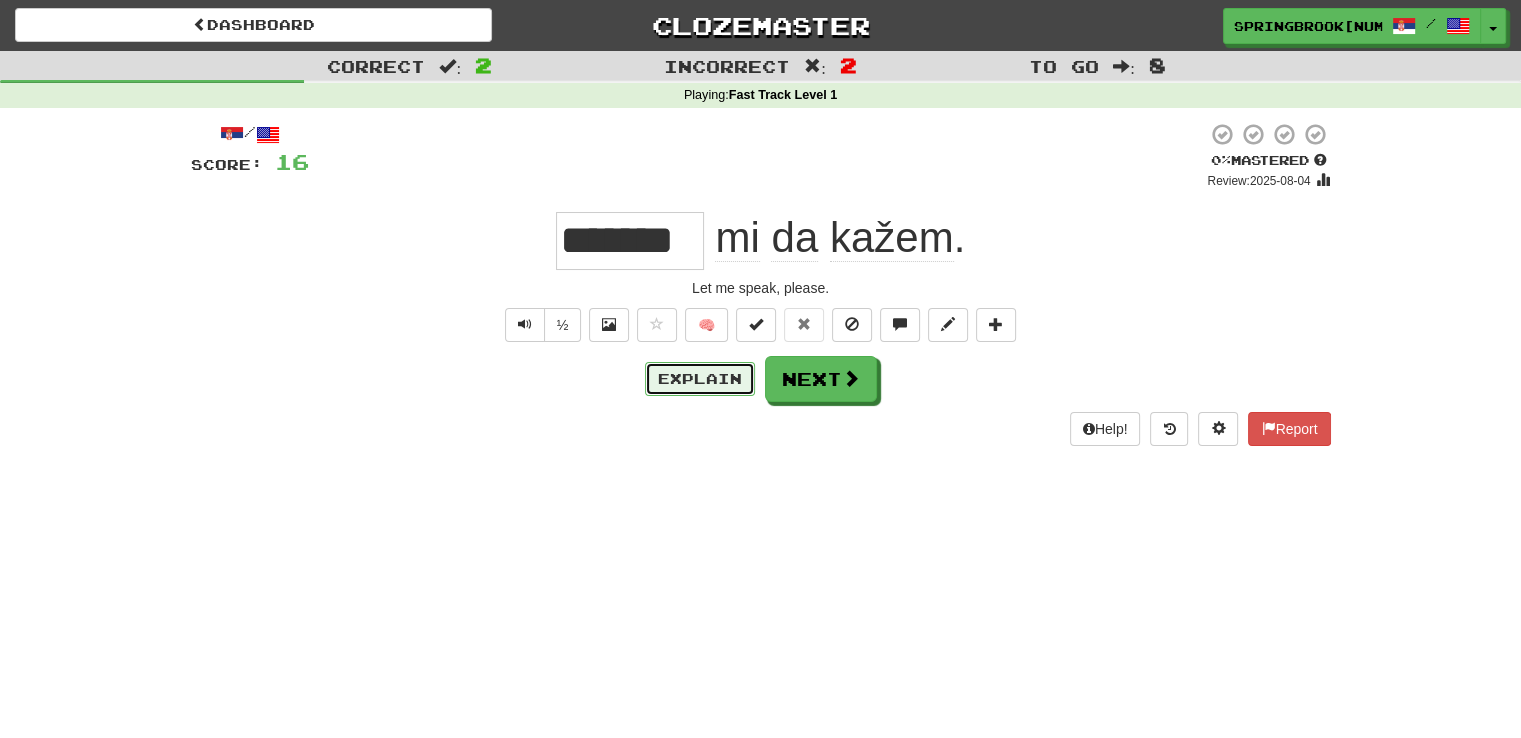 click on "Explain" at bounding box center [700, 379] 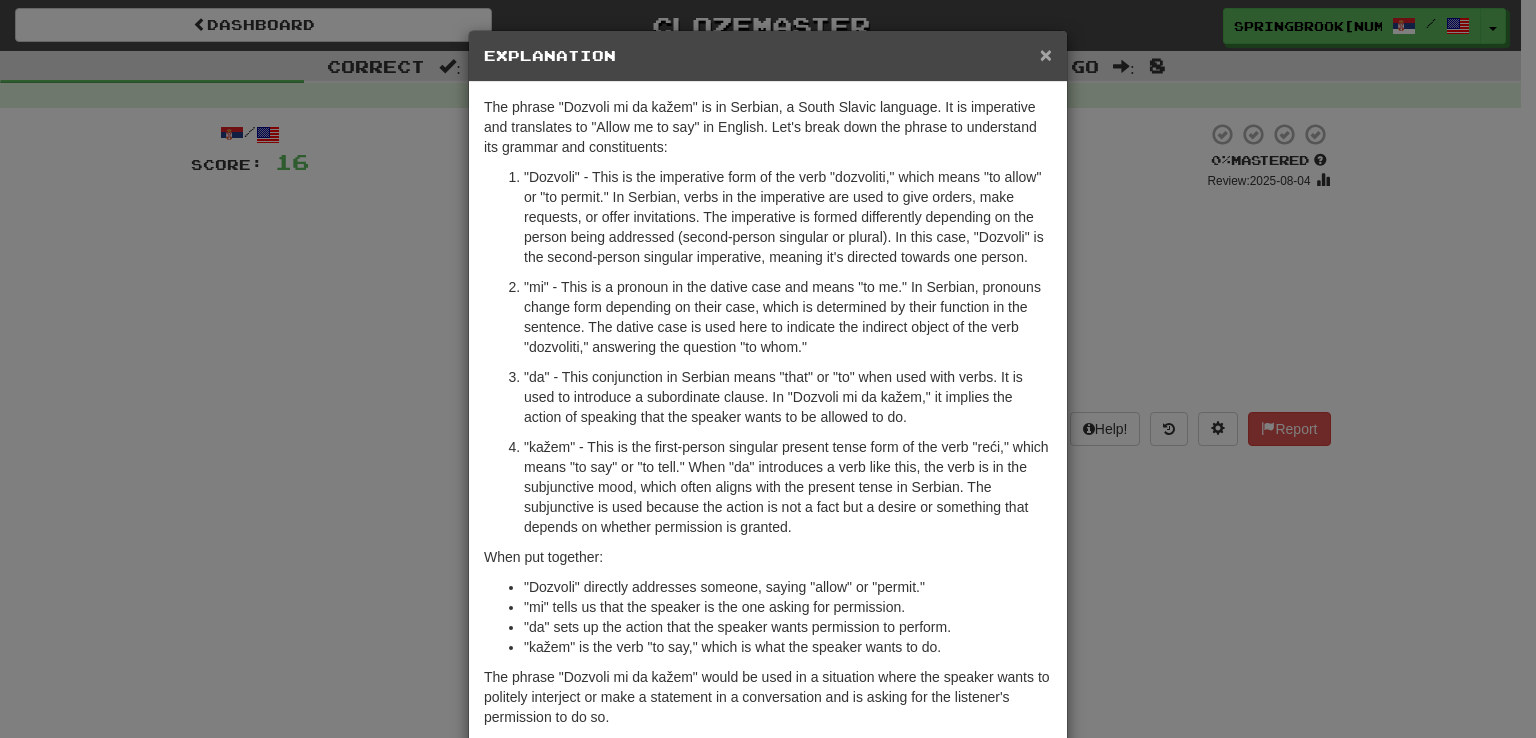 click on "×" at bounding box center [1046, 54] 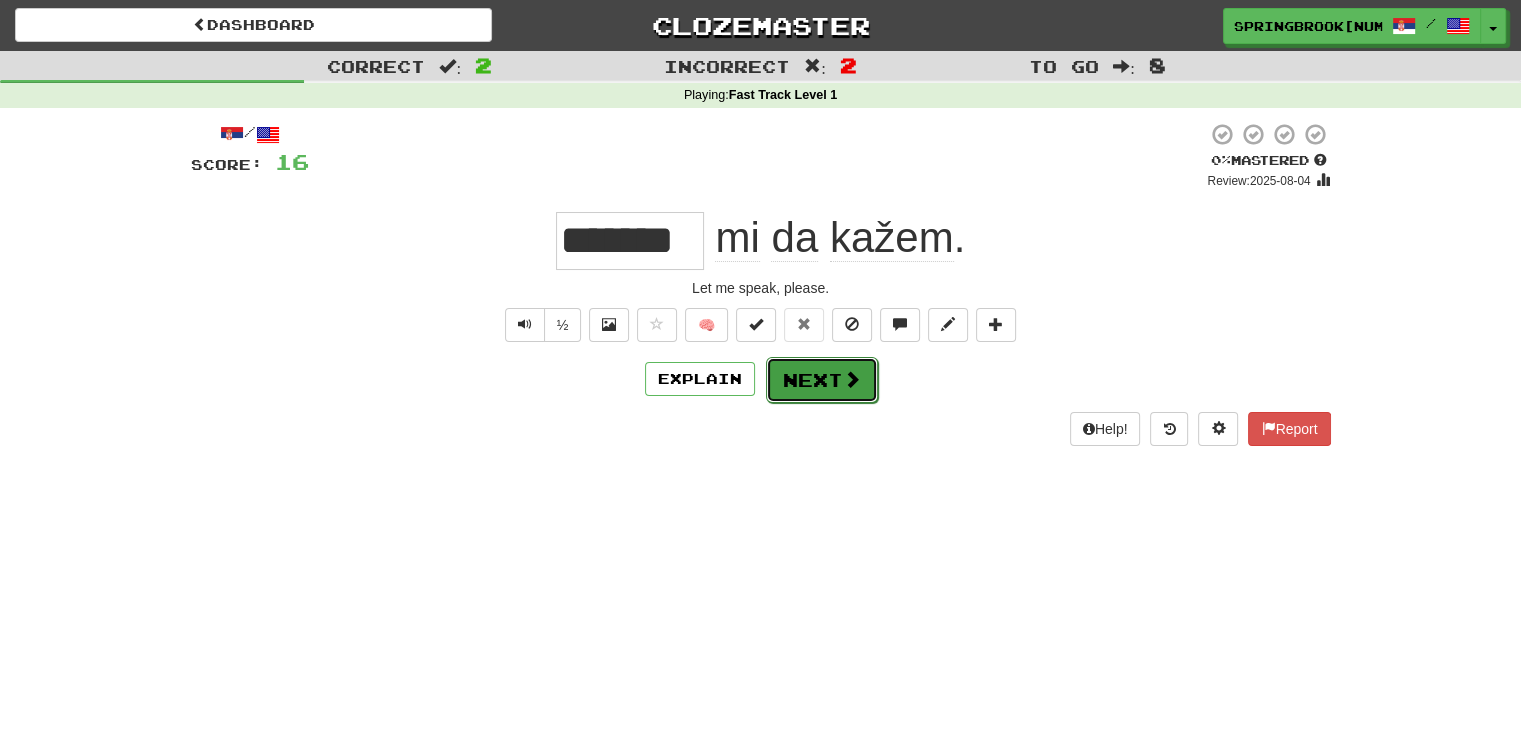 click on "Next" at bounding box center [822, 380] 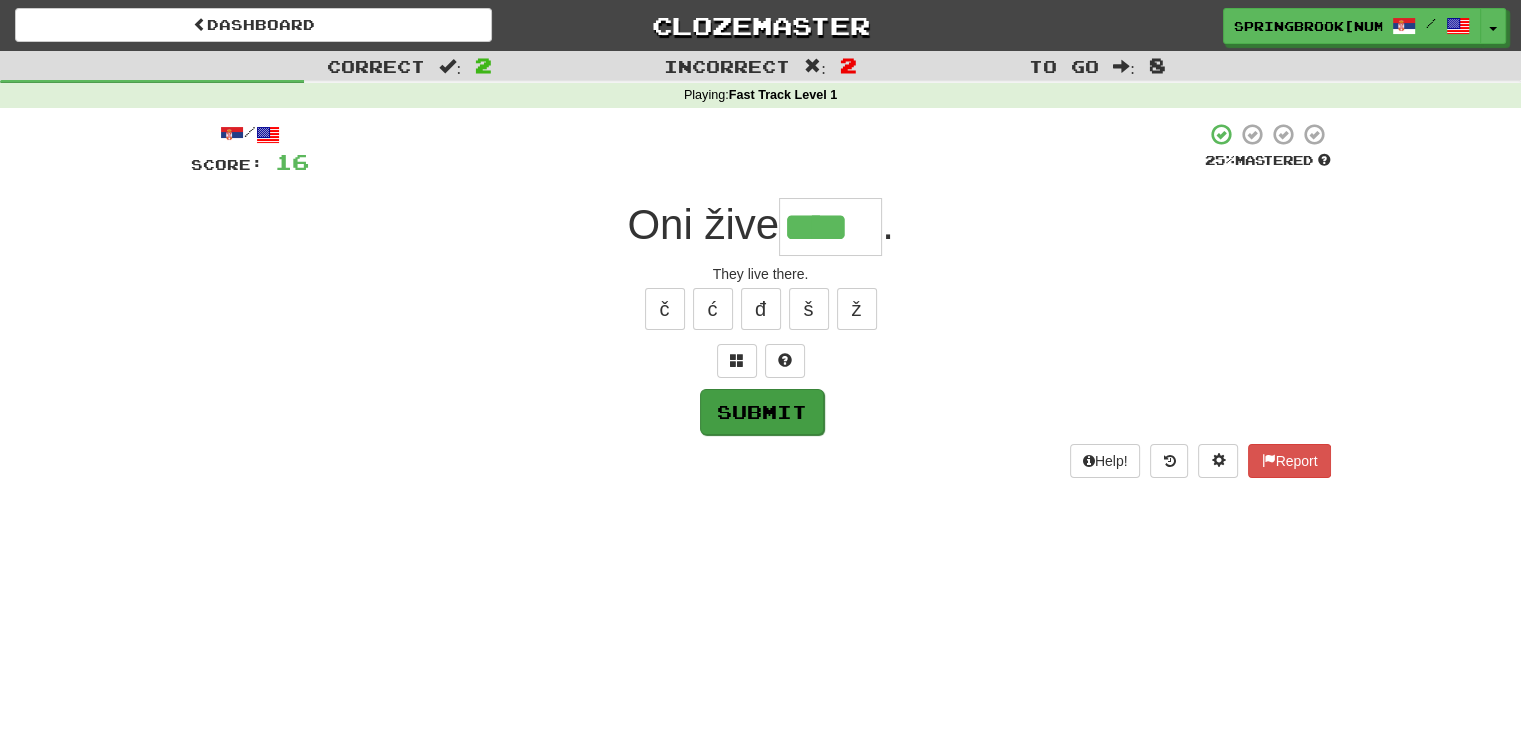 type on "****" 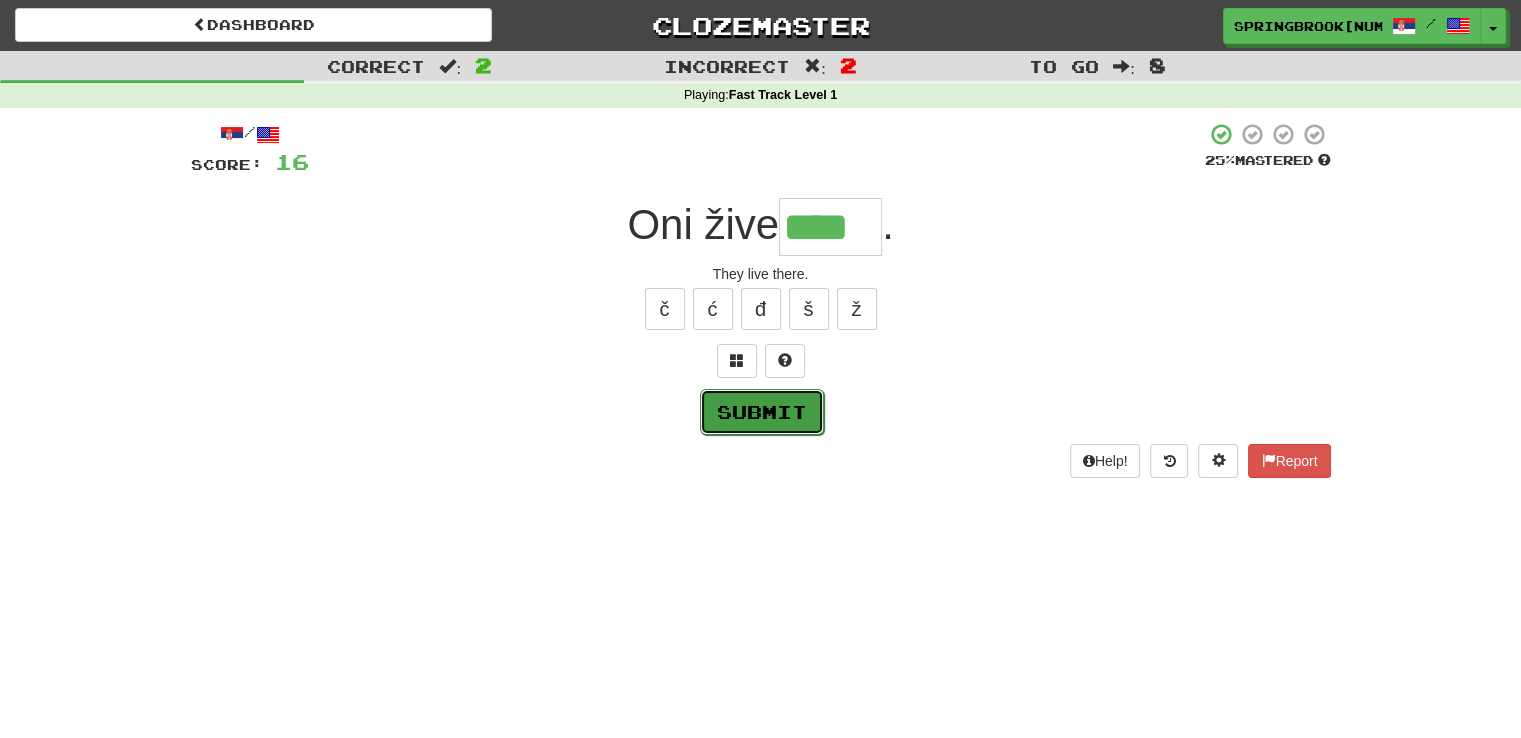 click on "Submit" at bounding box center (762, 412) 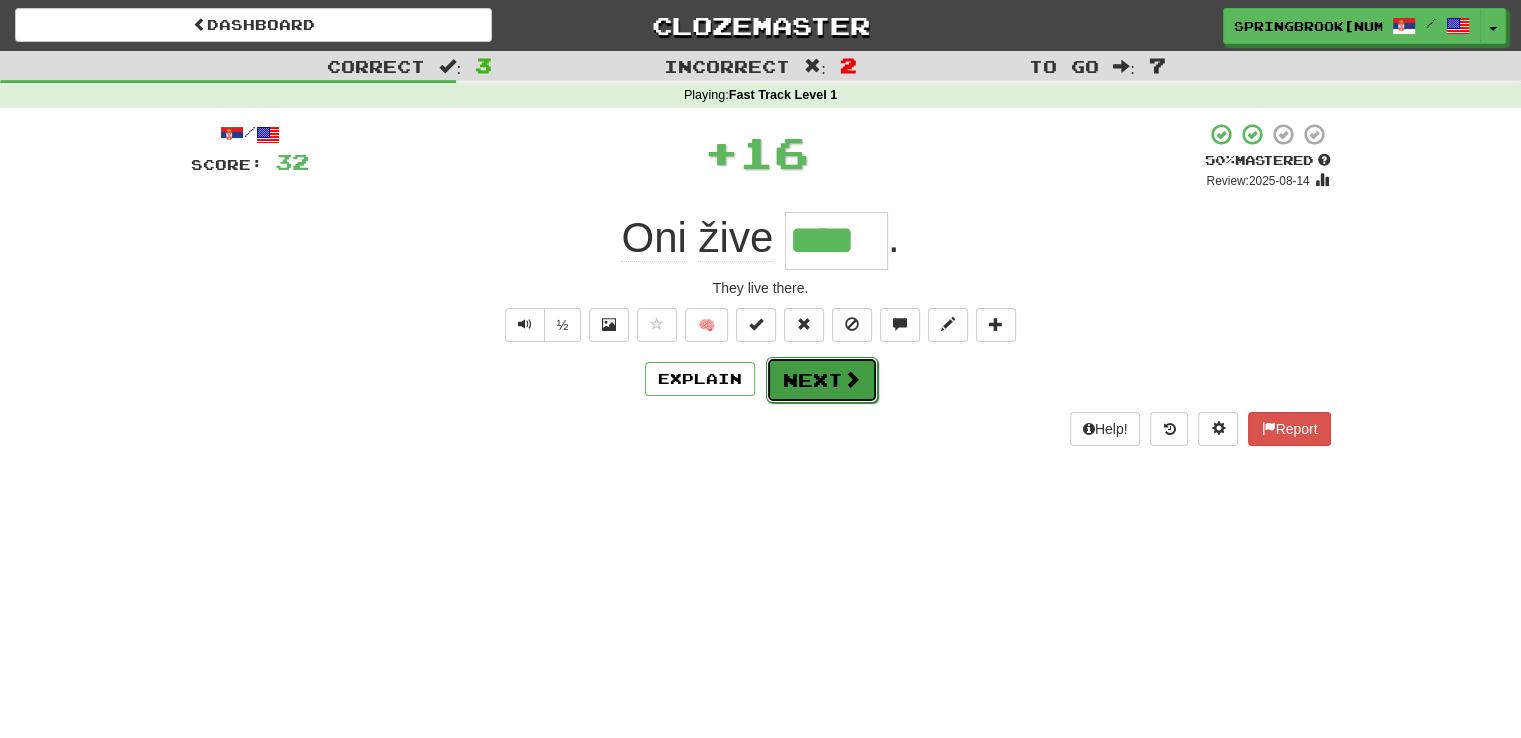 click on "Next" at bounding box center [822, 380] 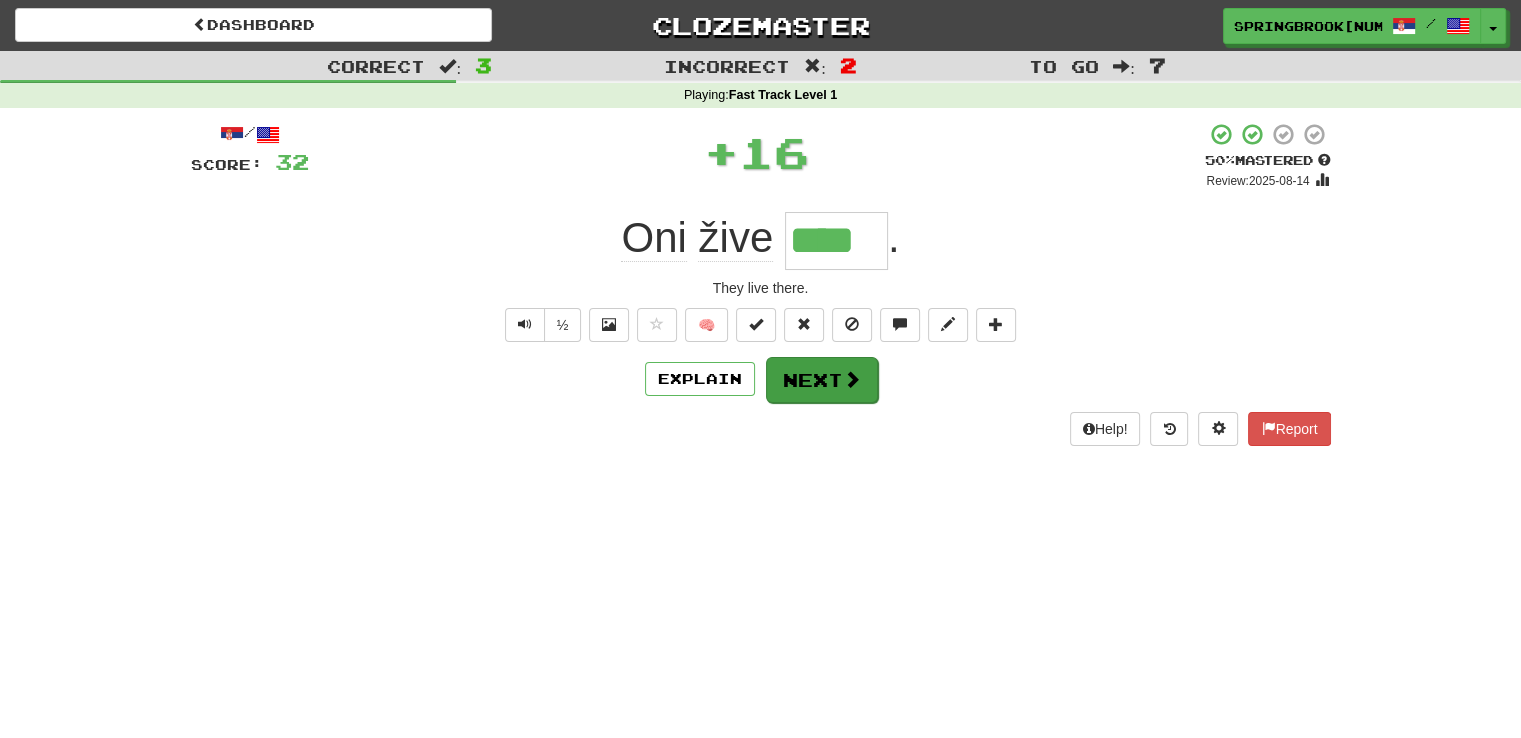 type 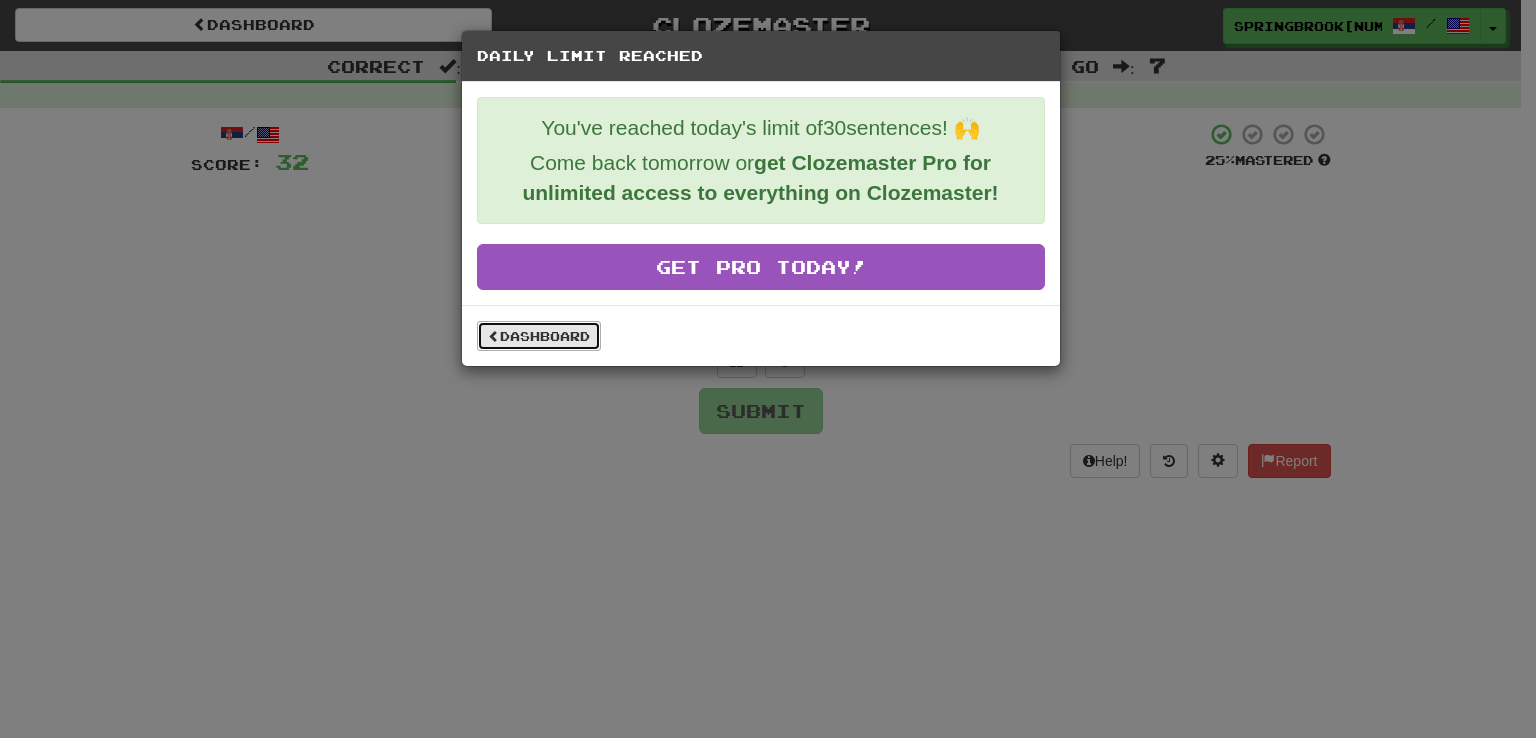 click on "Dashboard" at bounding box center (539, 336) 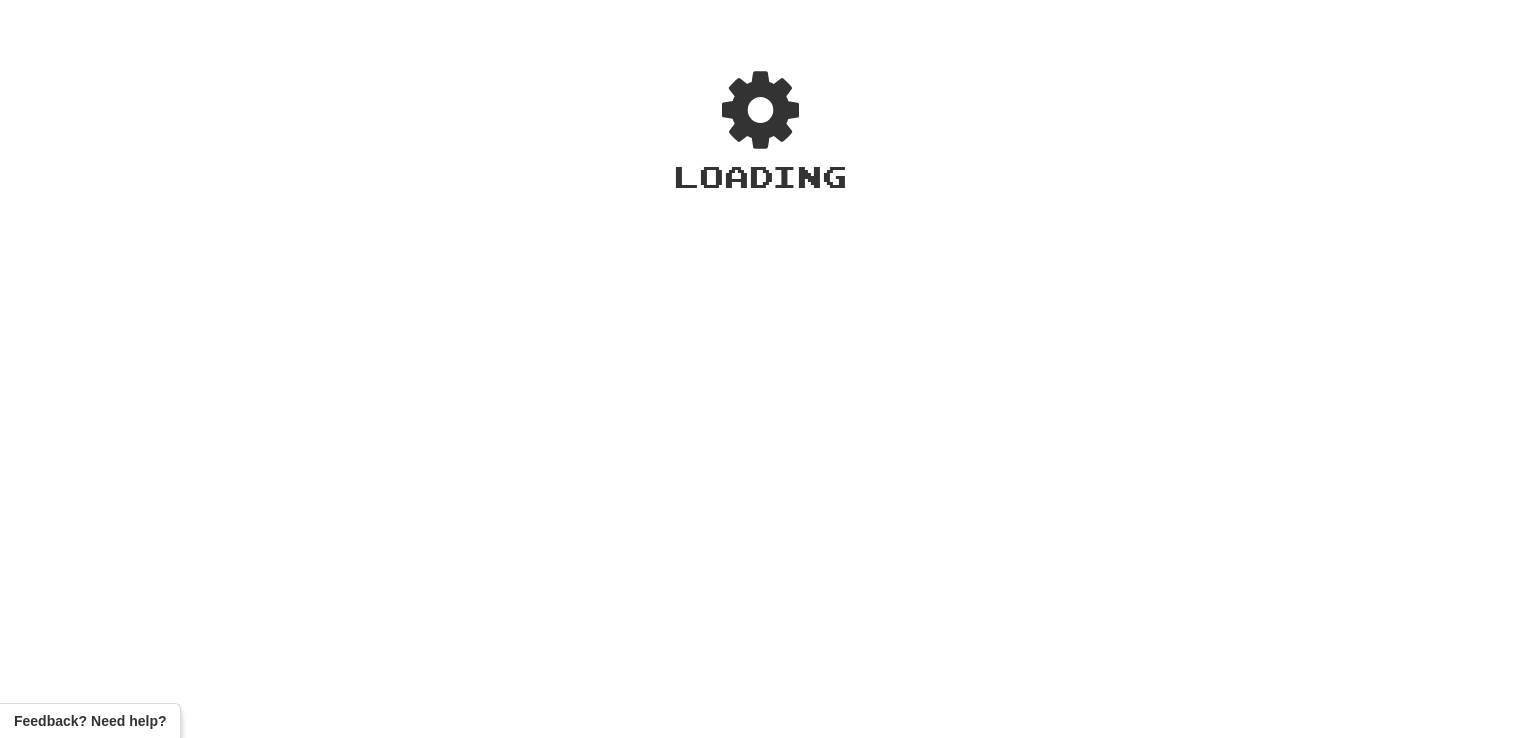 scroll, scrollTop: 0, scrollLeft: 0, axis: both 